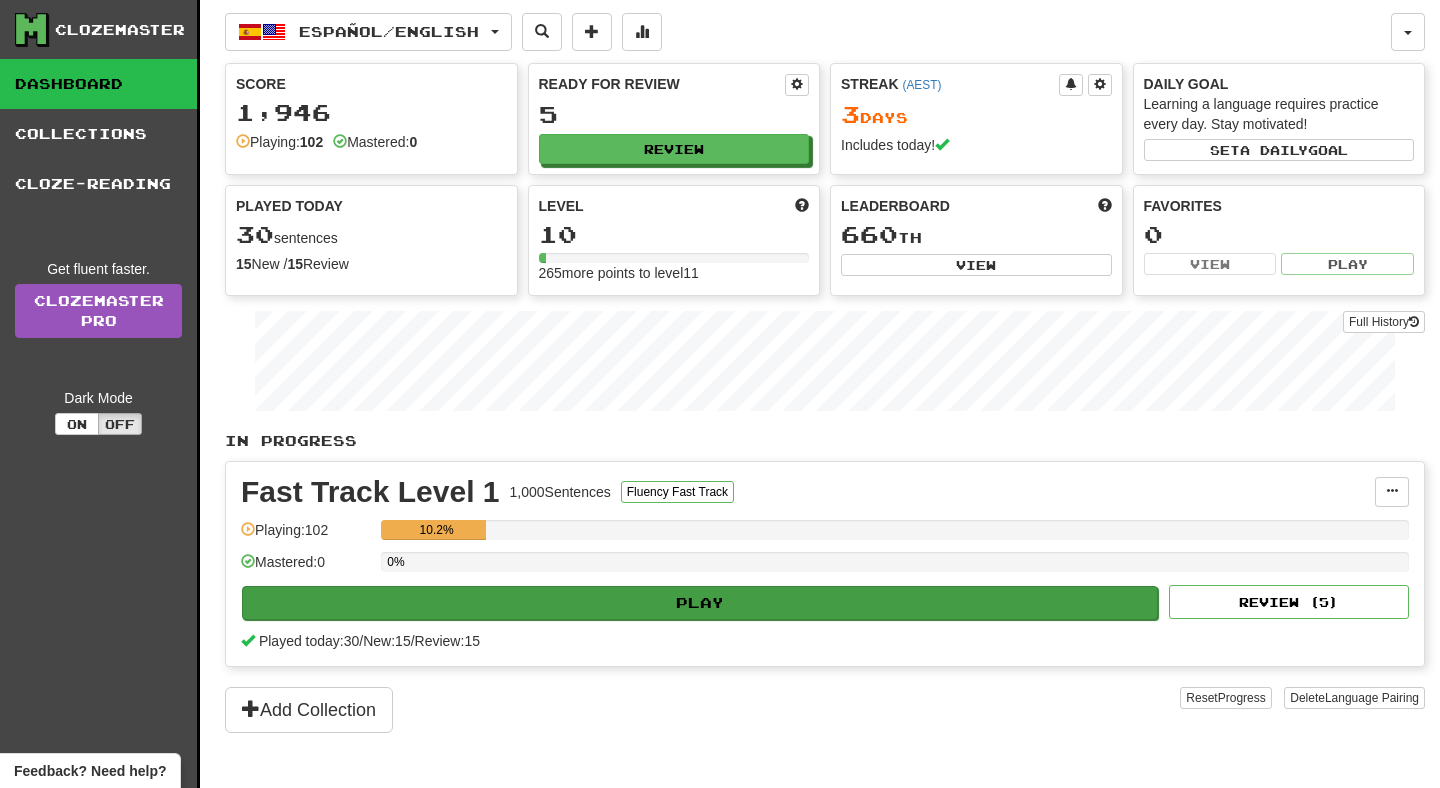 scroll, scrollTop: 0, scrollLeft: 0, axis: both 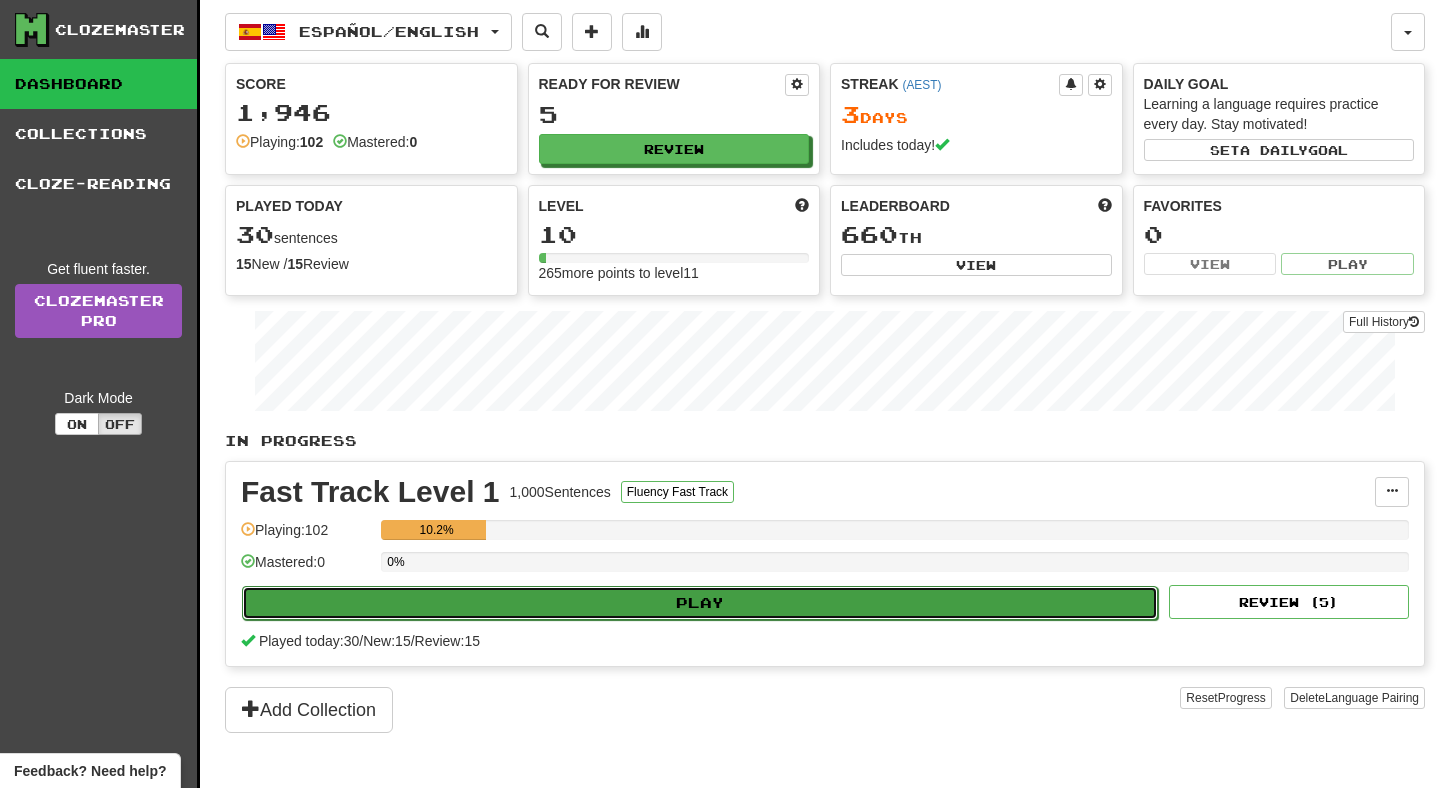 click on "Play" at bounding box center [700, 603] 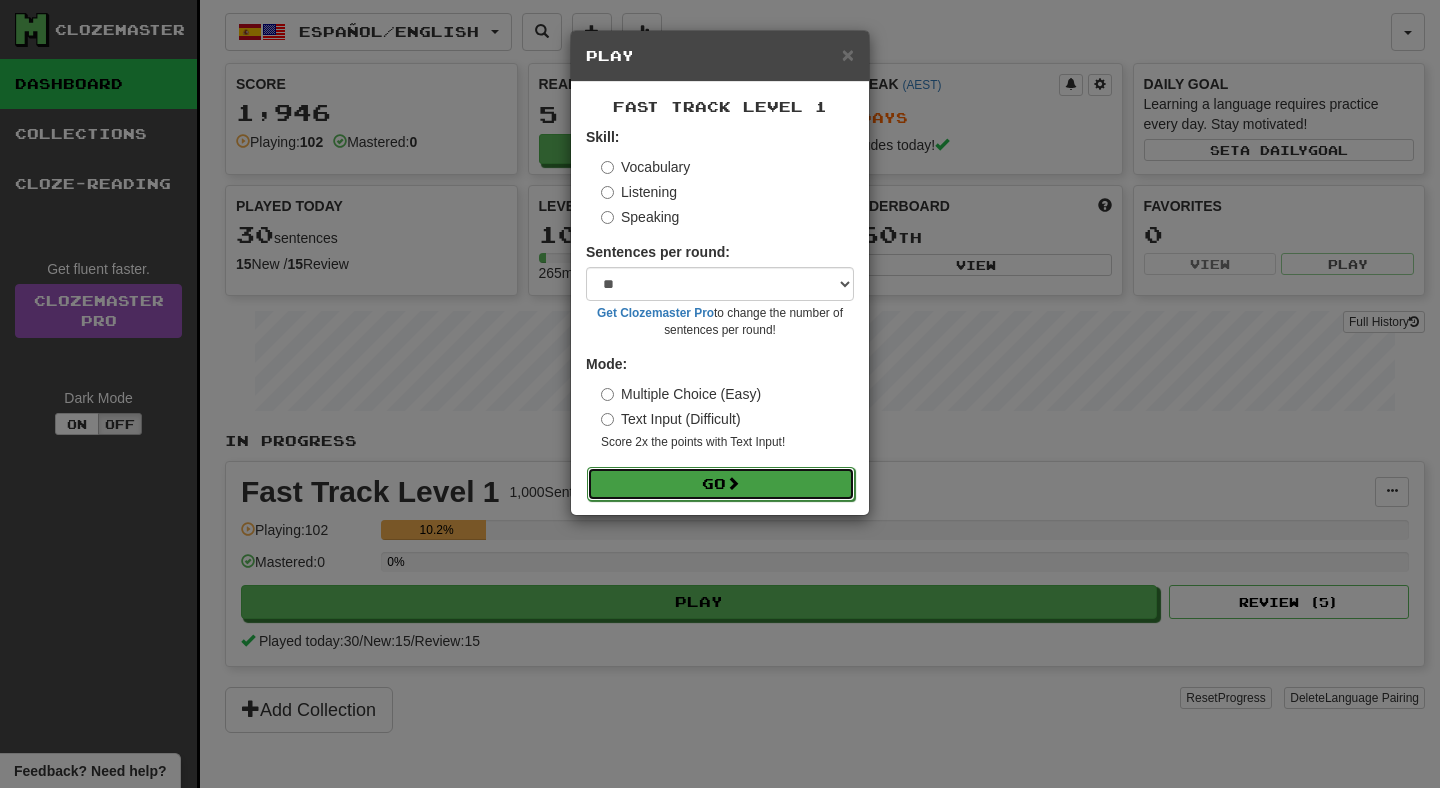 click on "Go" at bounding box center (721, 484) 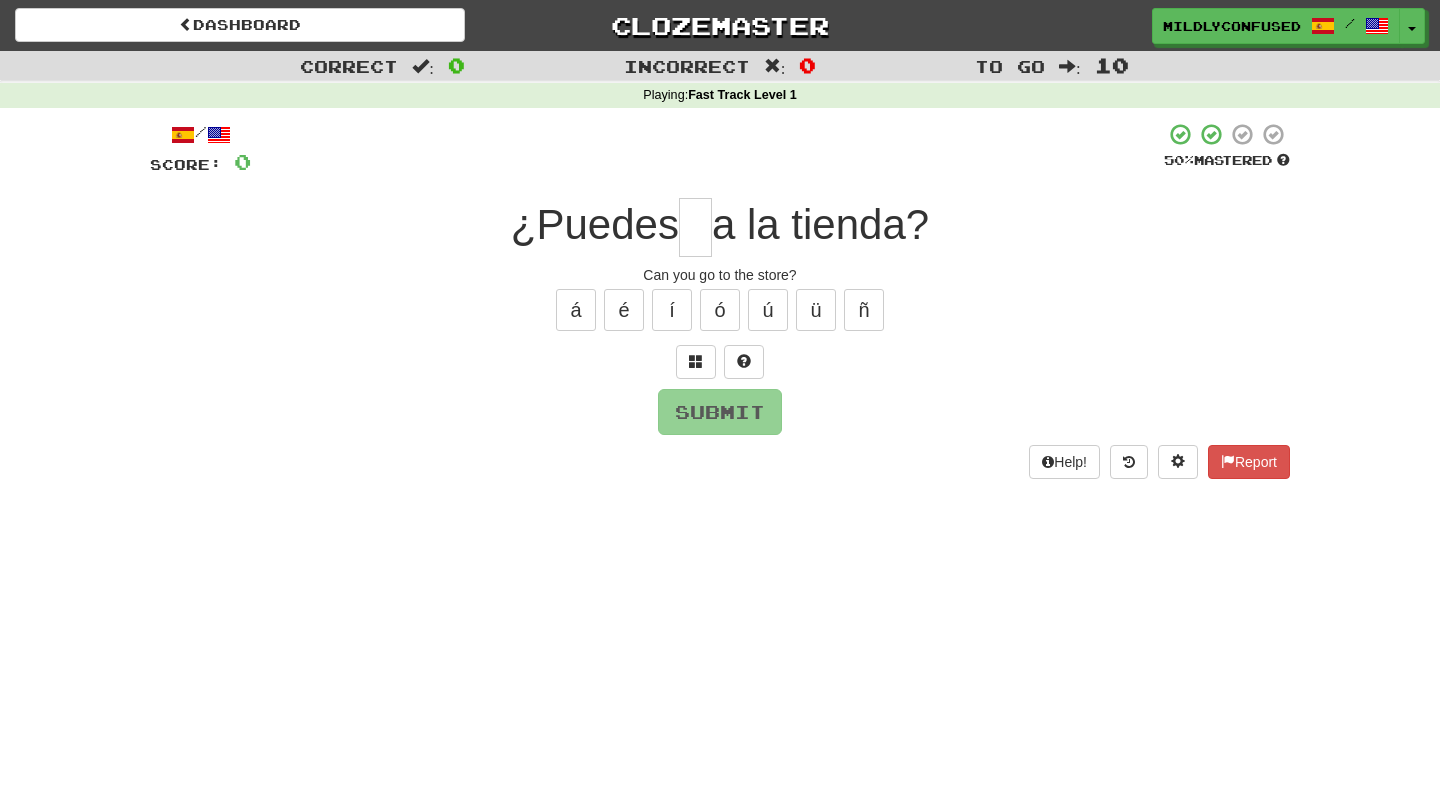 scroll, scrollTop: 0, scrollLeft: 0, axis: both 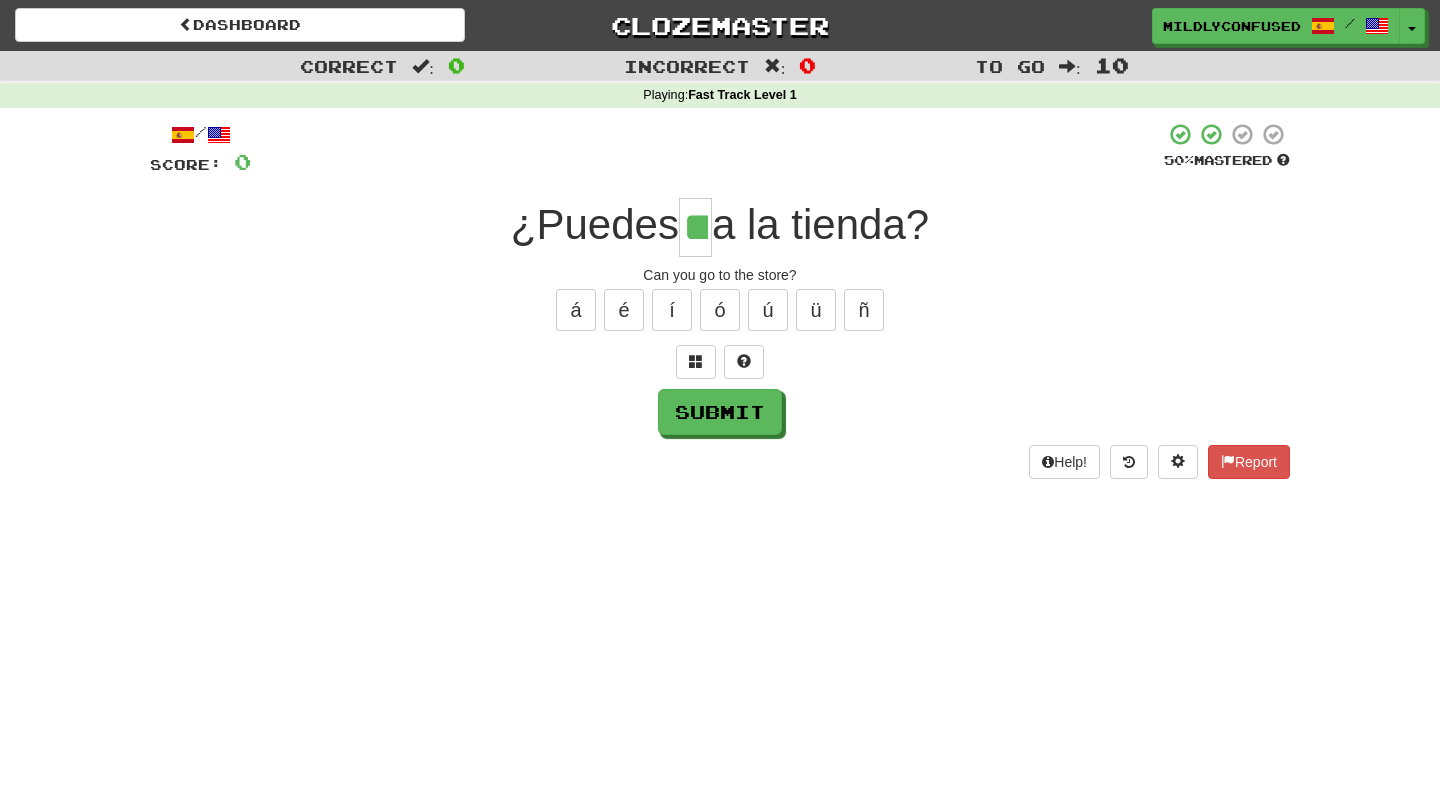 type on "**" 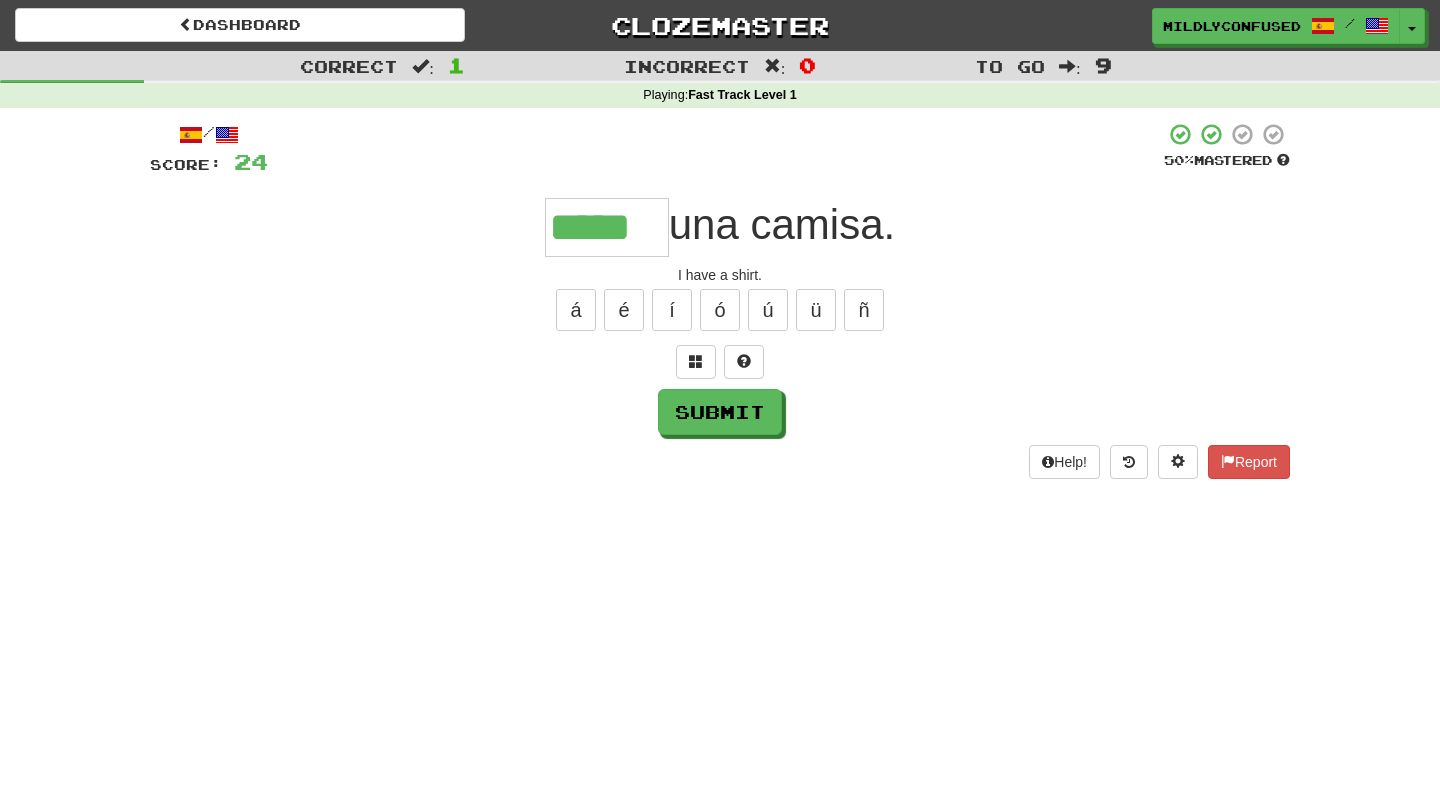 type on "*****" 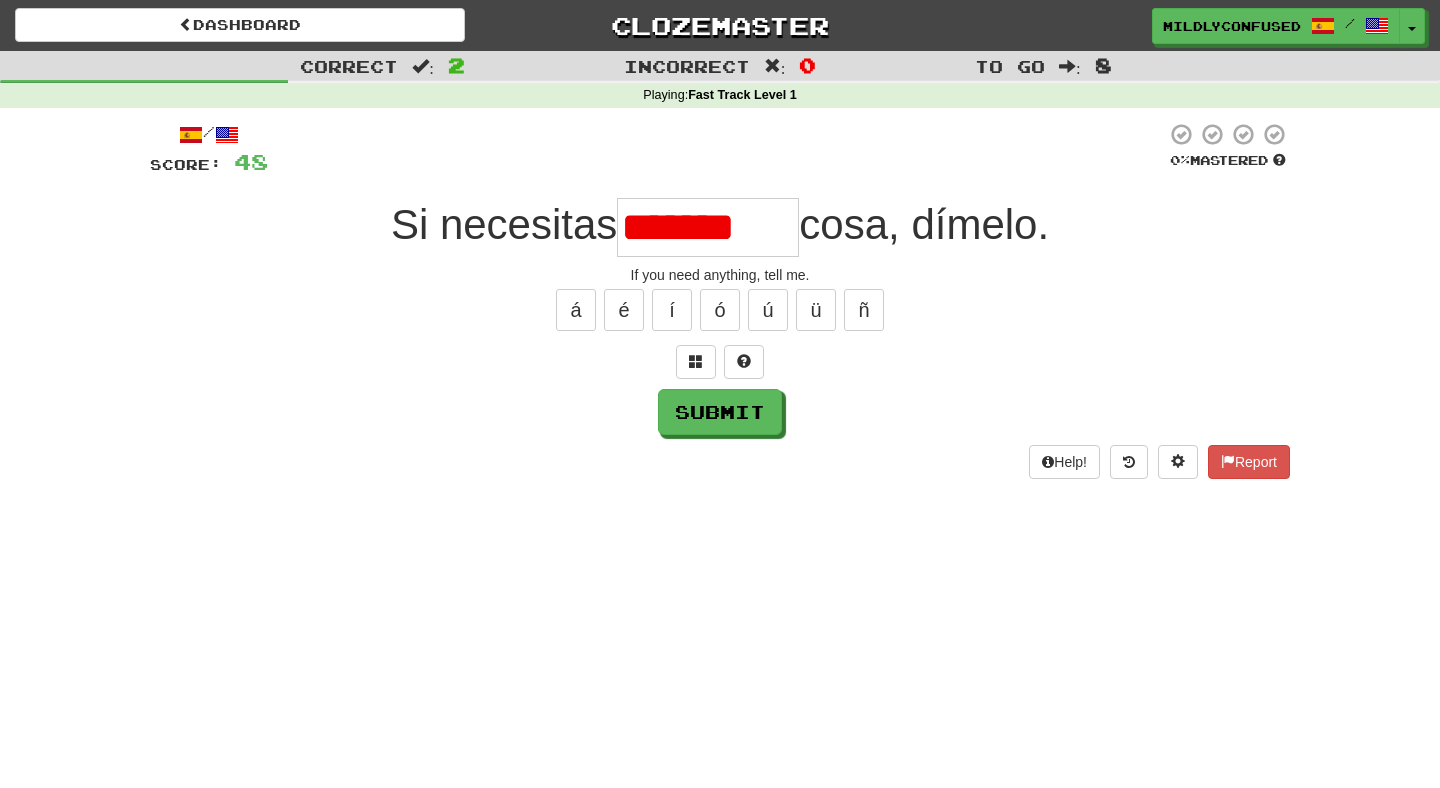 scroll, scrollTop: 0, scrollLeft: 0, axis: both 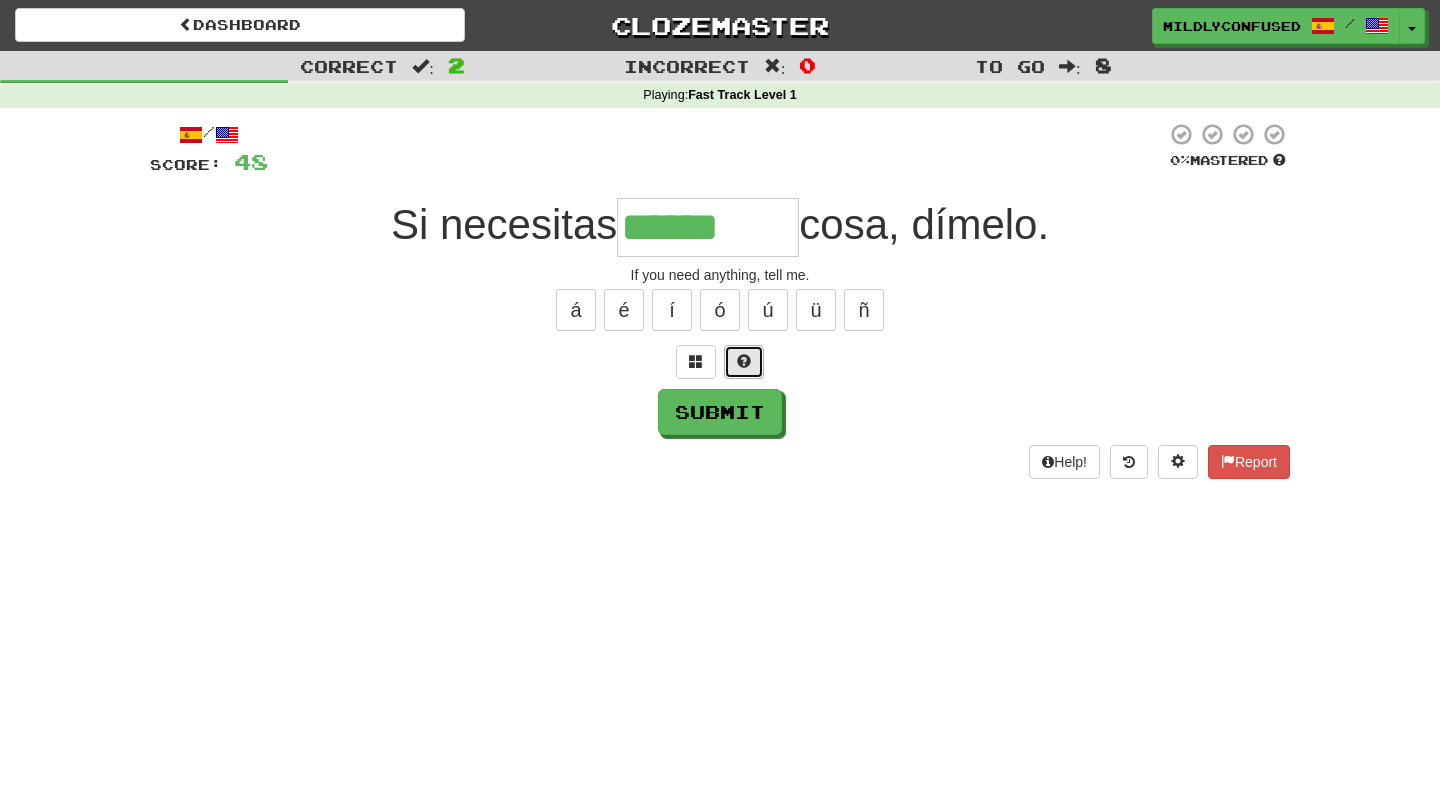 click at bounding box center (744, 362) 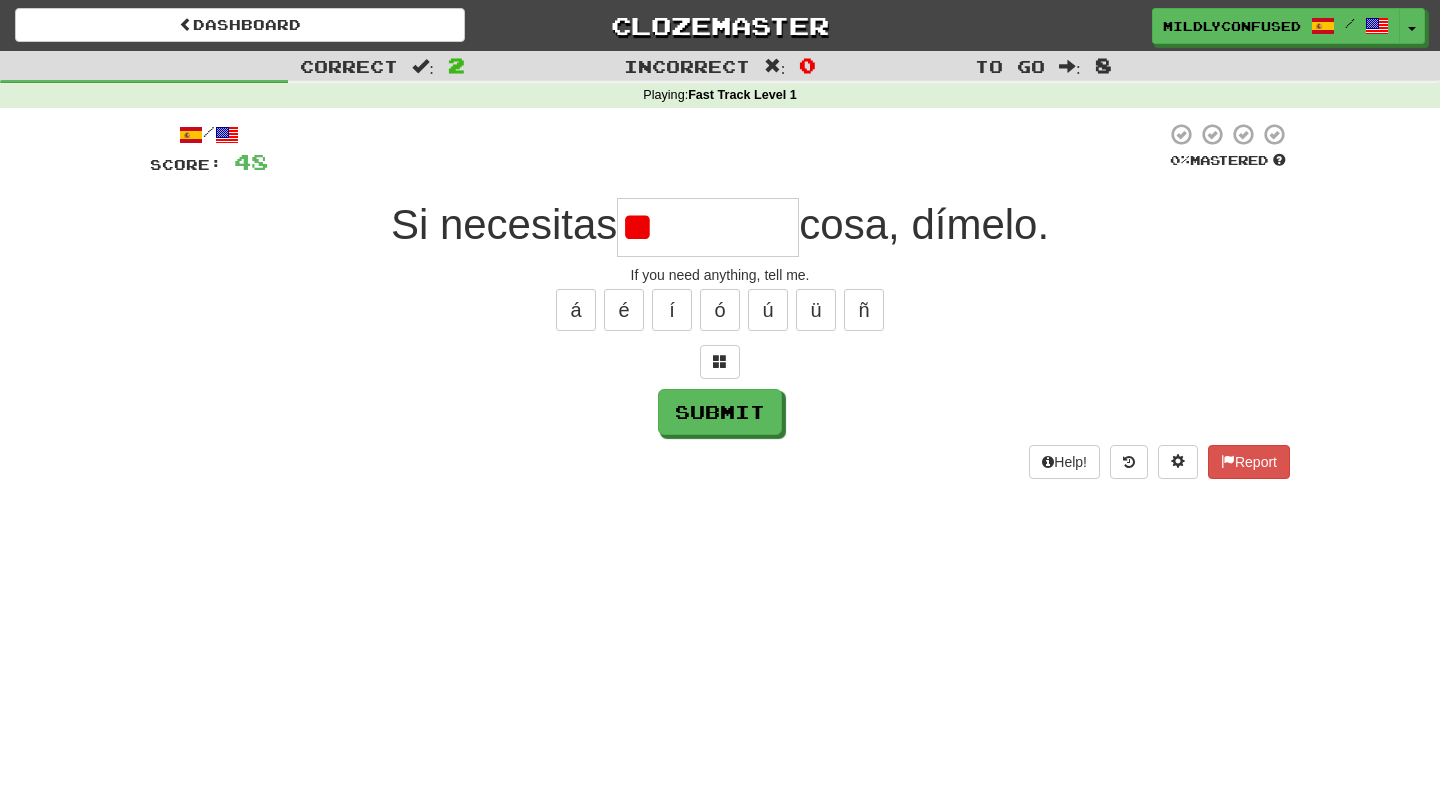 type on "*" 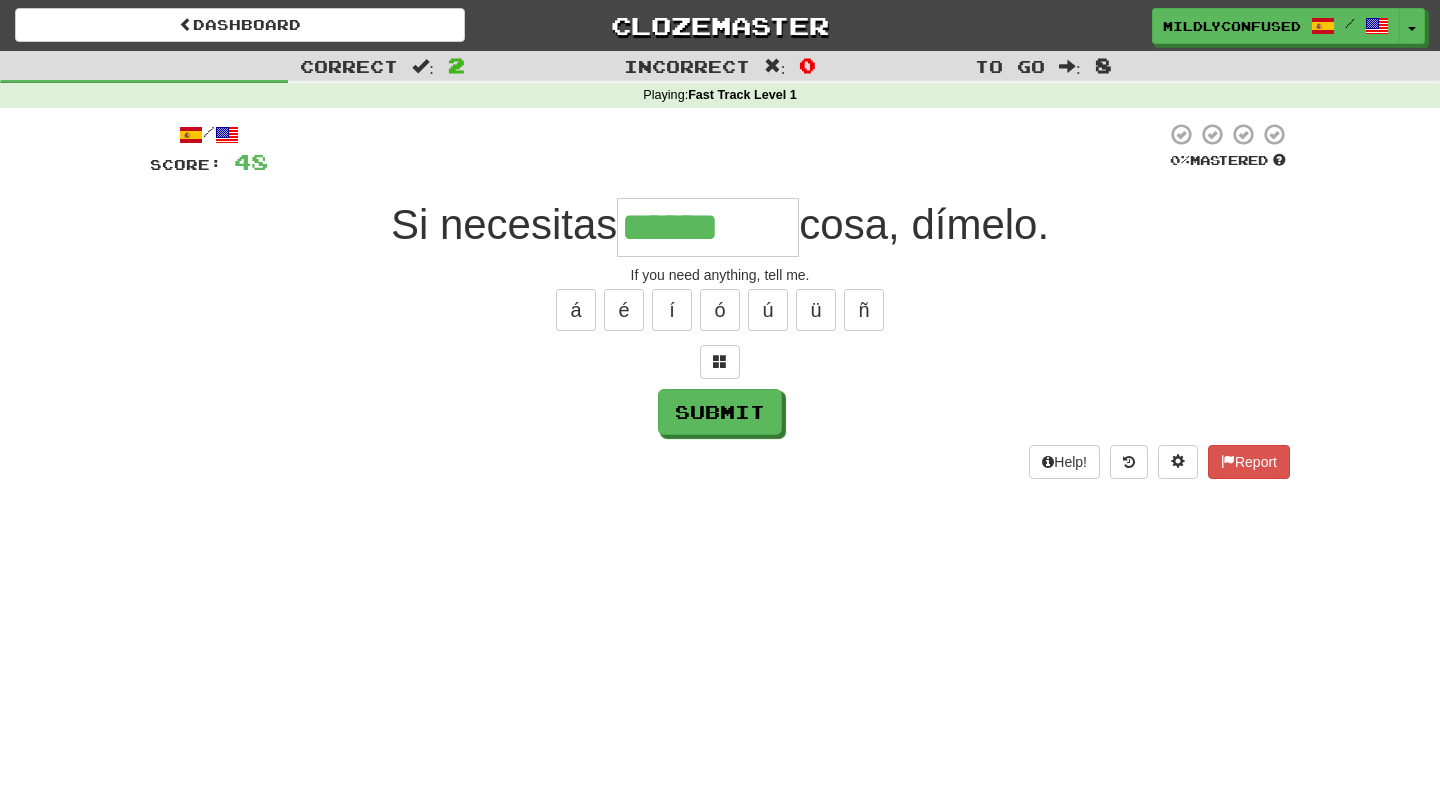 type on "*" 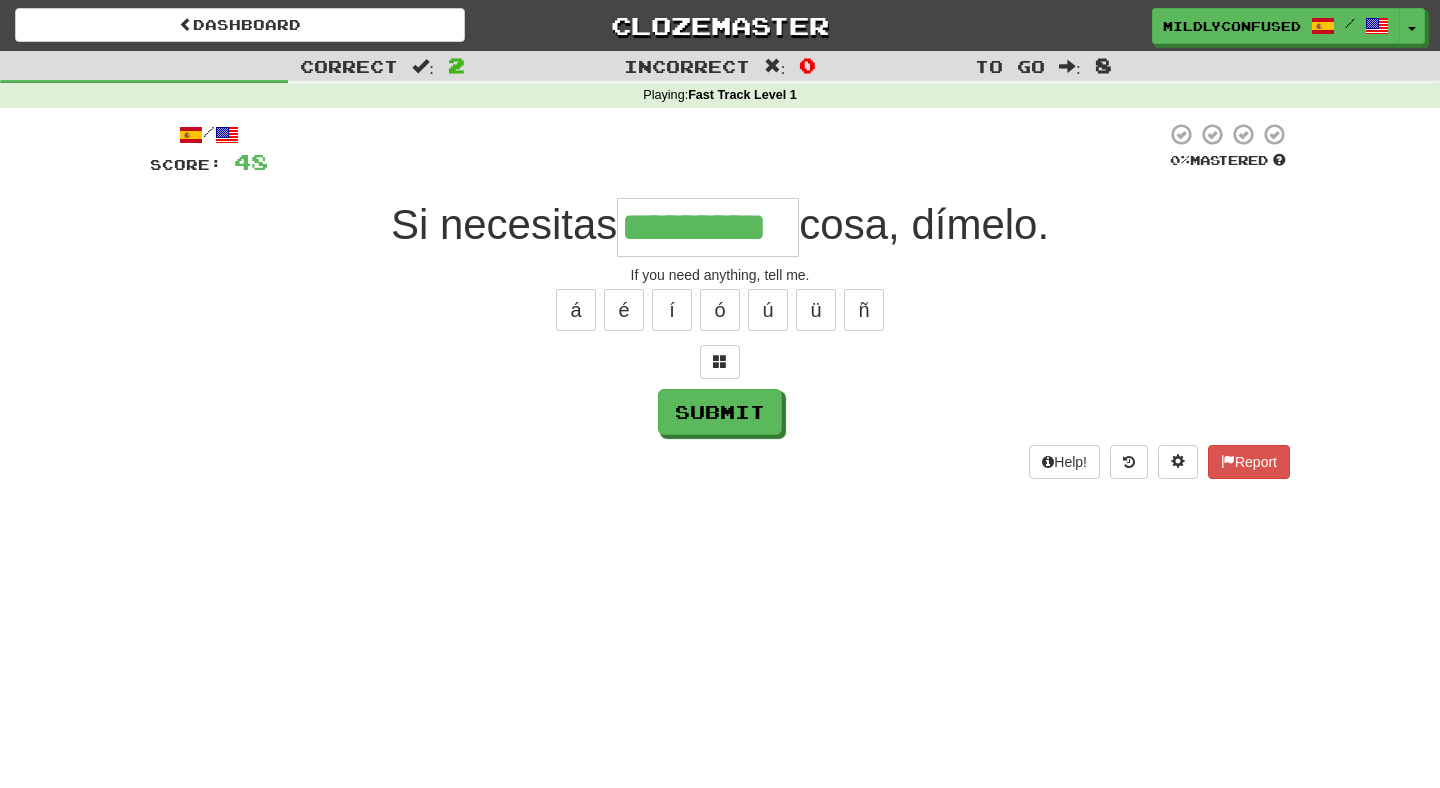 type on "*********" 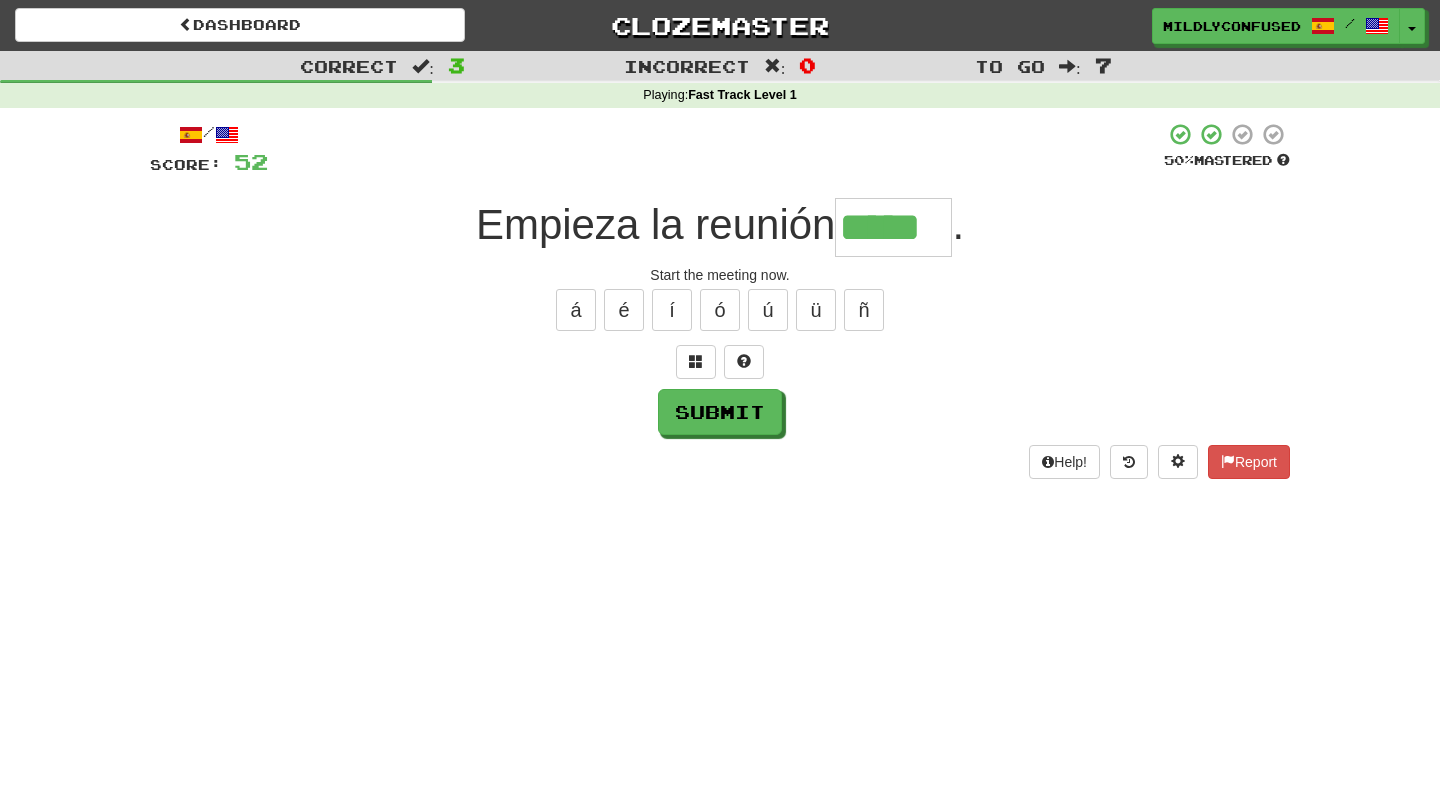 type on "*****" 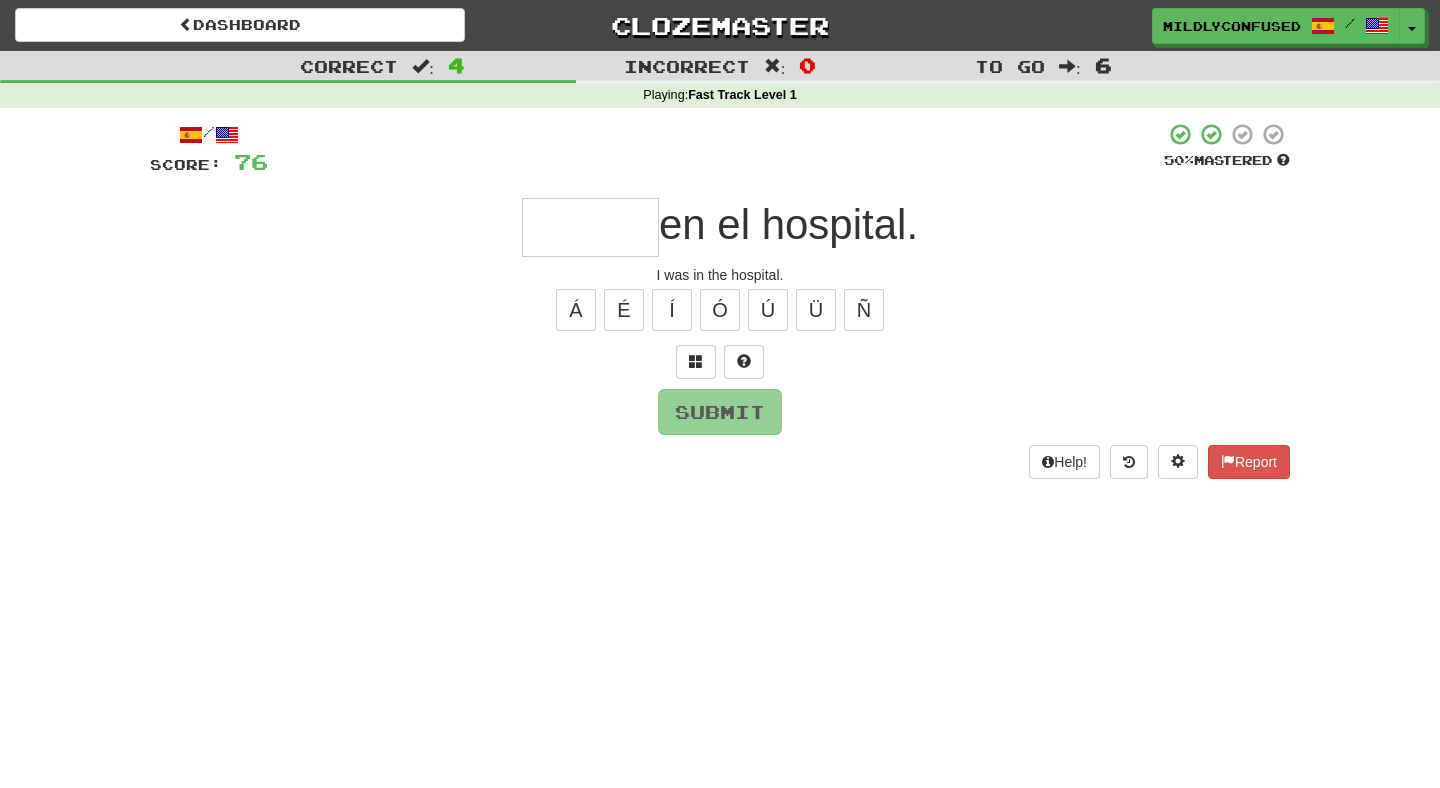 type on "*" 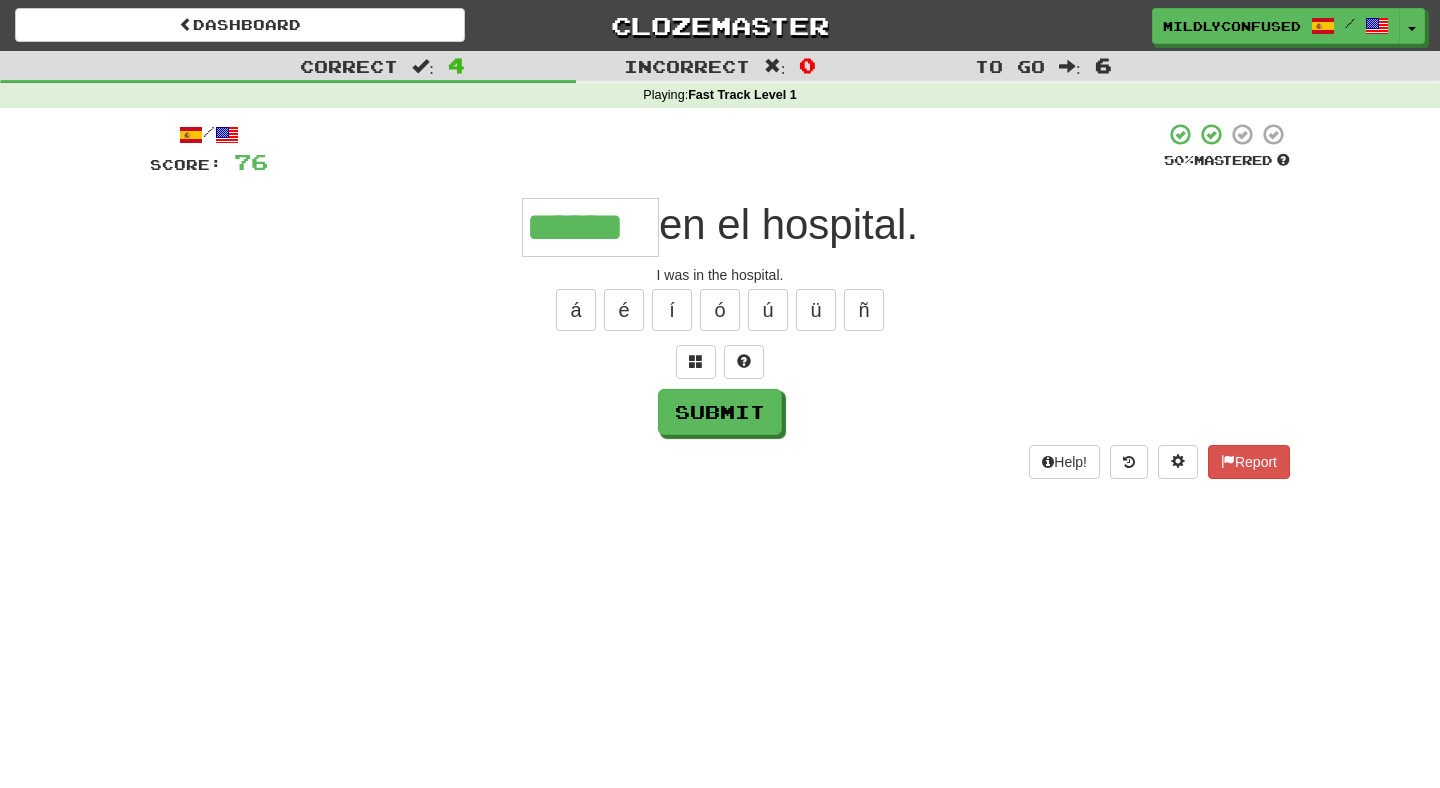 type on "******" 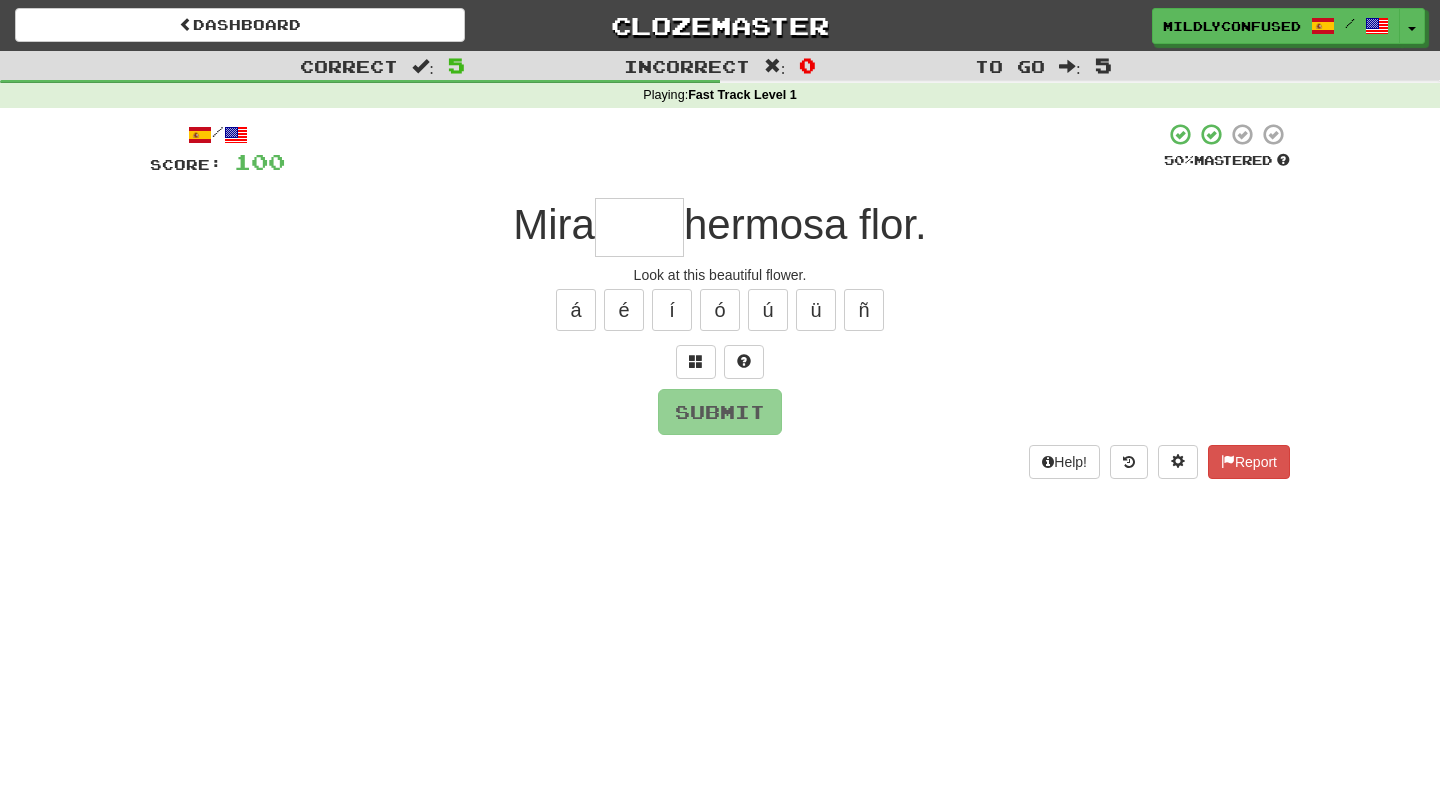 type on "*" 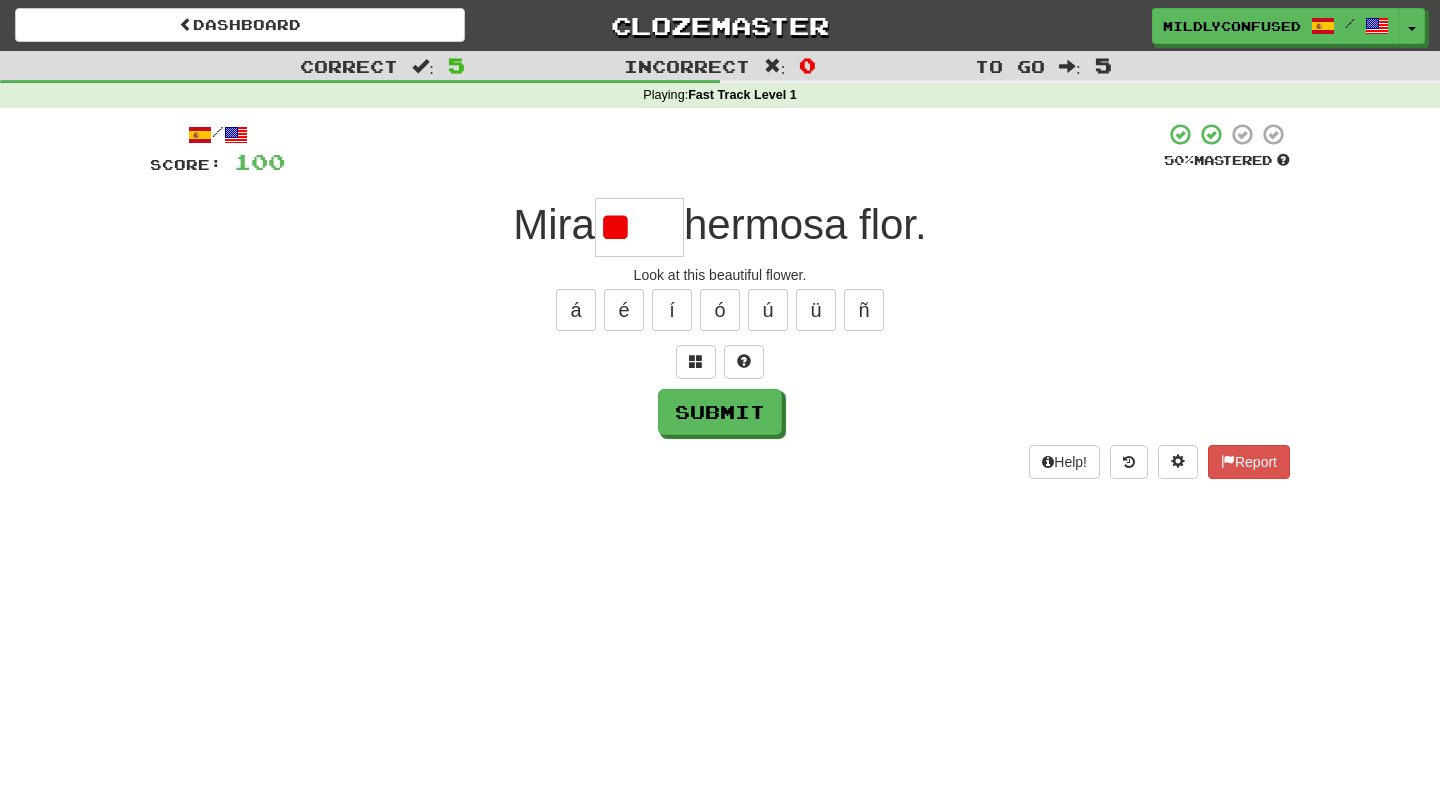 type on "*" 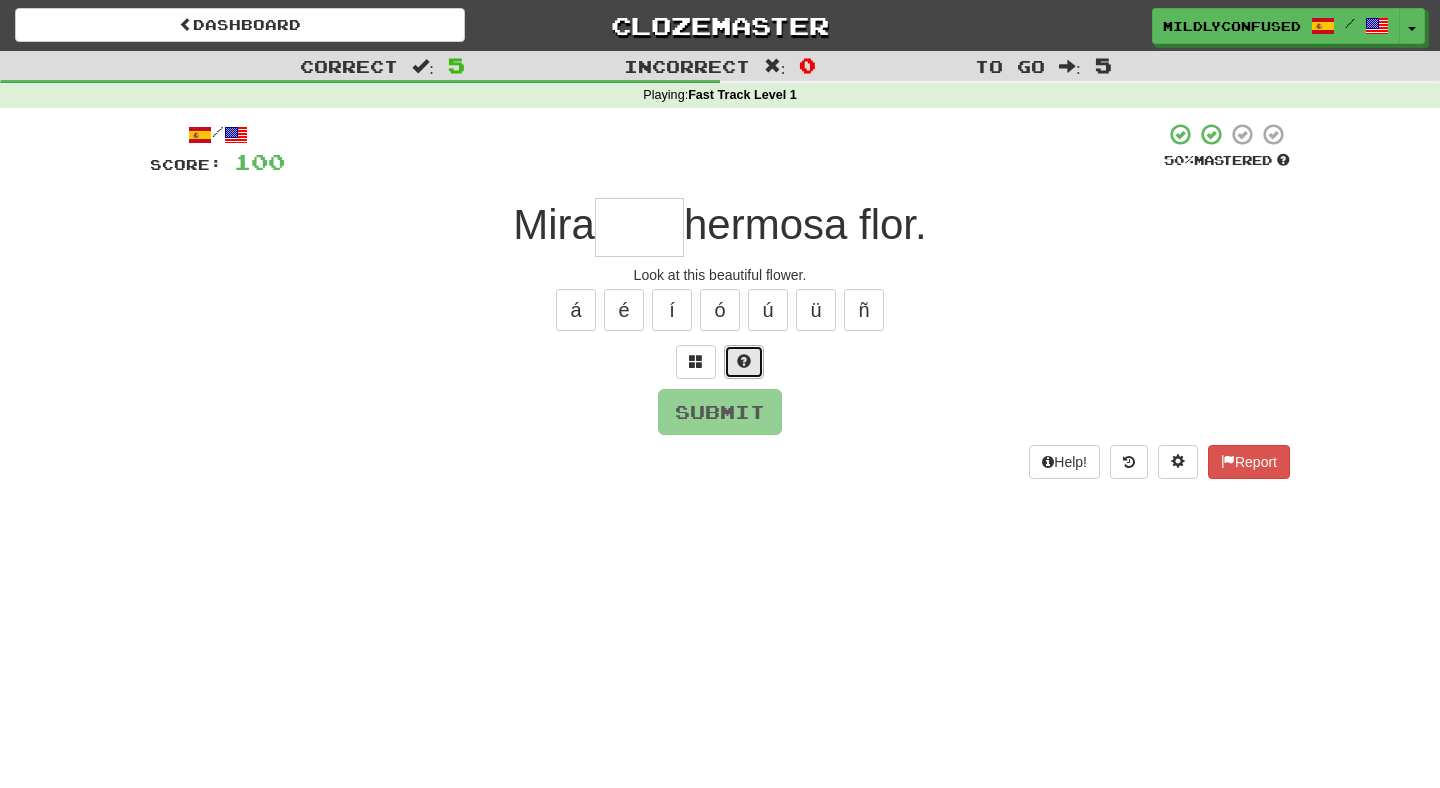 click at bounding box center [744, 361] 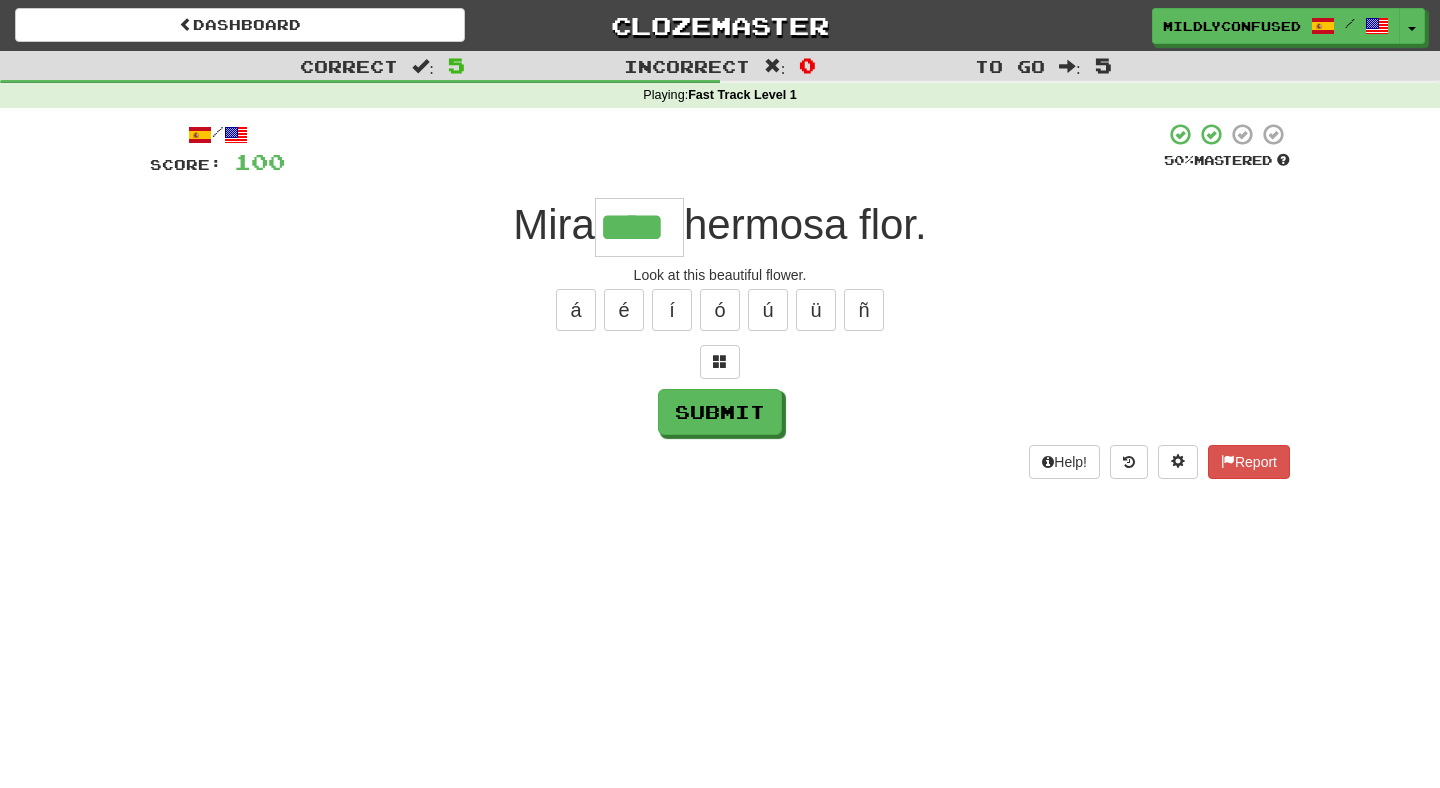 type on "****" 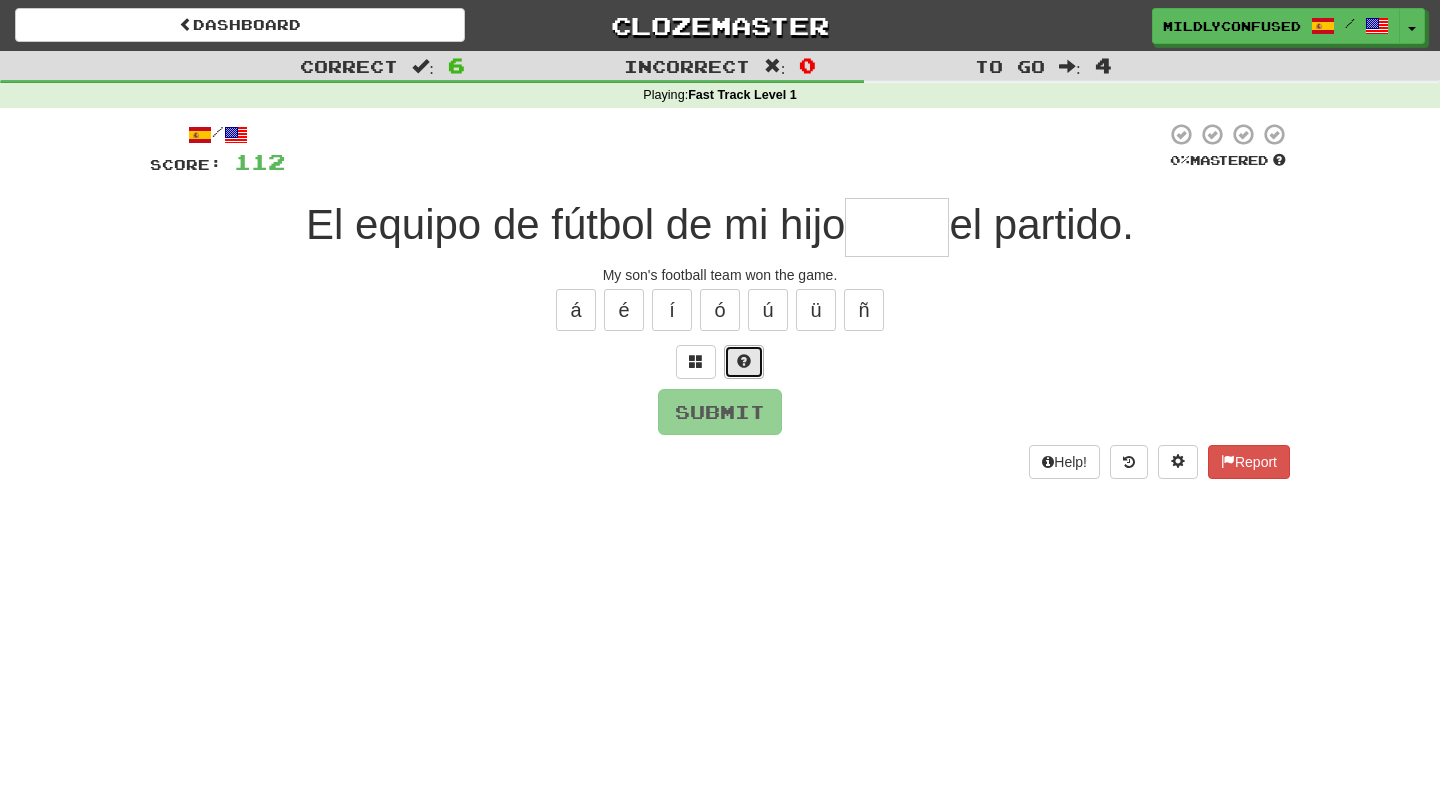 click at bounding box center [744, 362] 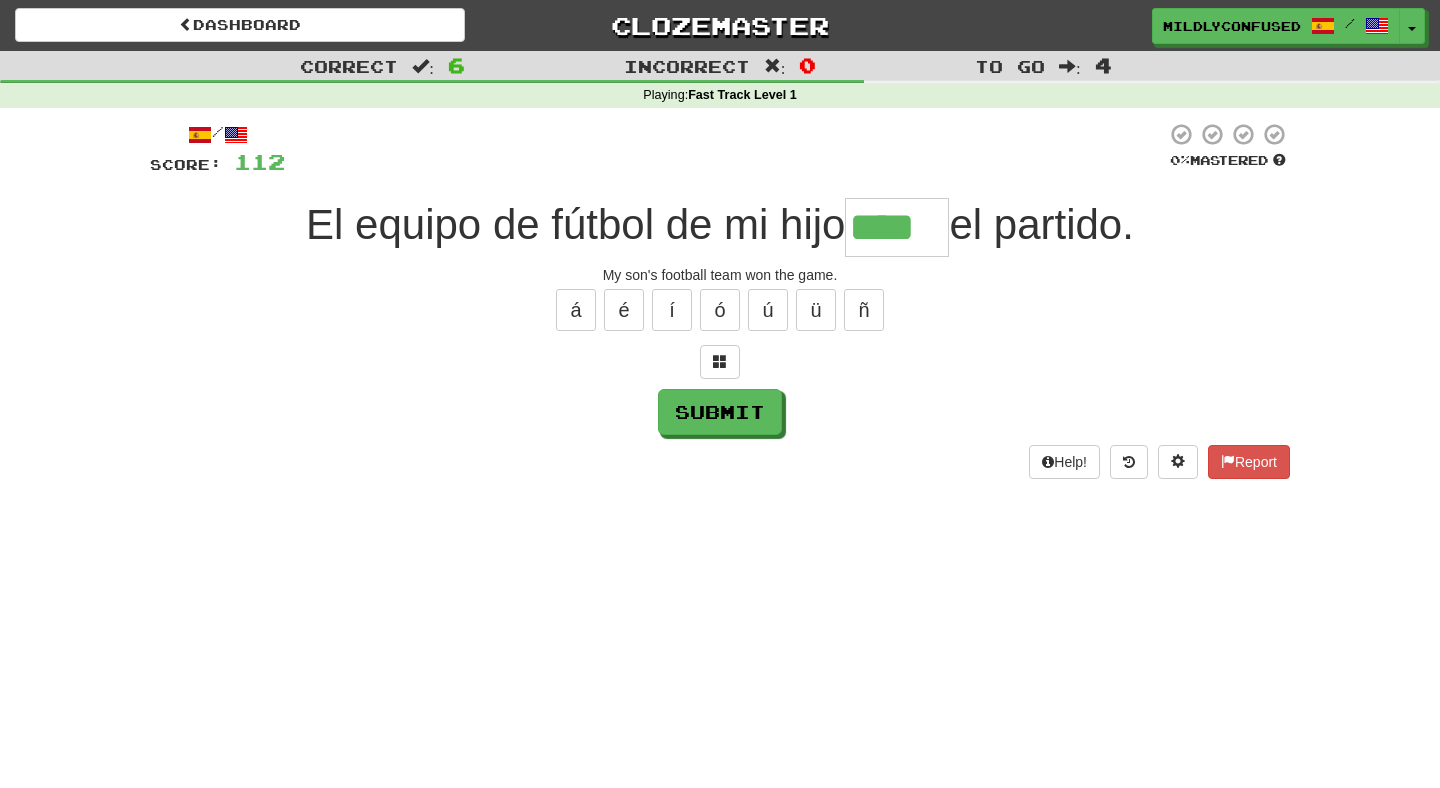 type on "****" 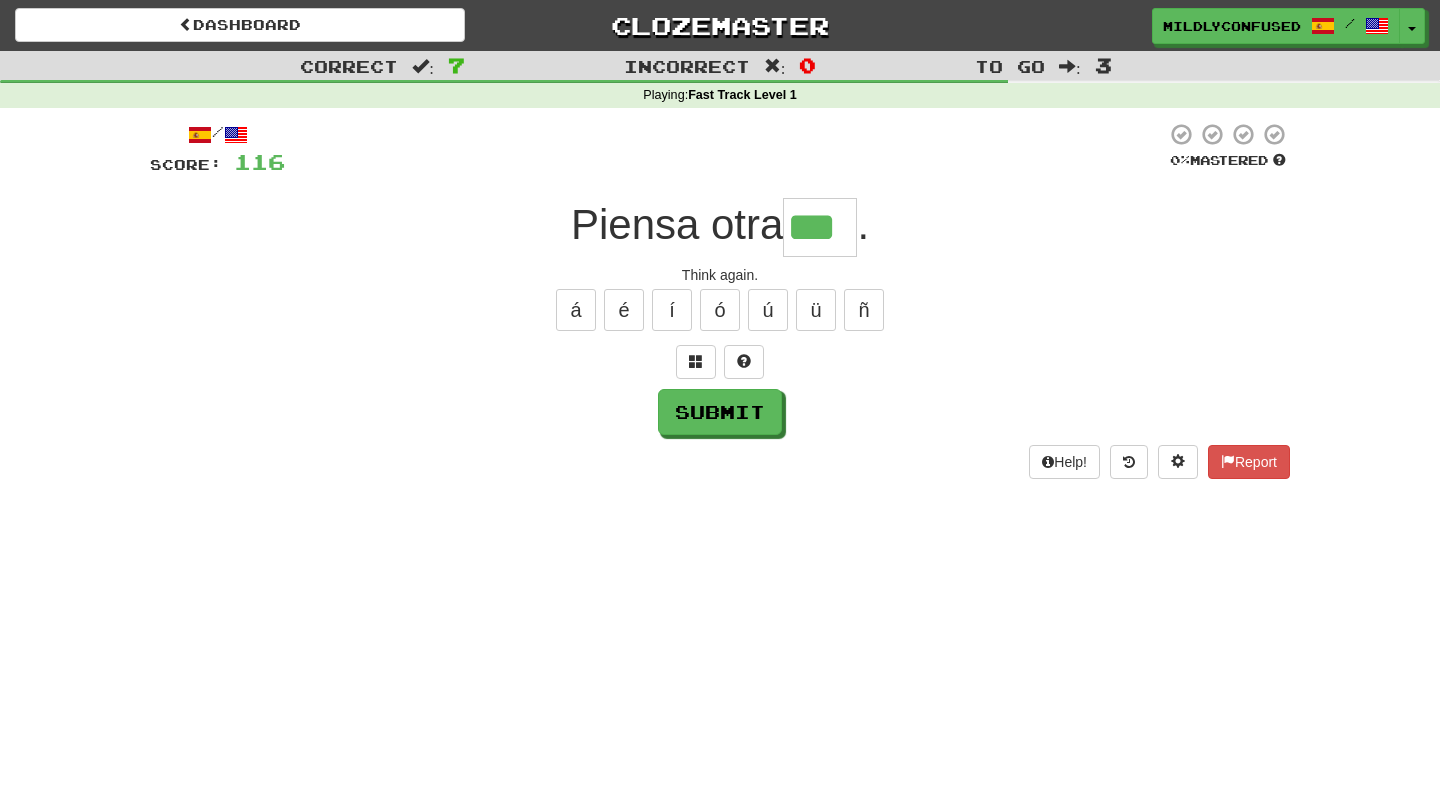 type on "***" 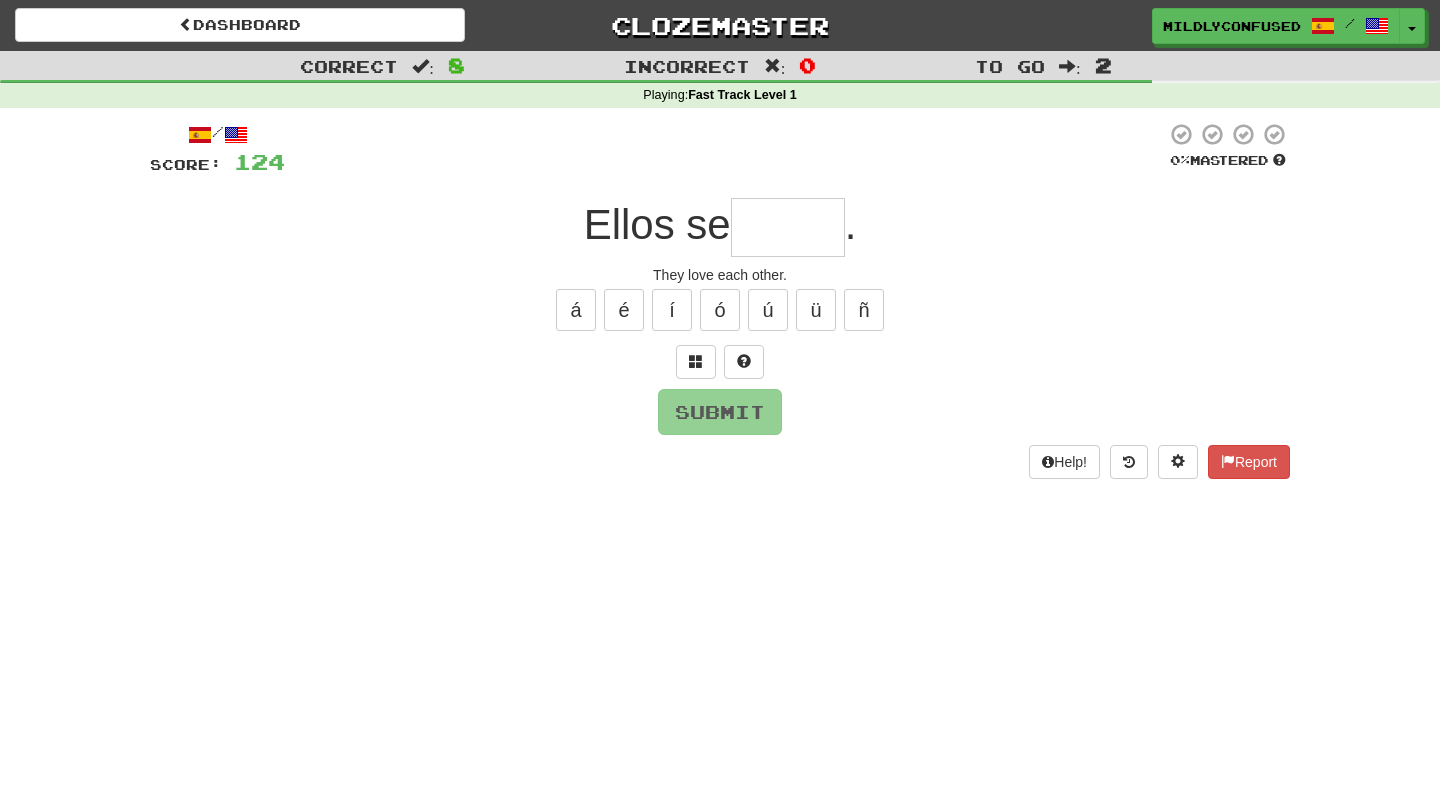 type on "*" 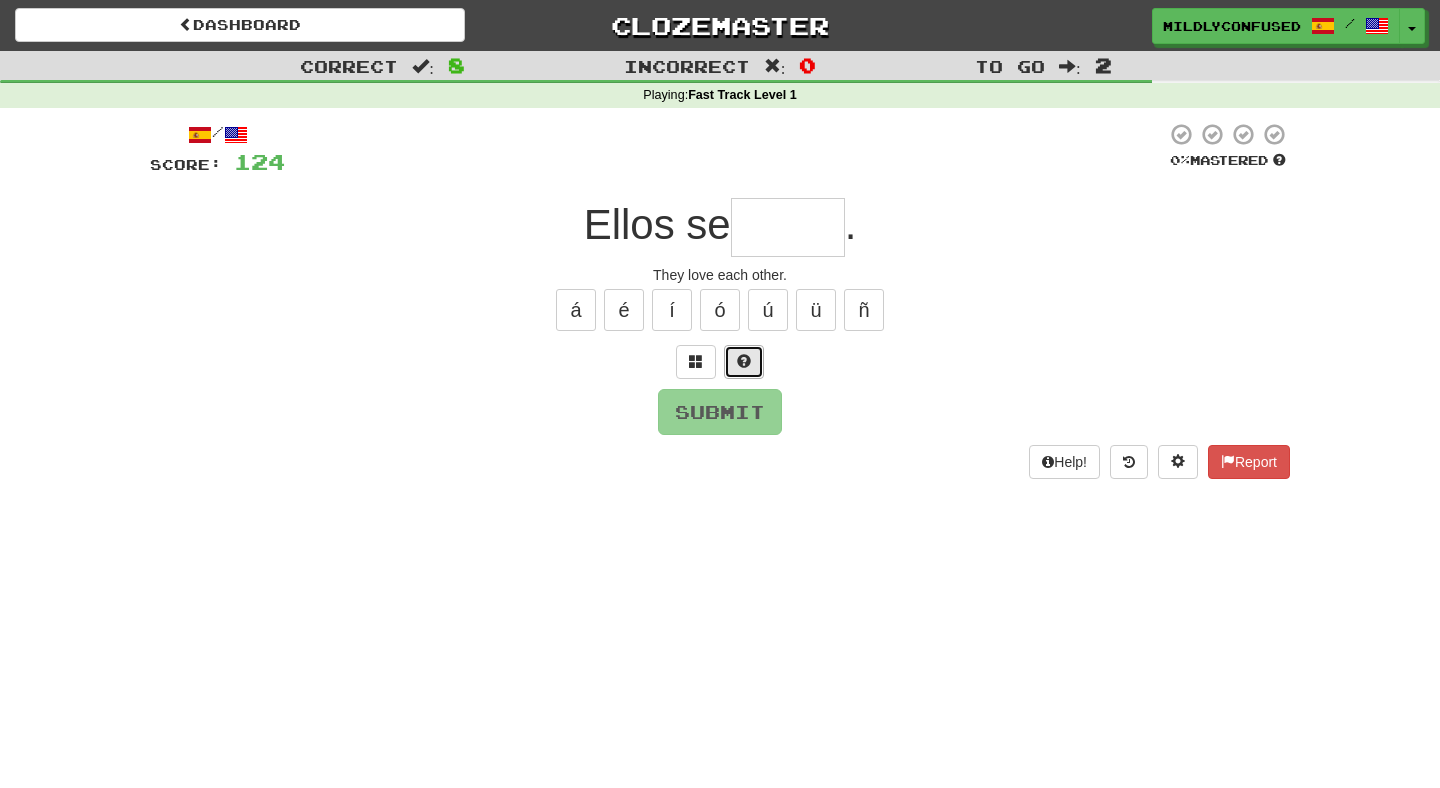 click at bounding box center [744, 361] 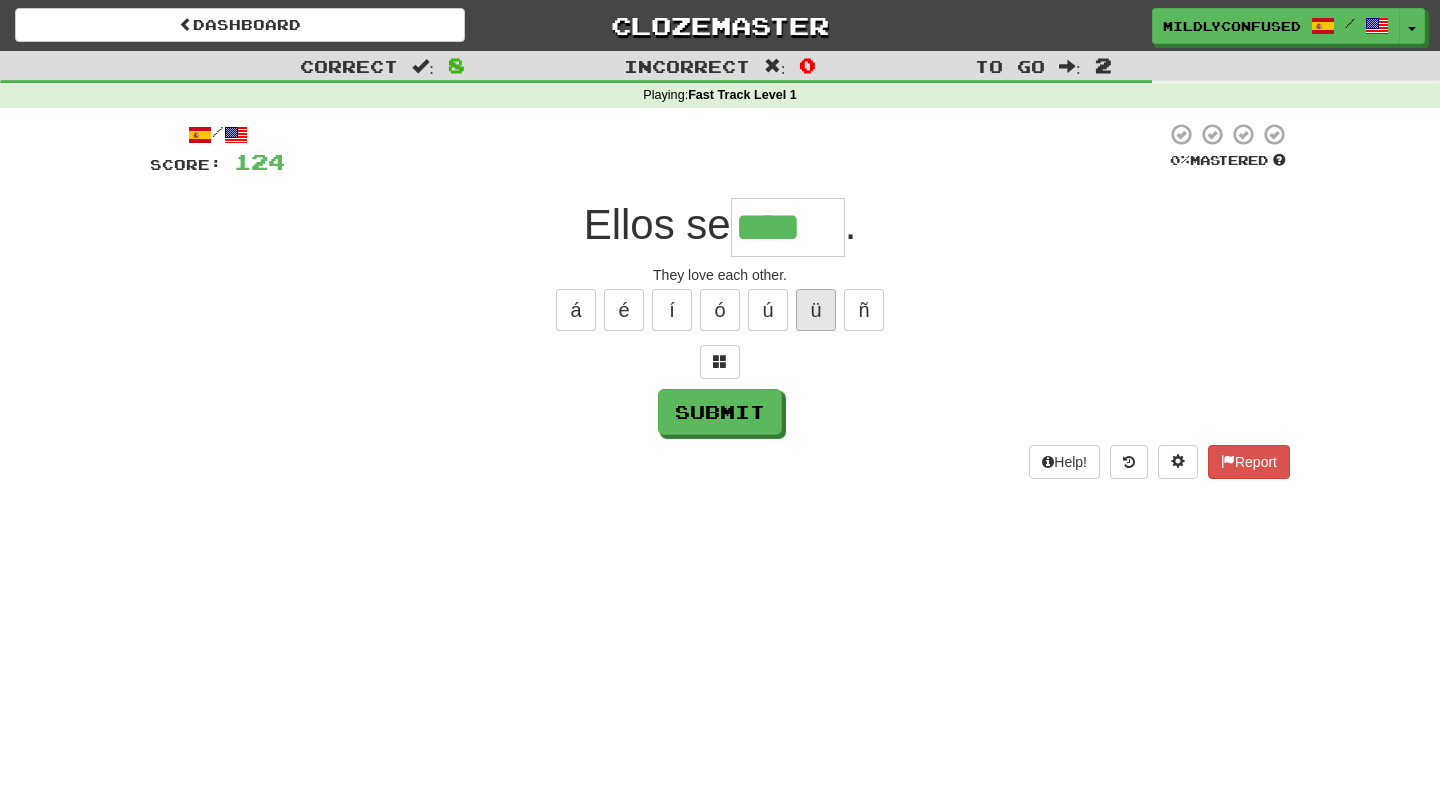 type on "****" 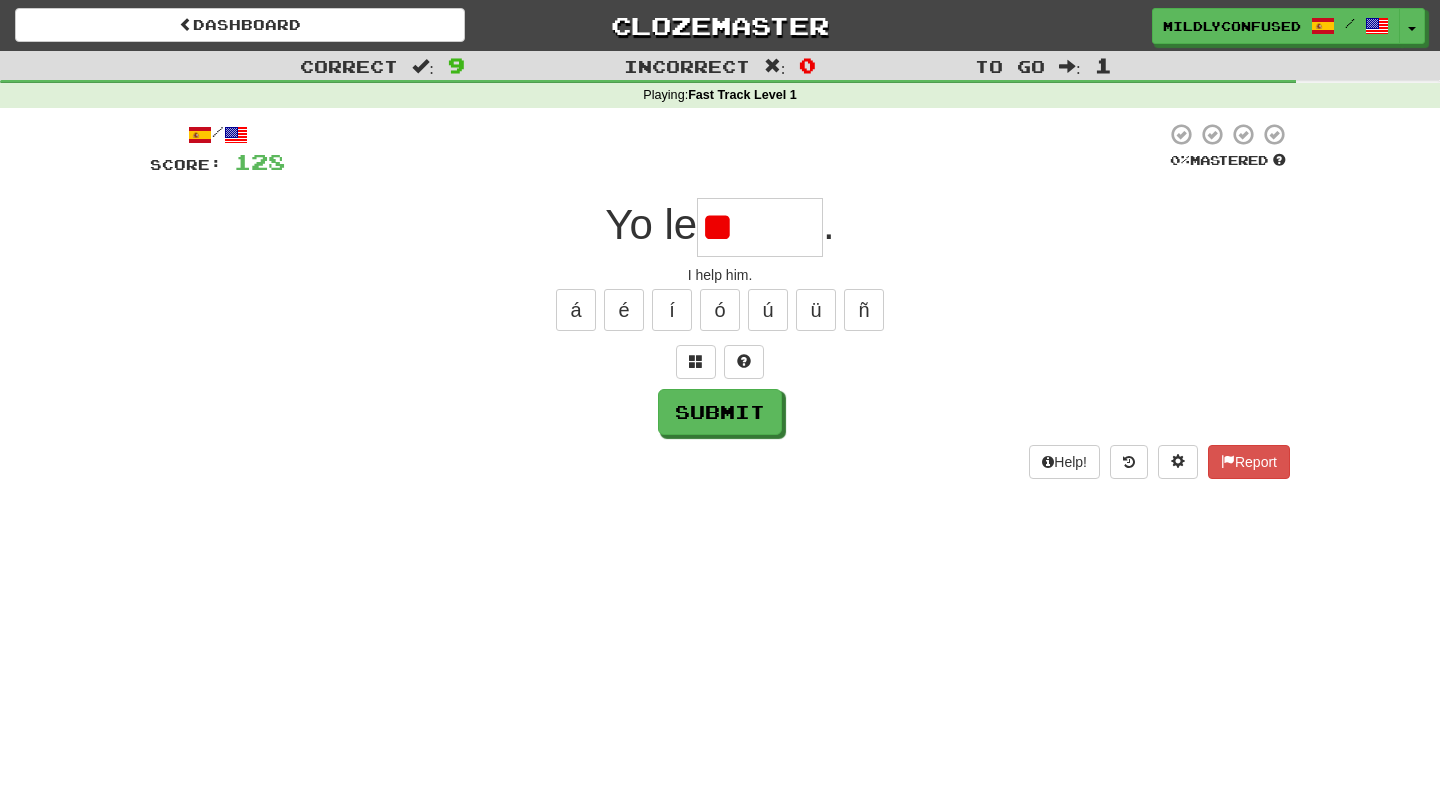 type on "*" 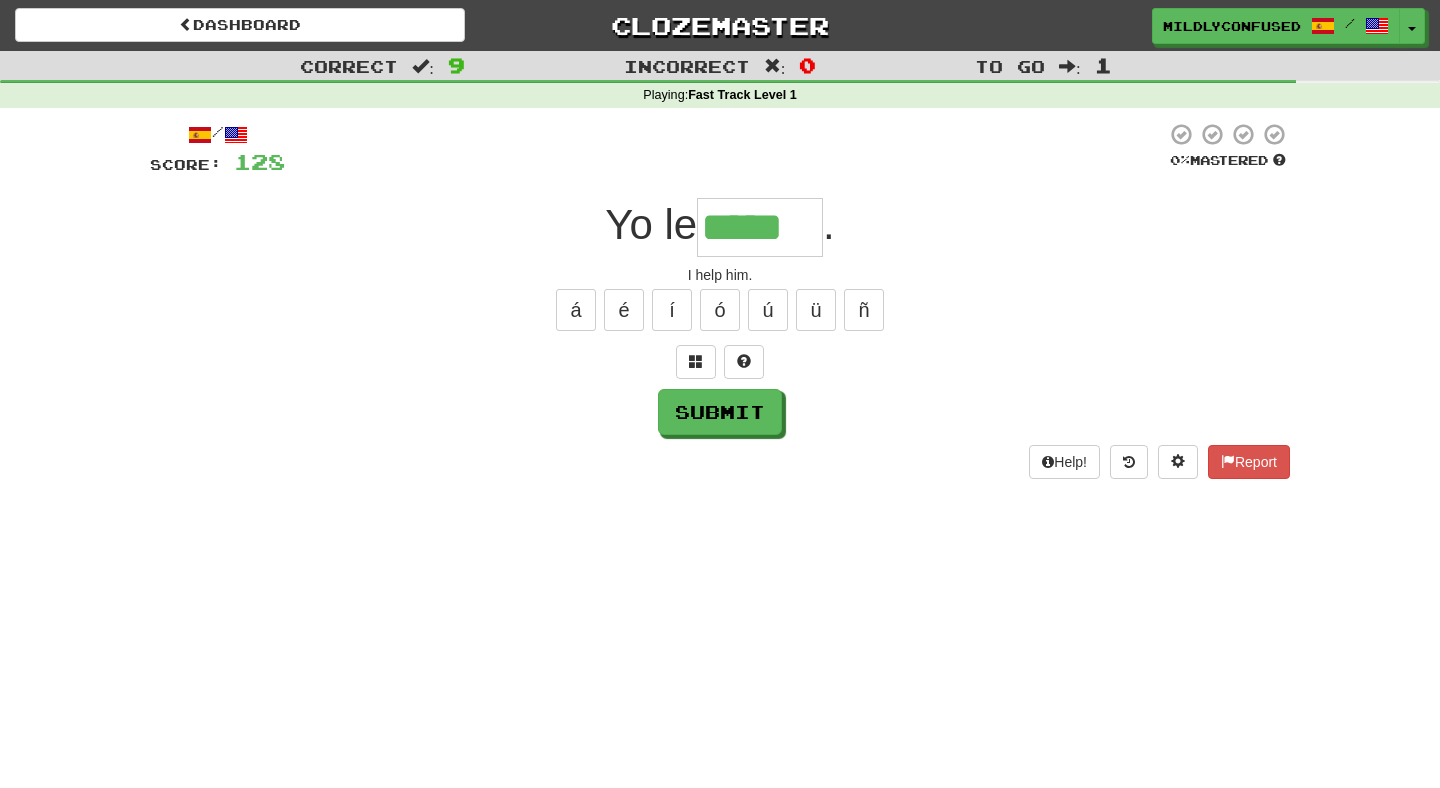type on "*****" 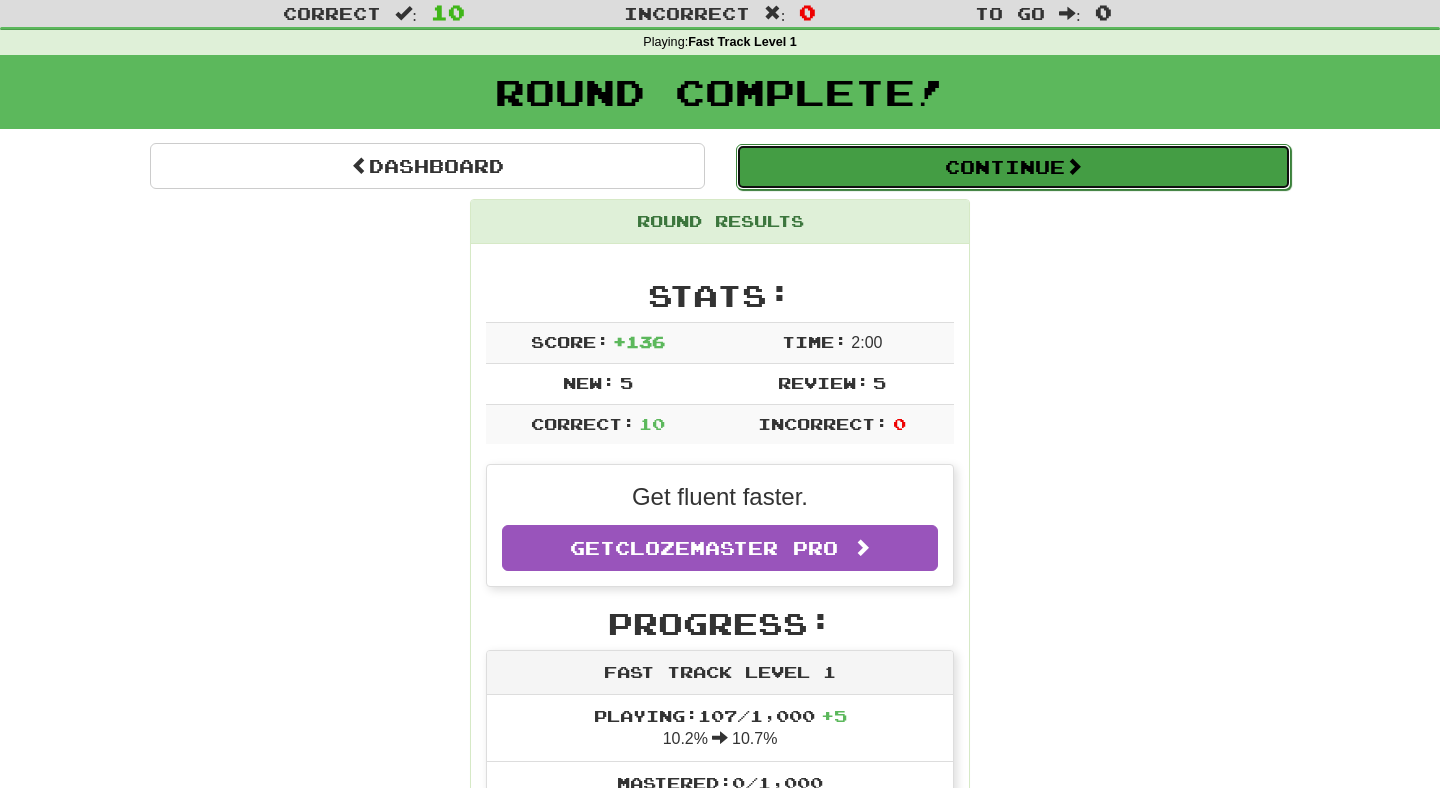 click on "Continue" at bounding box center [1013, 167] 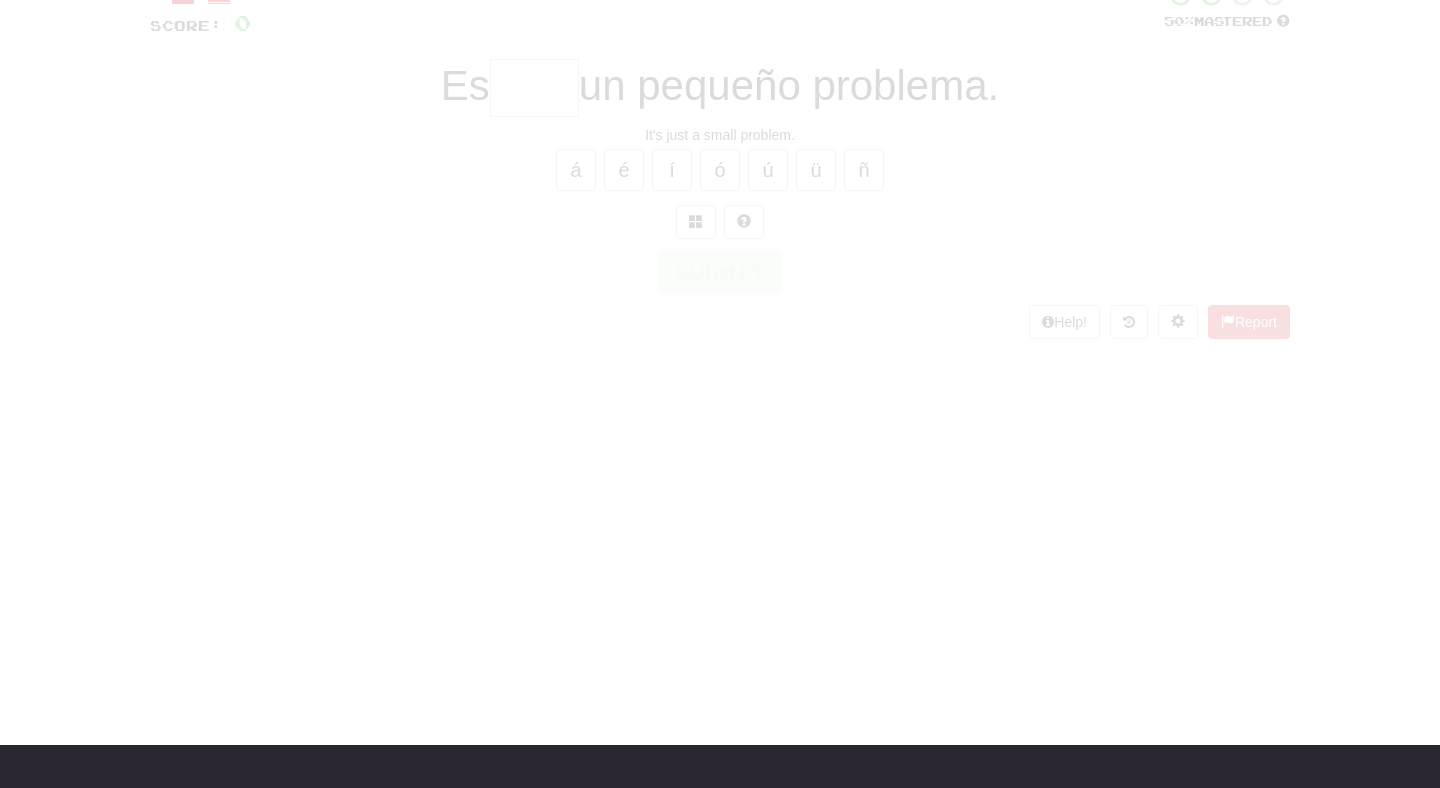 scroll, scrollTop: 53, scrollLeft: 0, axis: vertical 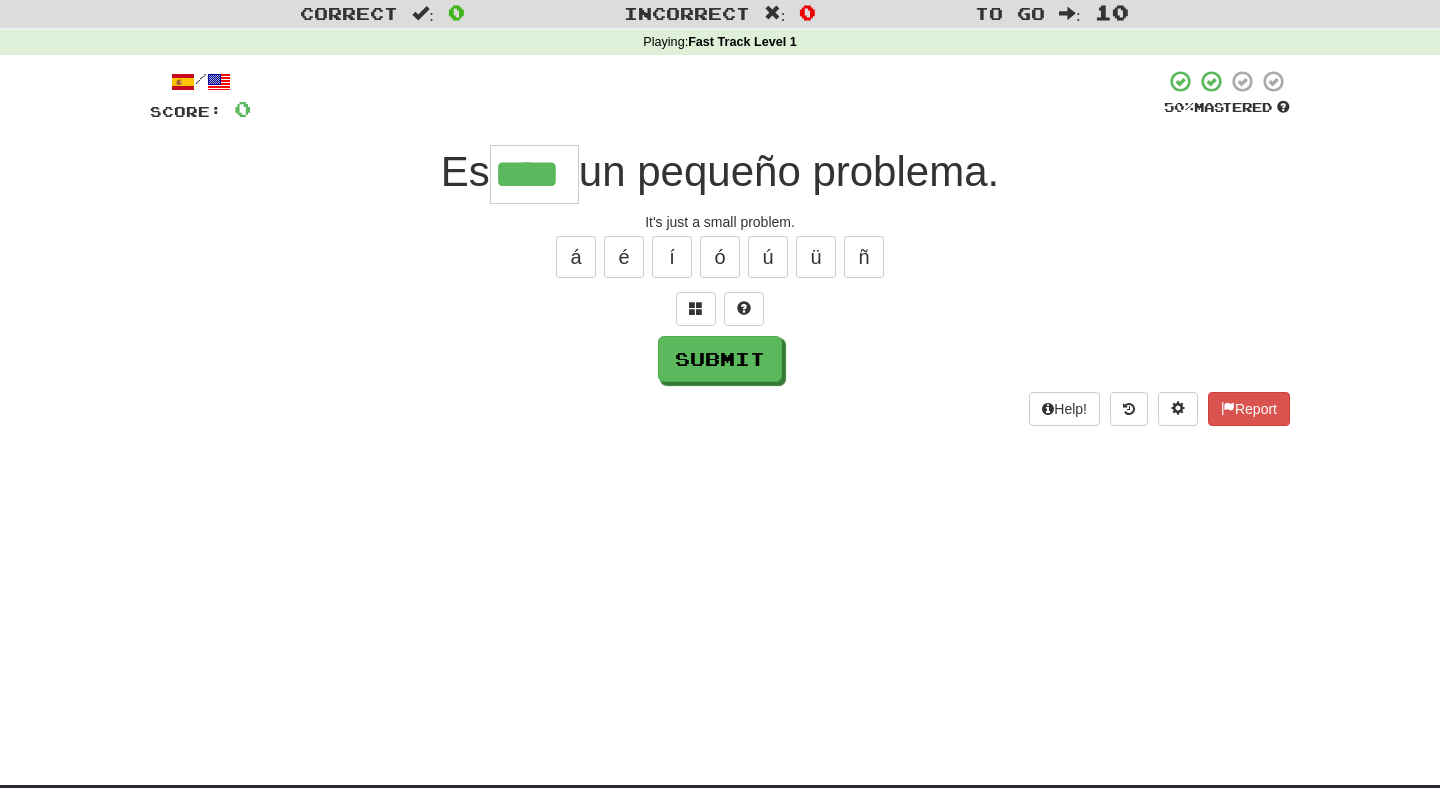 type on "****" 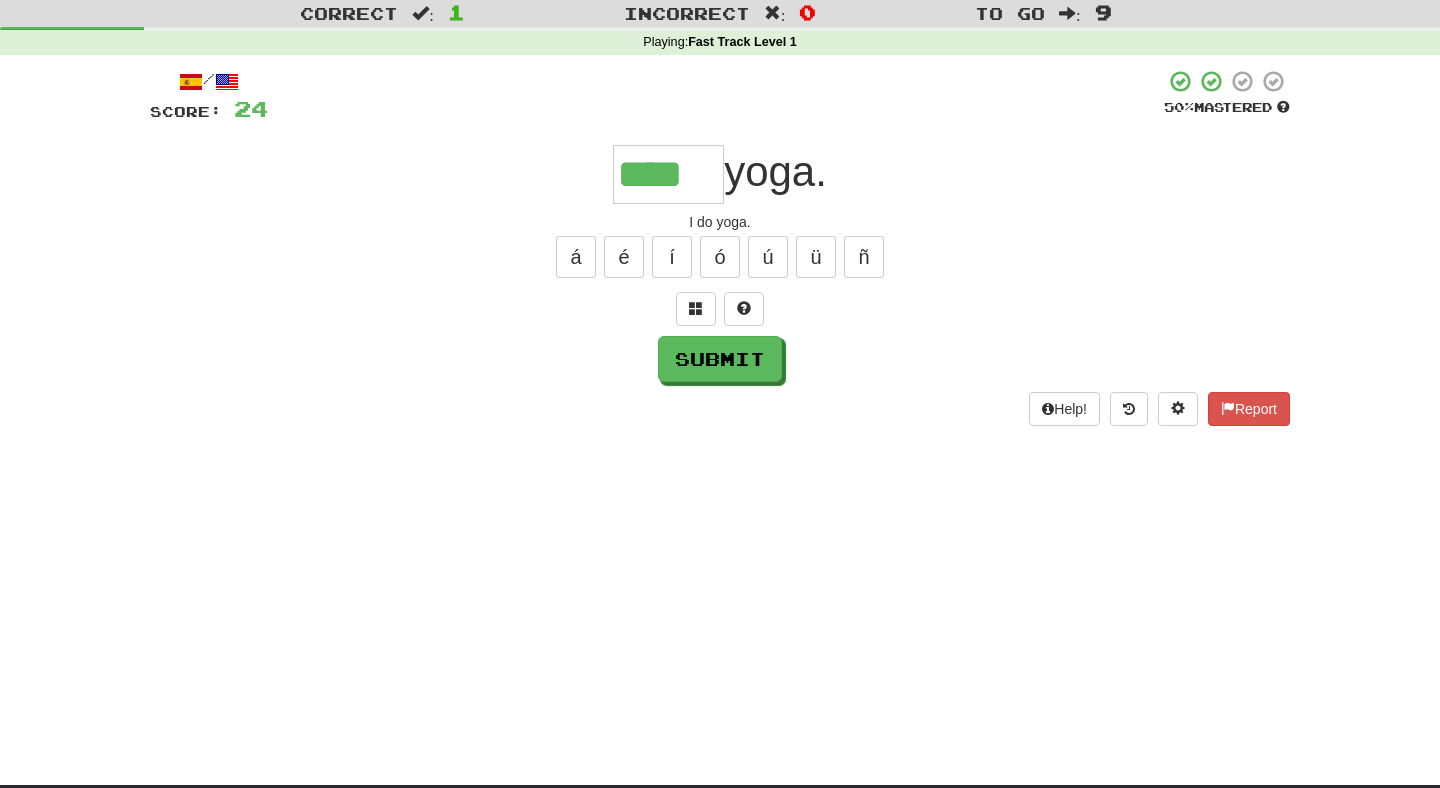 type on "****" 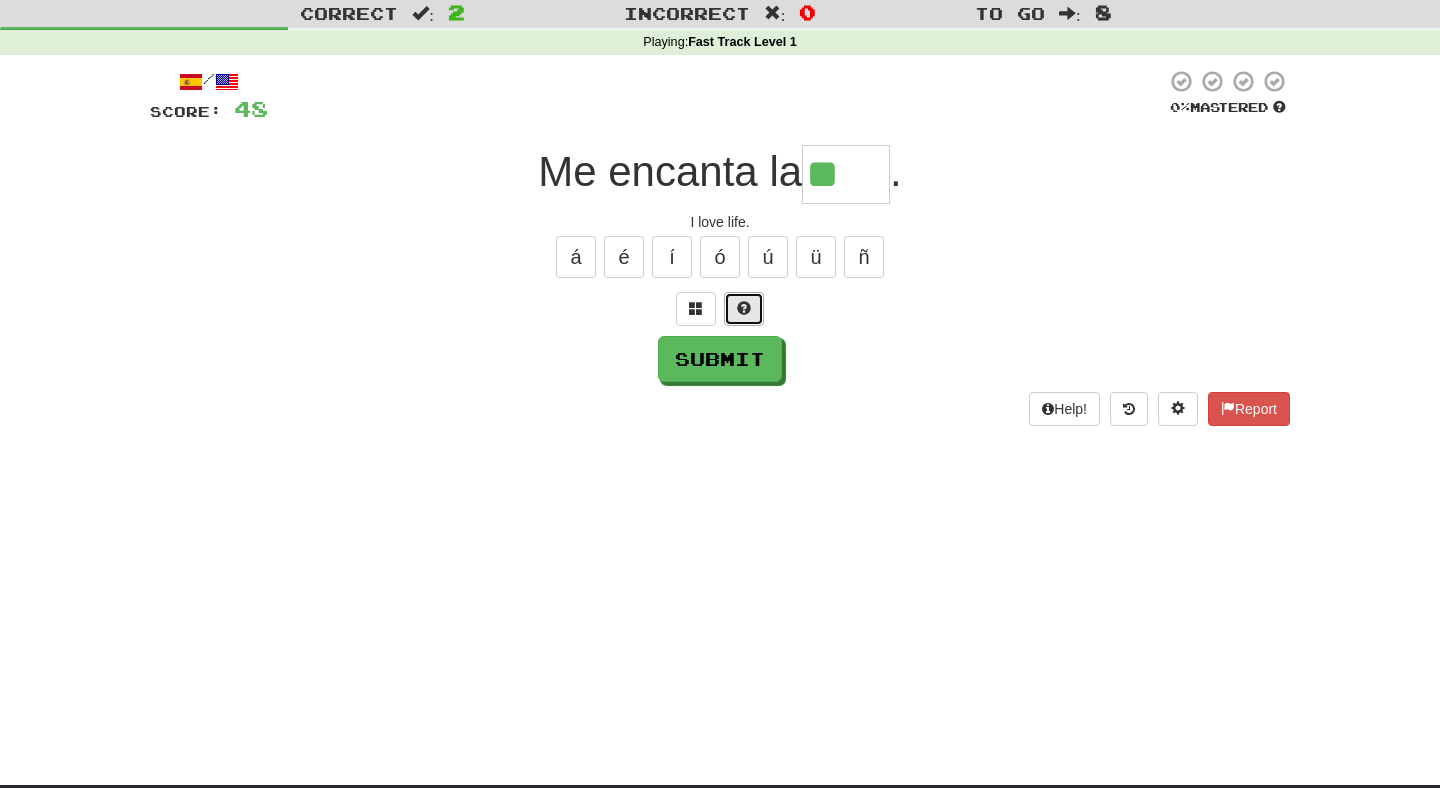 click at bounding box center [744, 308] 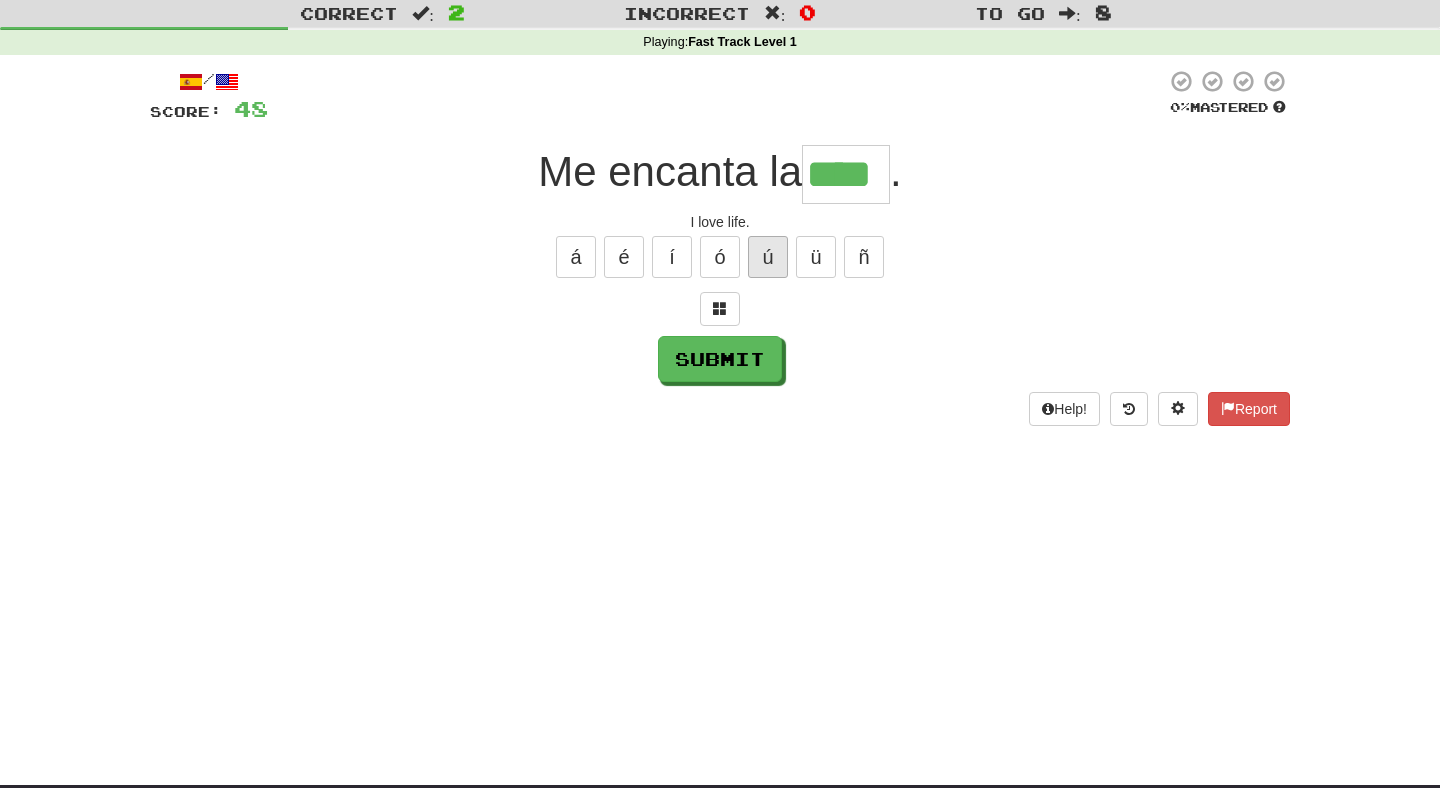 type on "****" 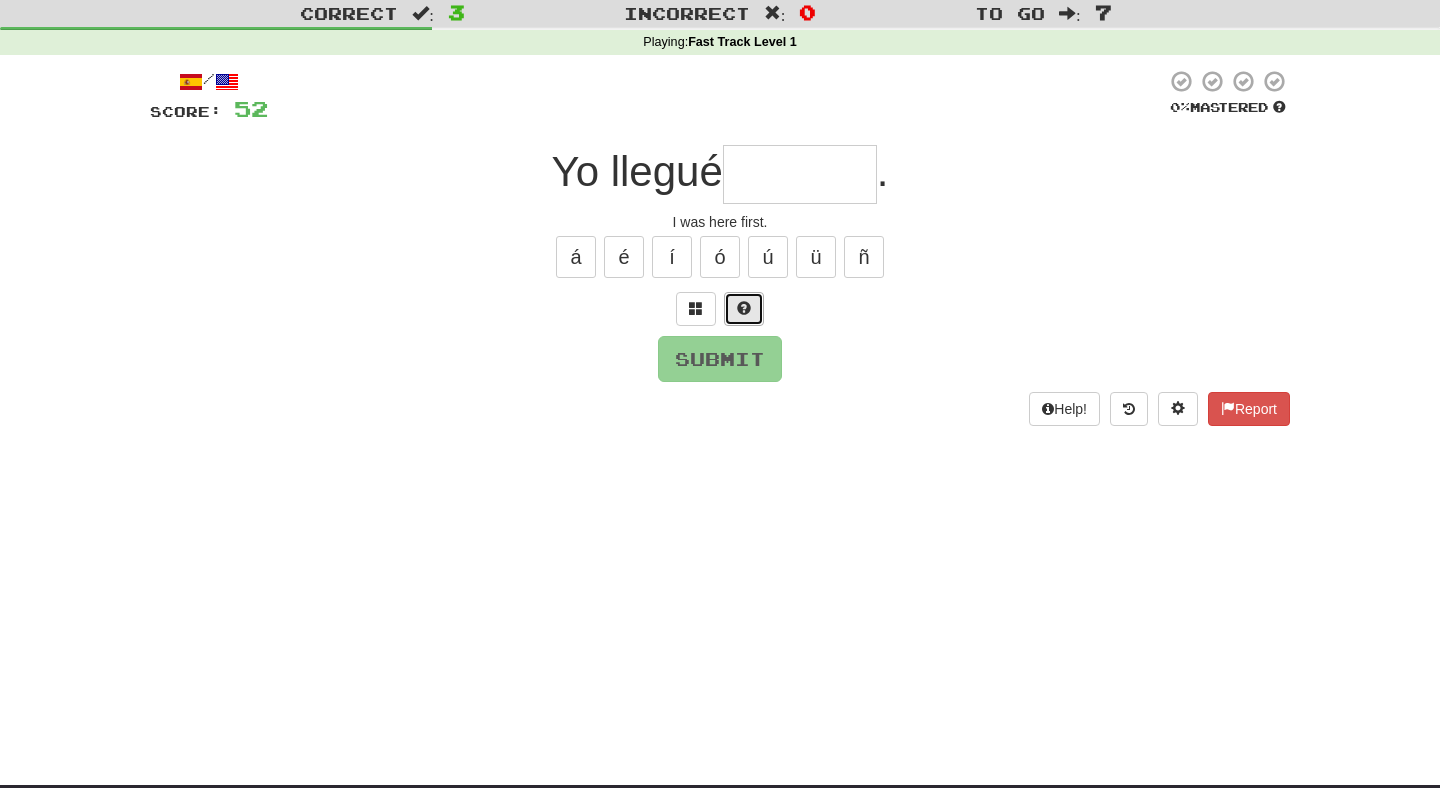 click at bounding box center (744, 309) 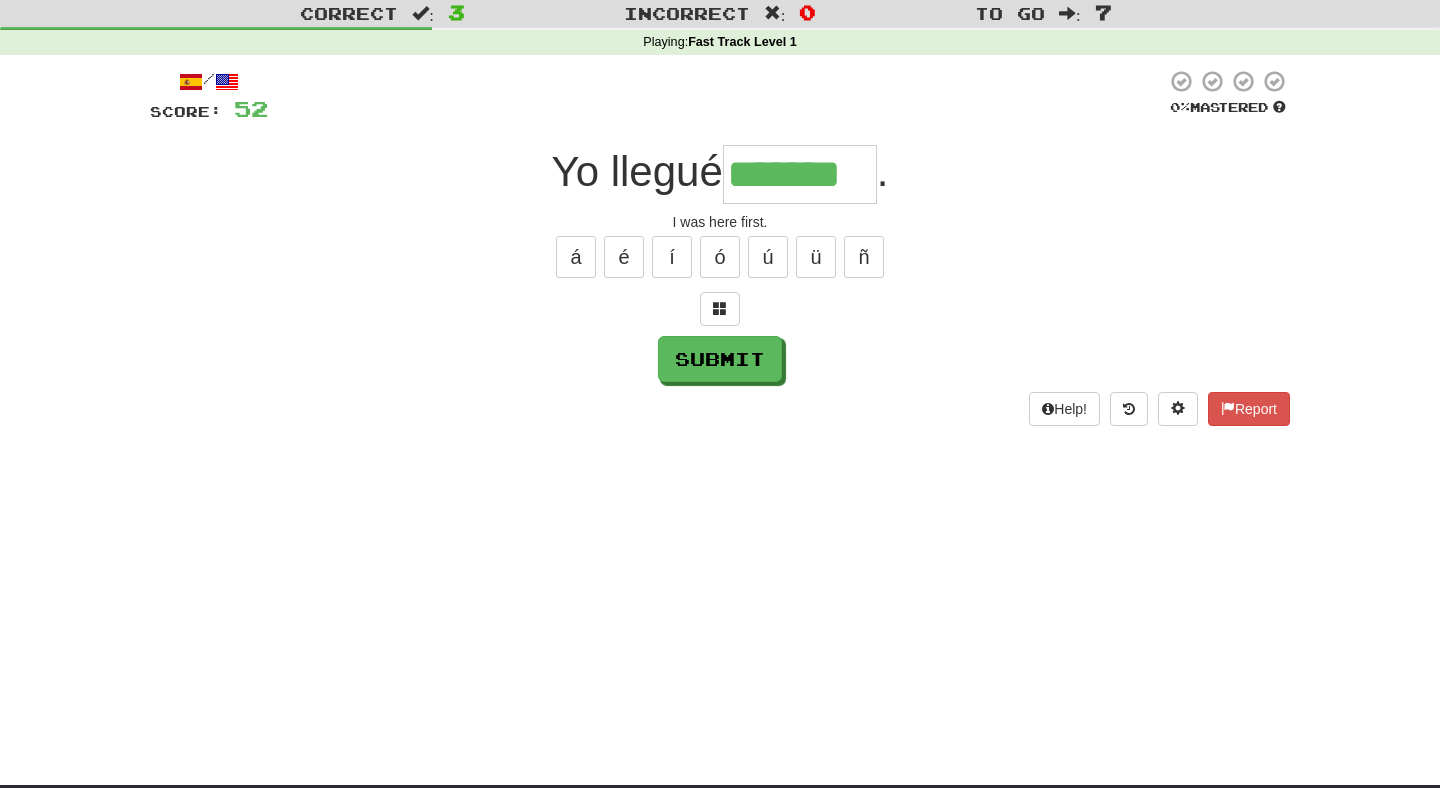 type on "*******" 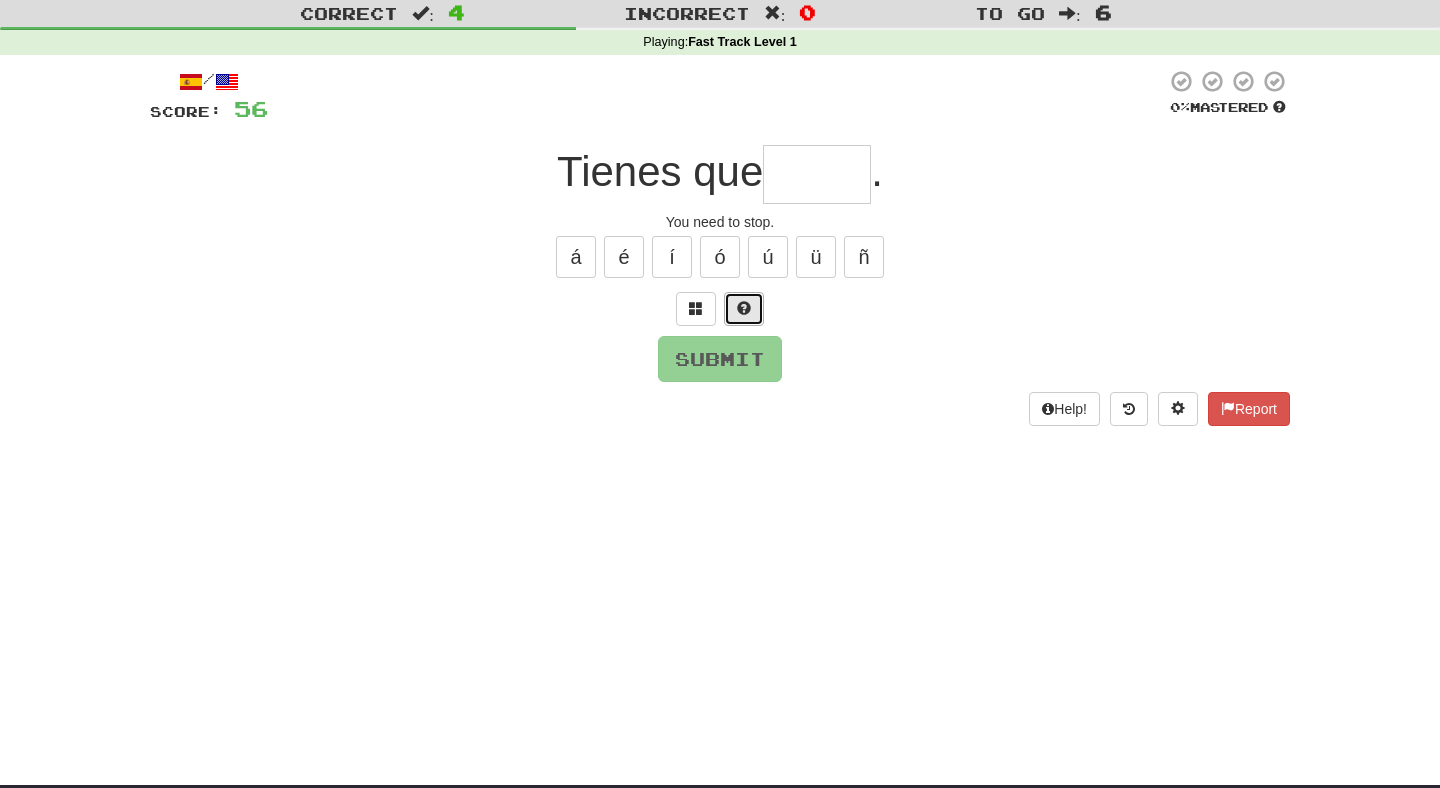 click at bounding box center [744, 308] 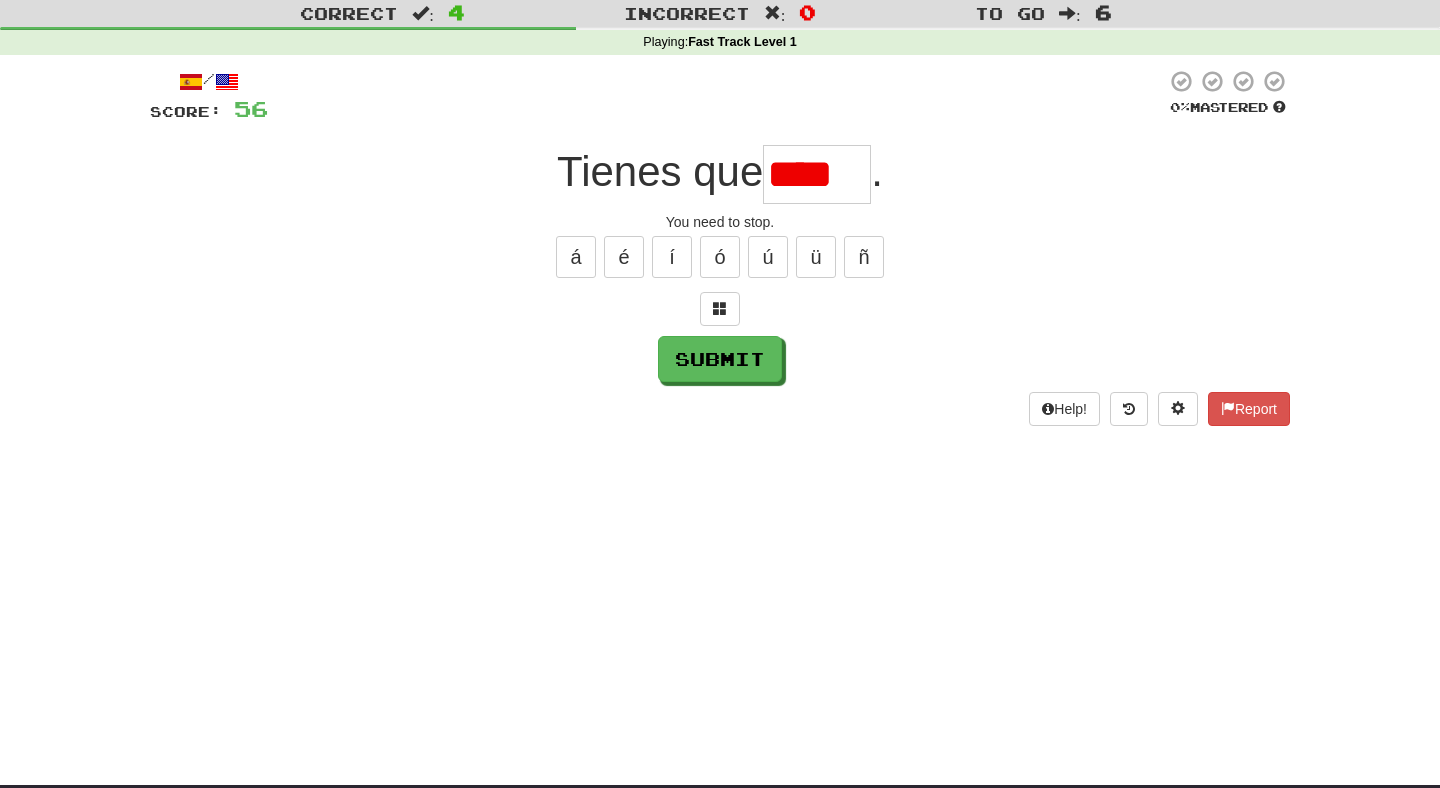 scroll, scrollTop: 0, scrollLeft: 0, axis: both 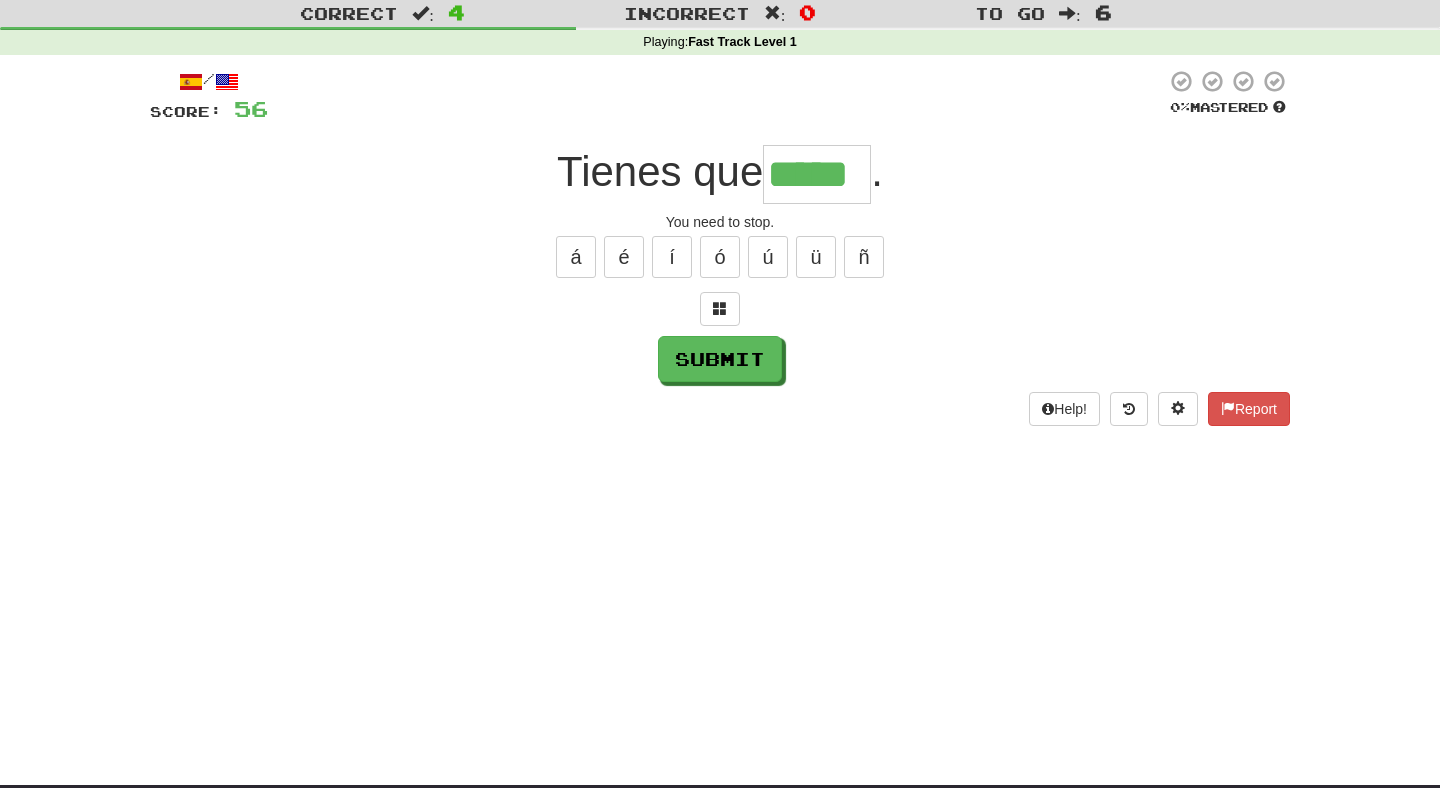 type on "*****" 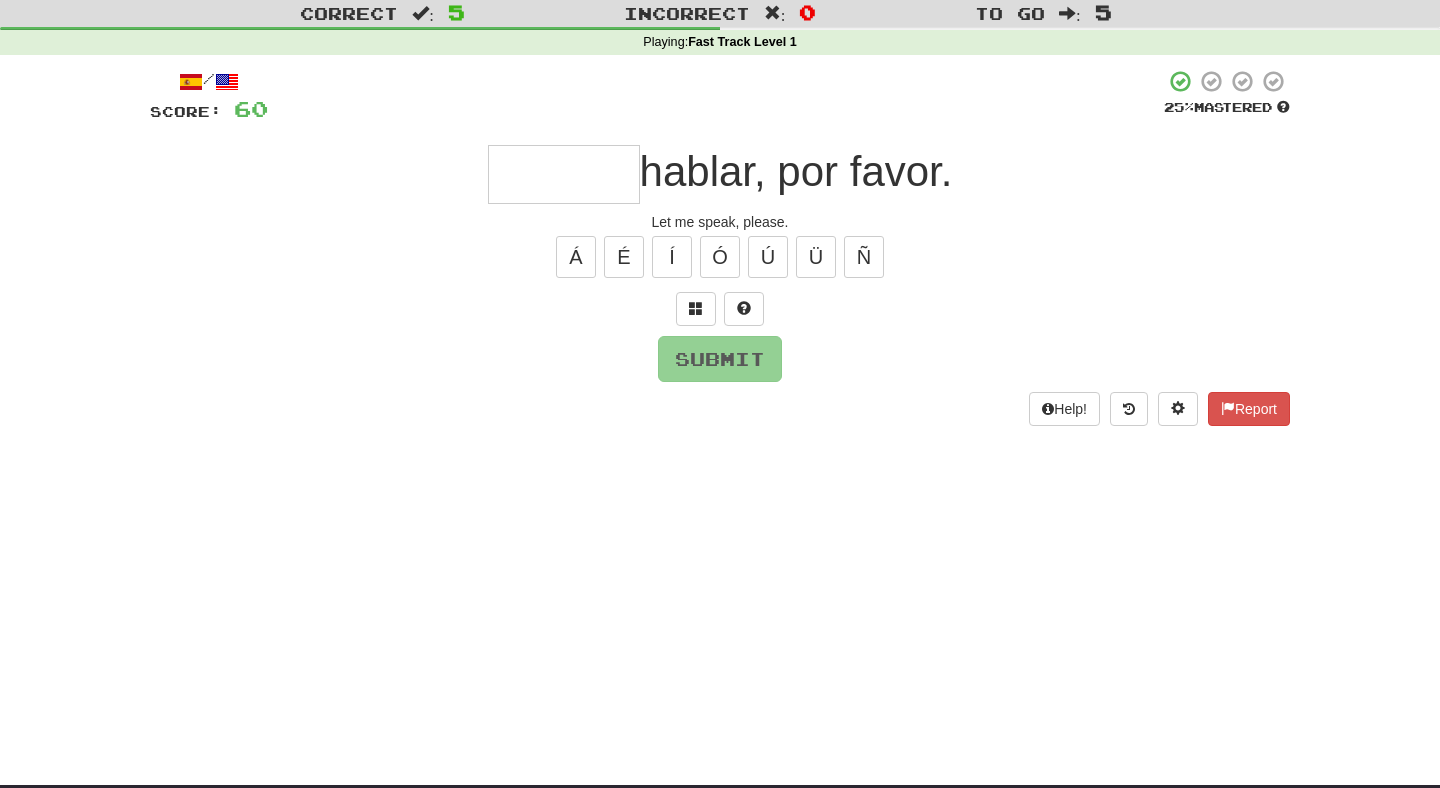 type on "*" 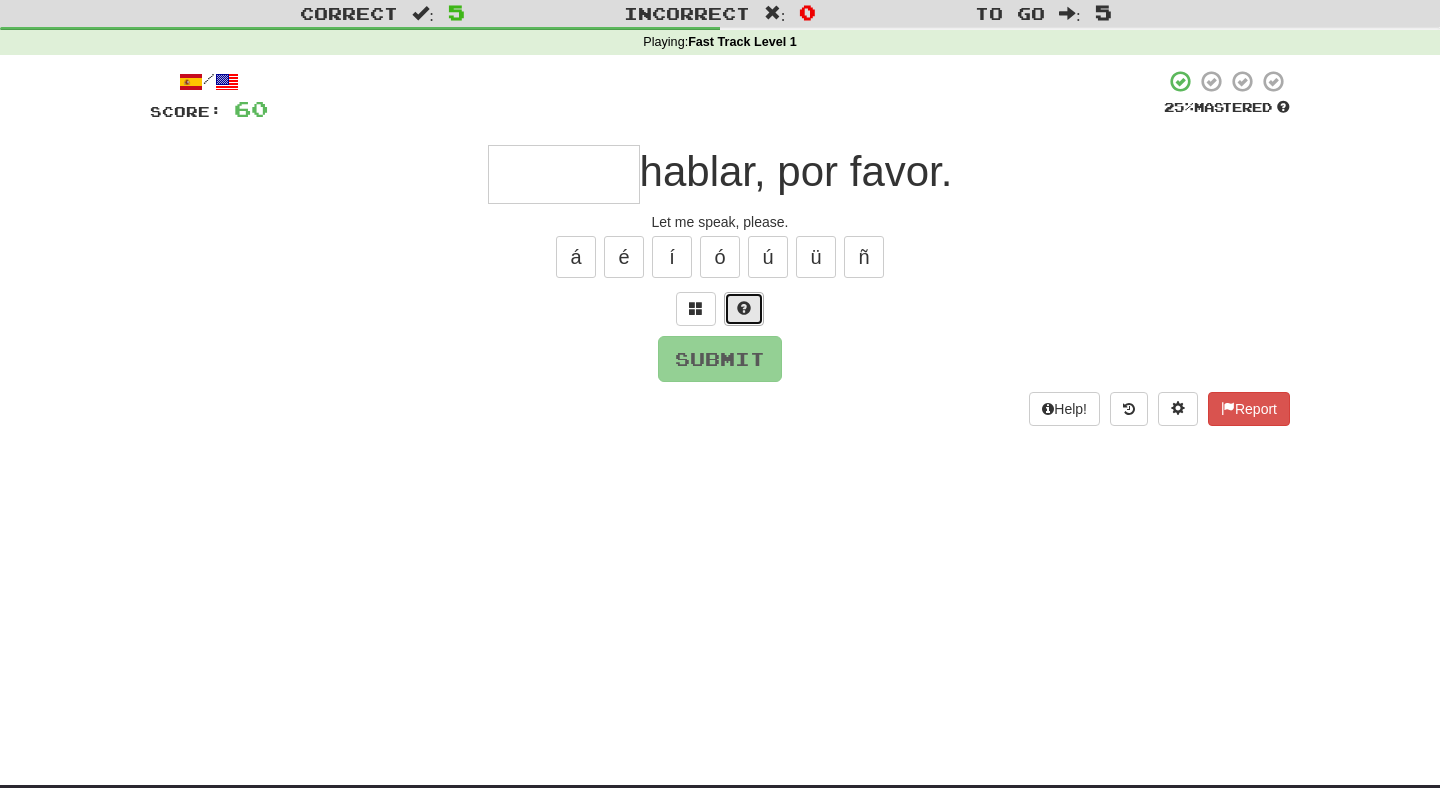 click at bounding box center [744, 309] 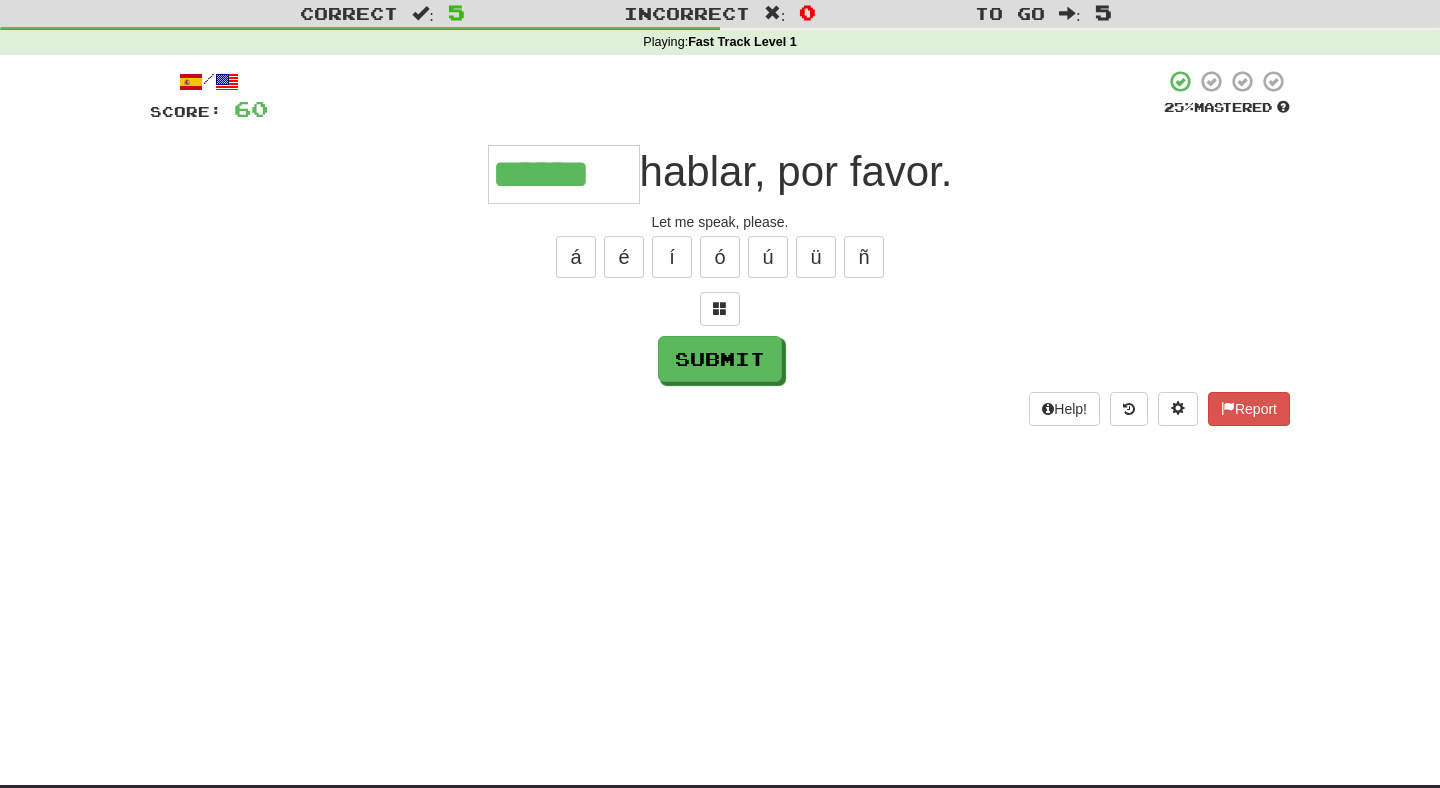 type on "******" 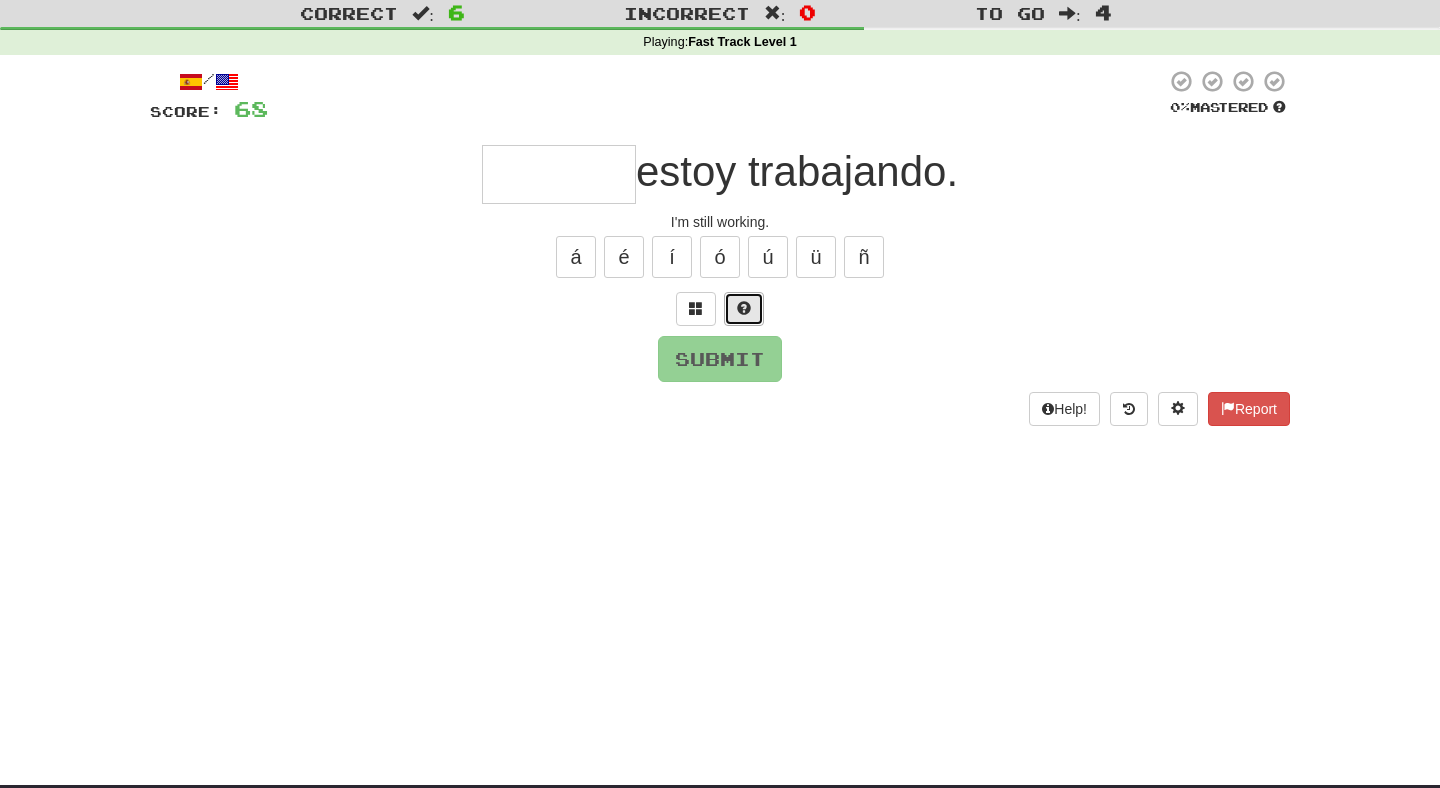 click at bounding box center (744, 309) 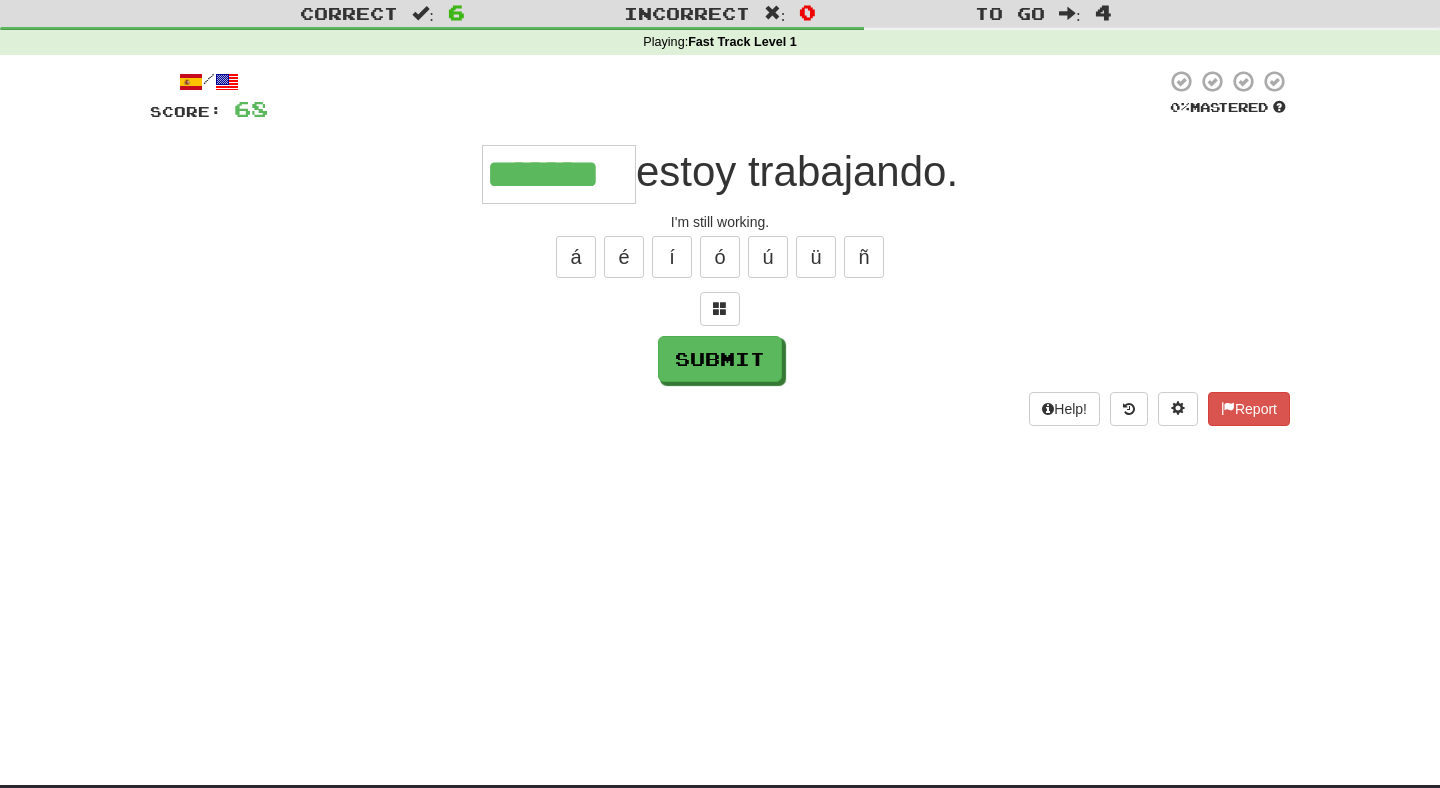 type on "*******" 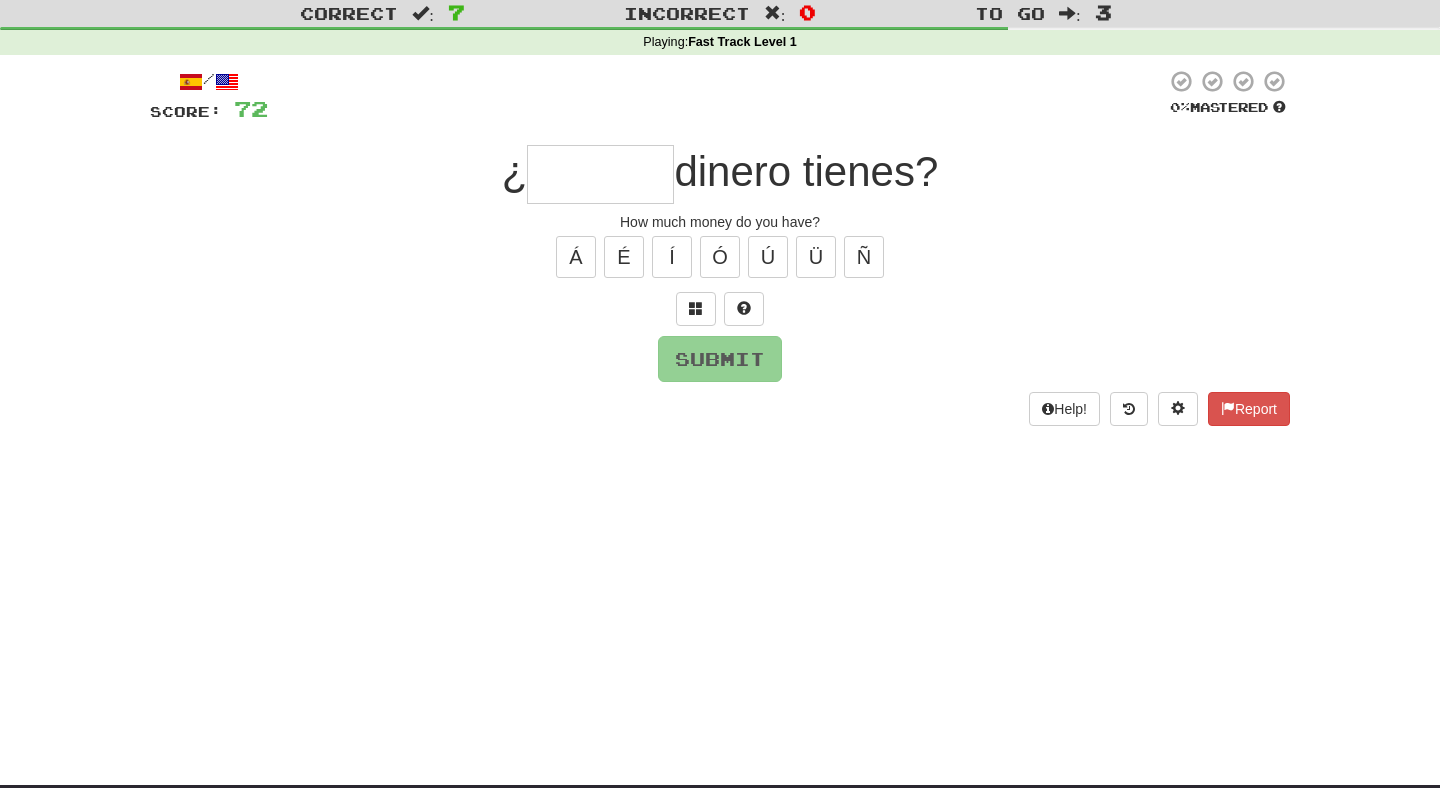 type on "*" 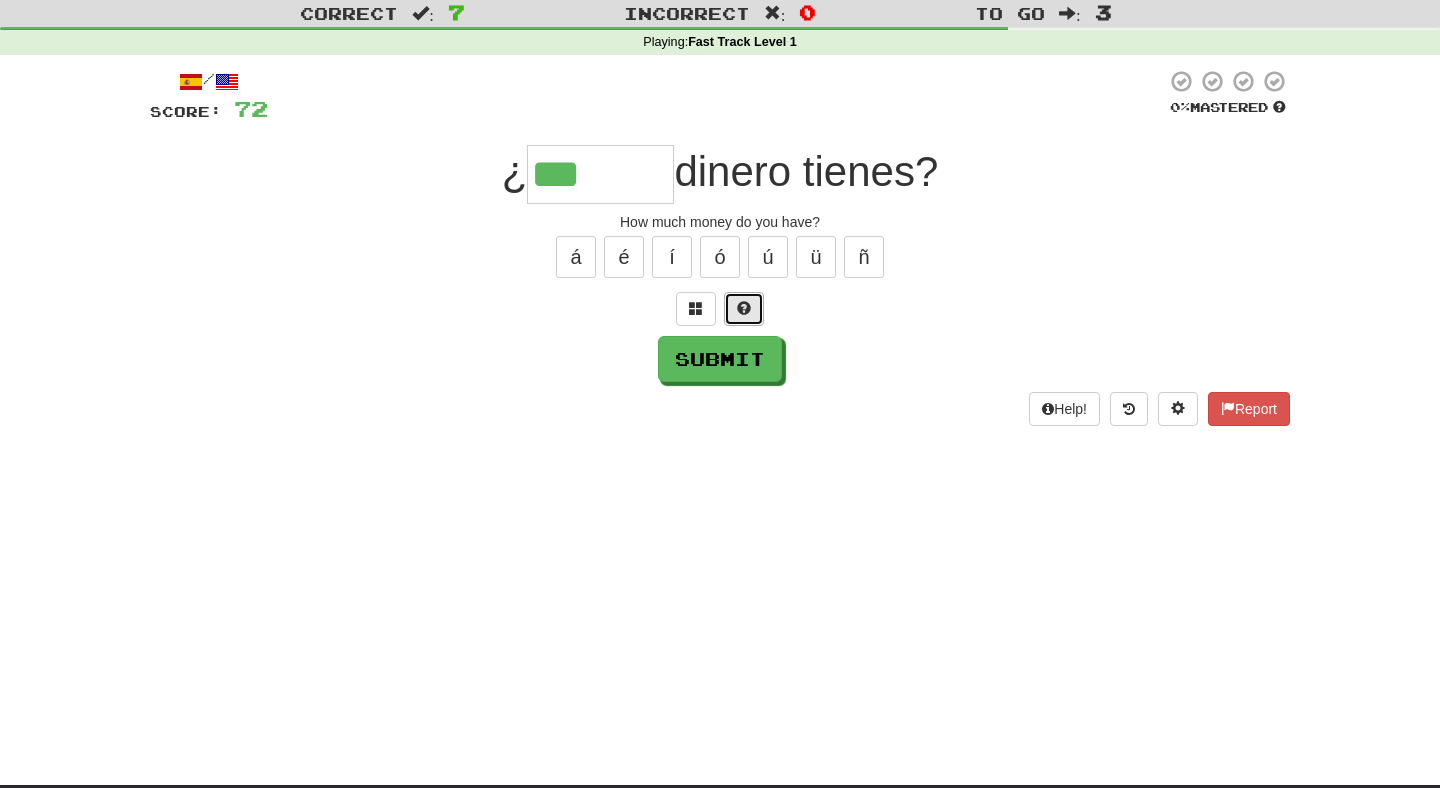 click at bounding box center [744, 309] 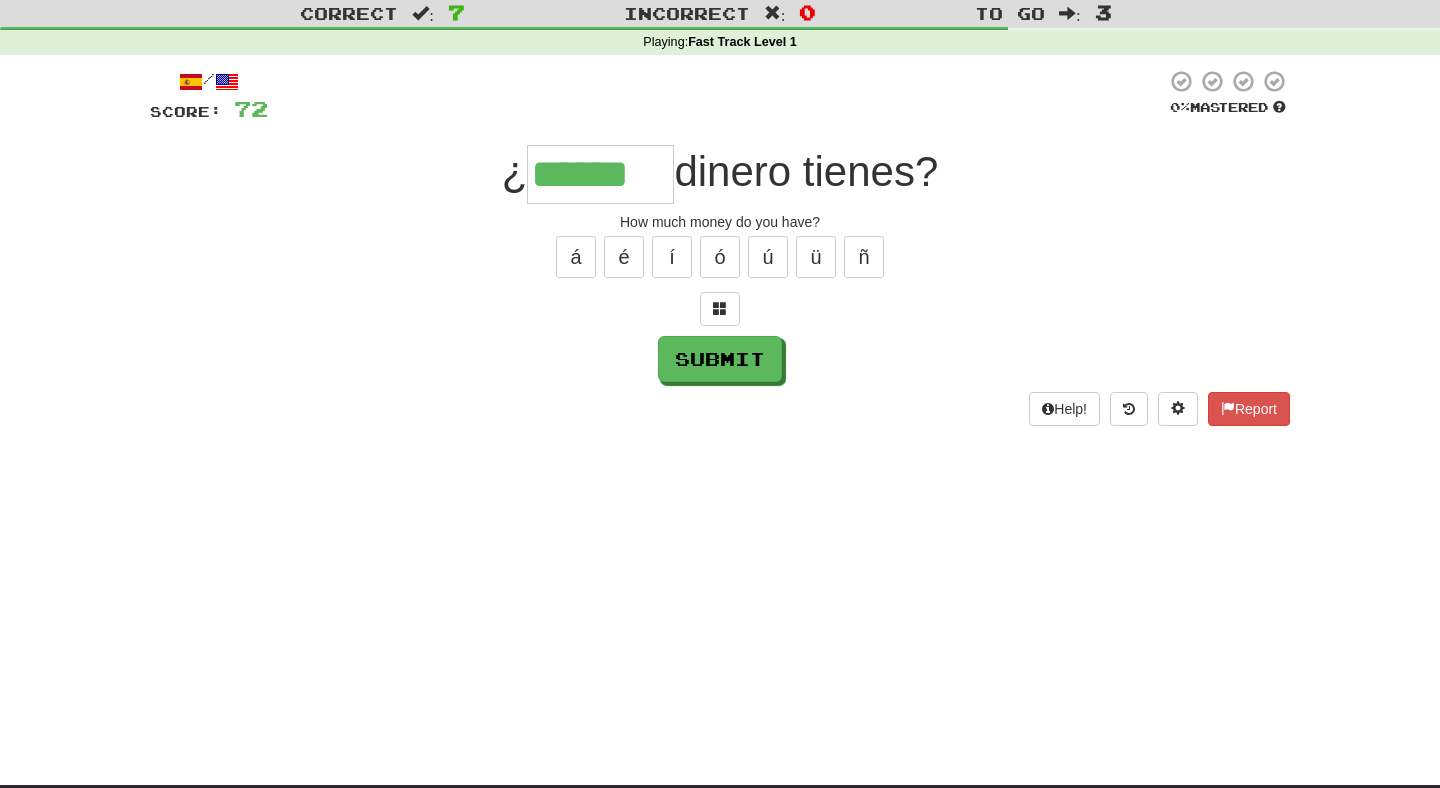 type on "******" 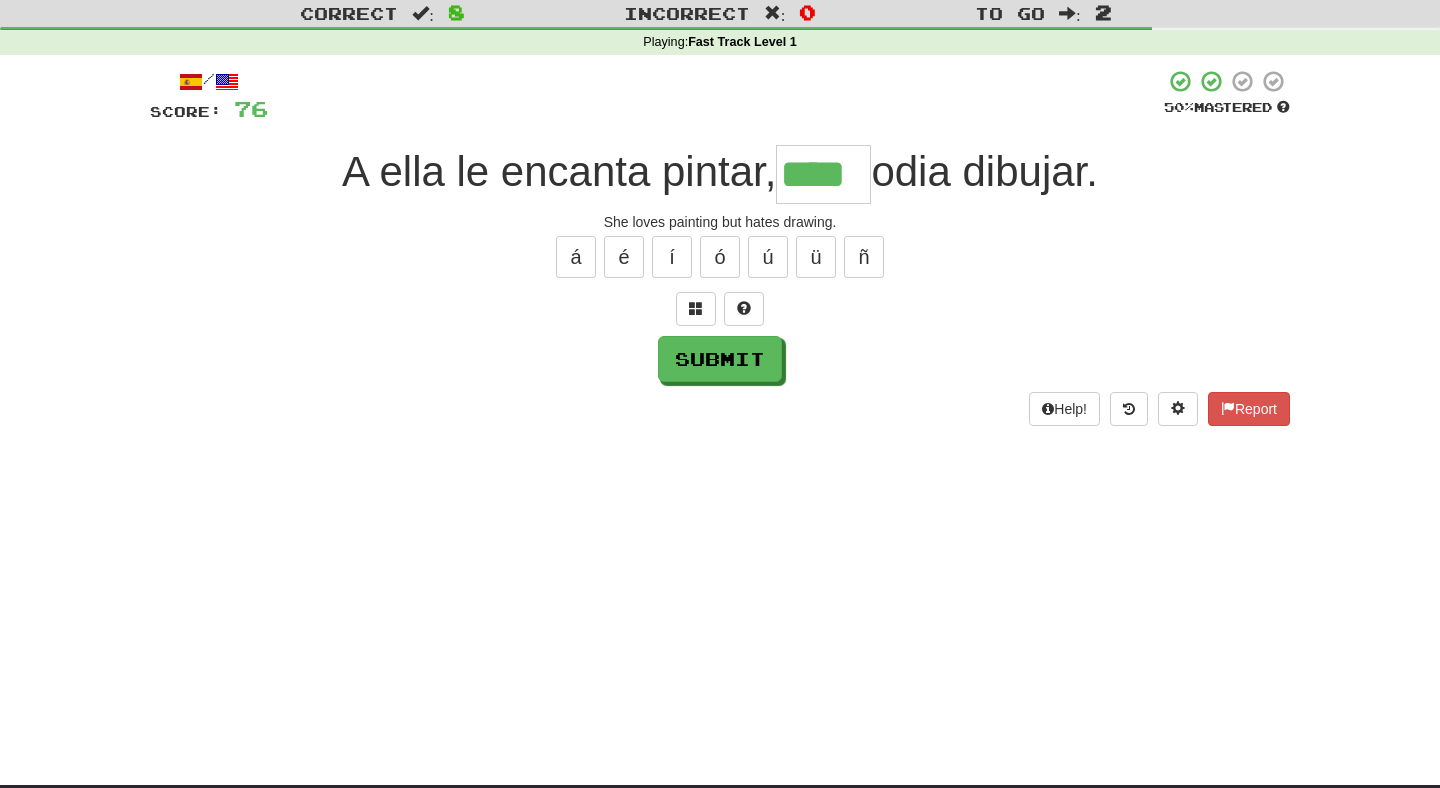 type on "****" 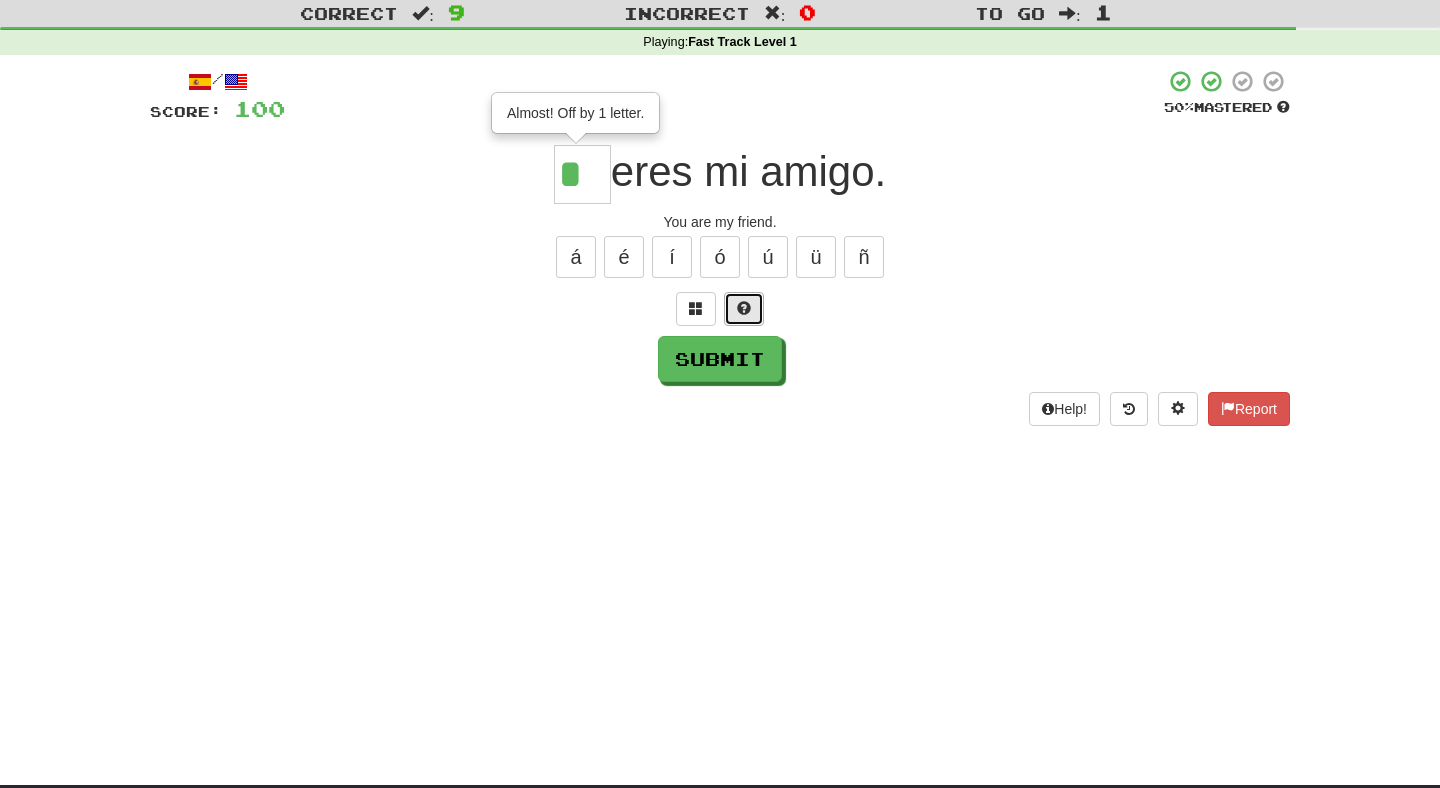 click at bounding box center (744, 308) 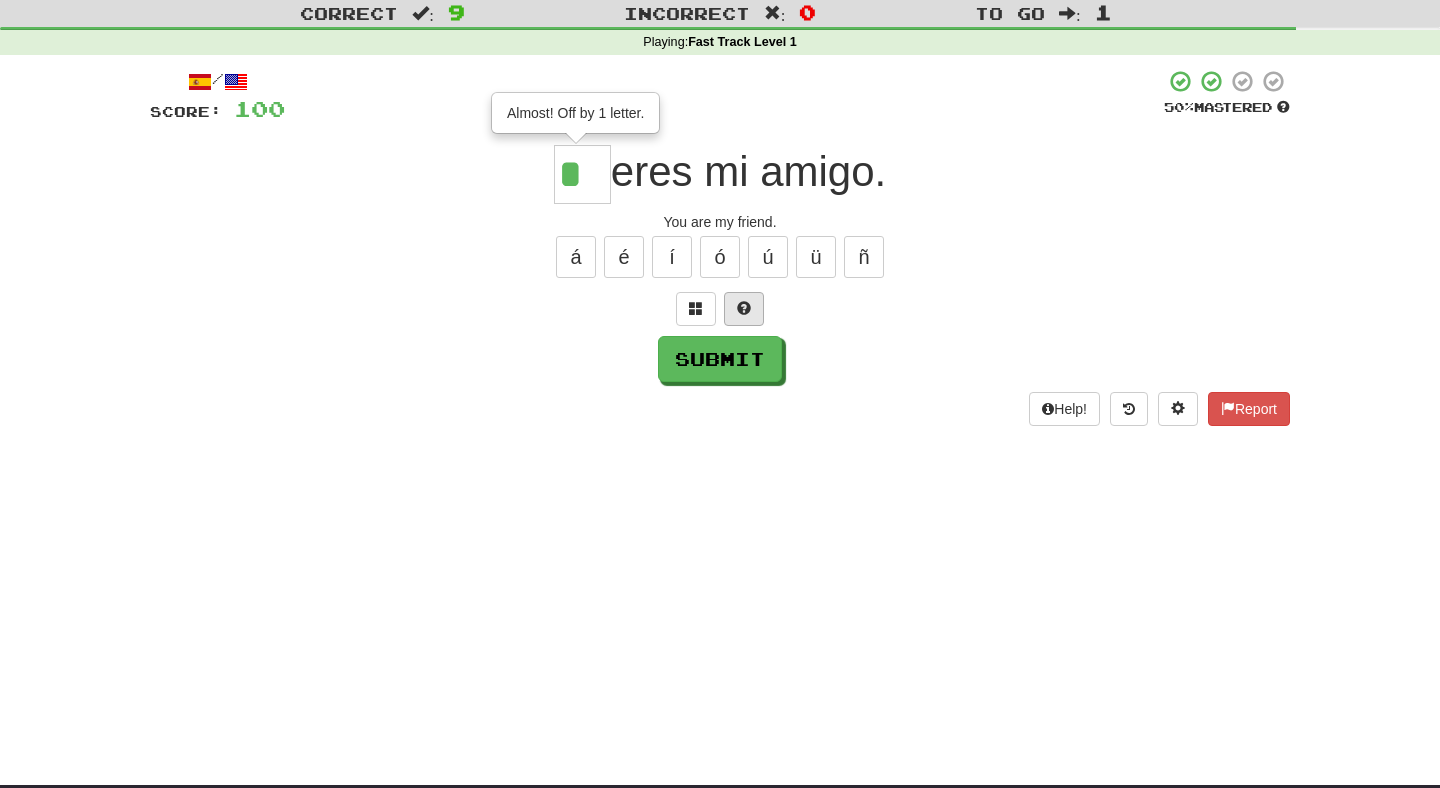type on "**" 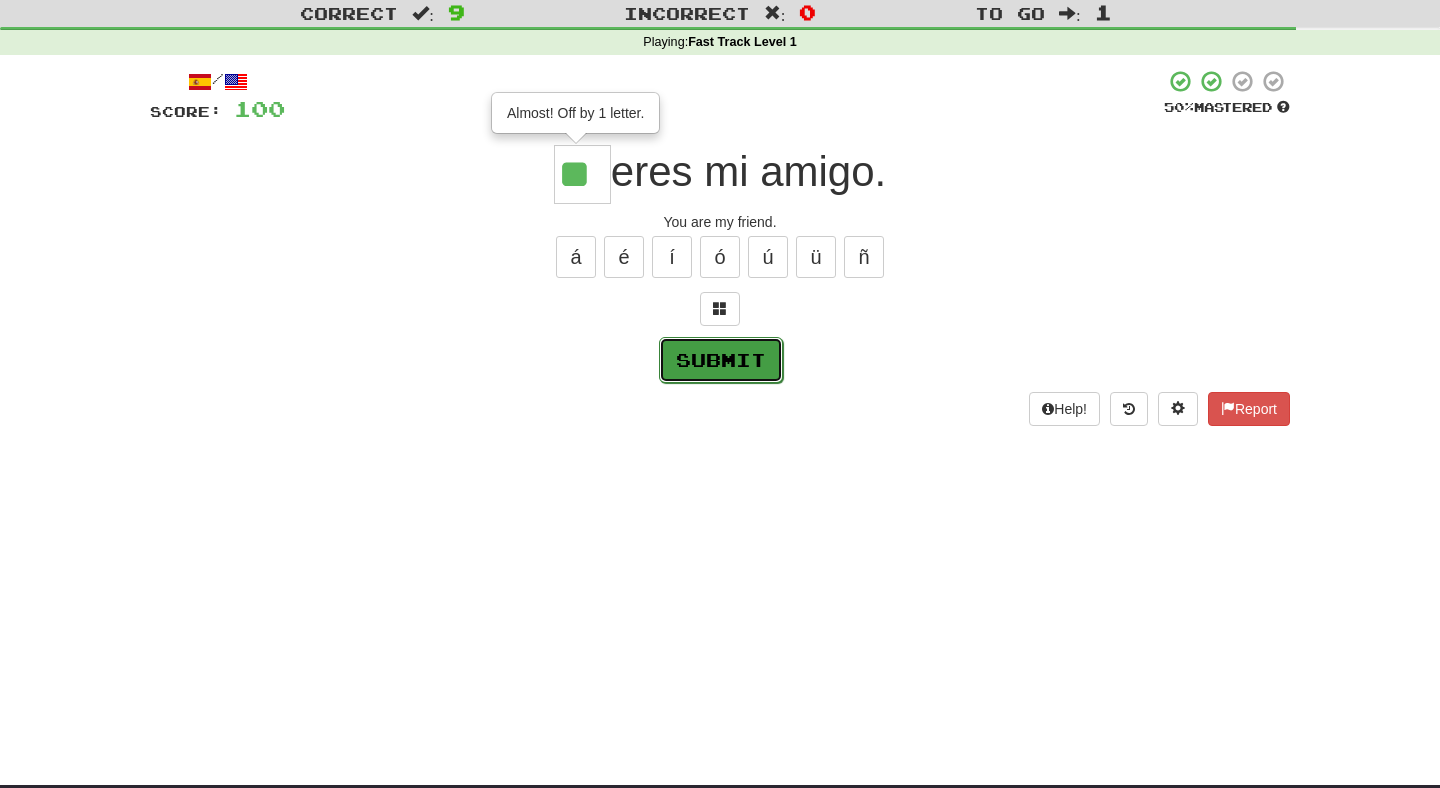 click on "Submit" at bounding box center [721, 360] 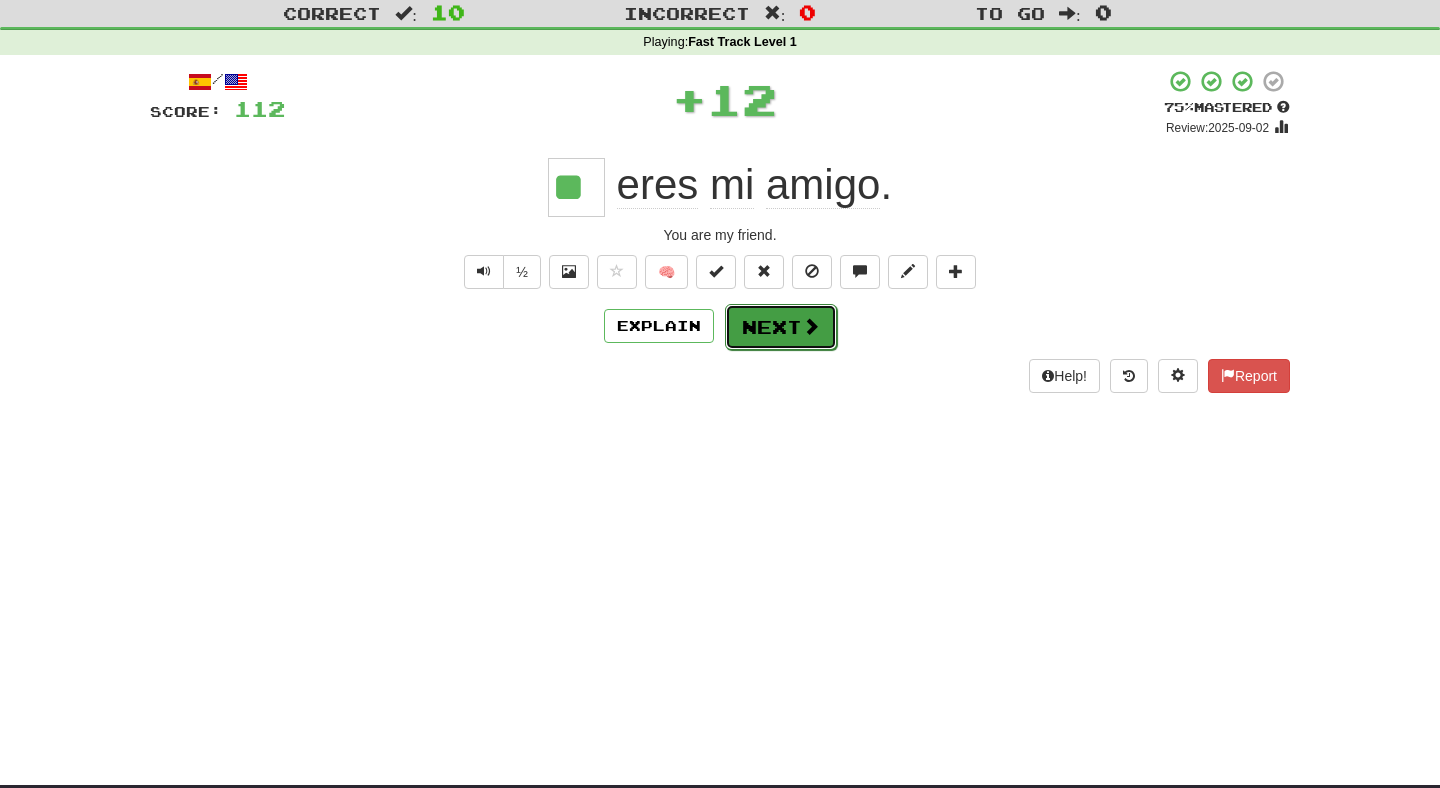 click on "Next" at bounding box center (781, 327) 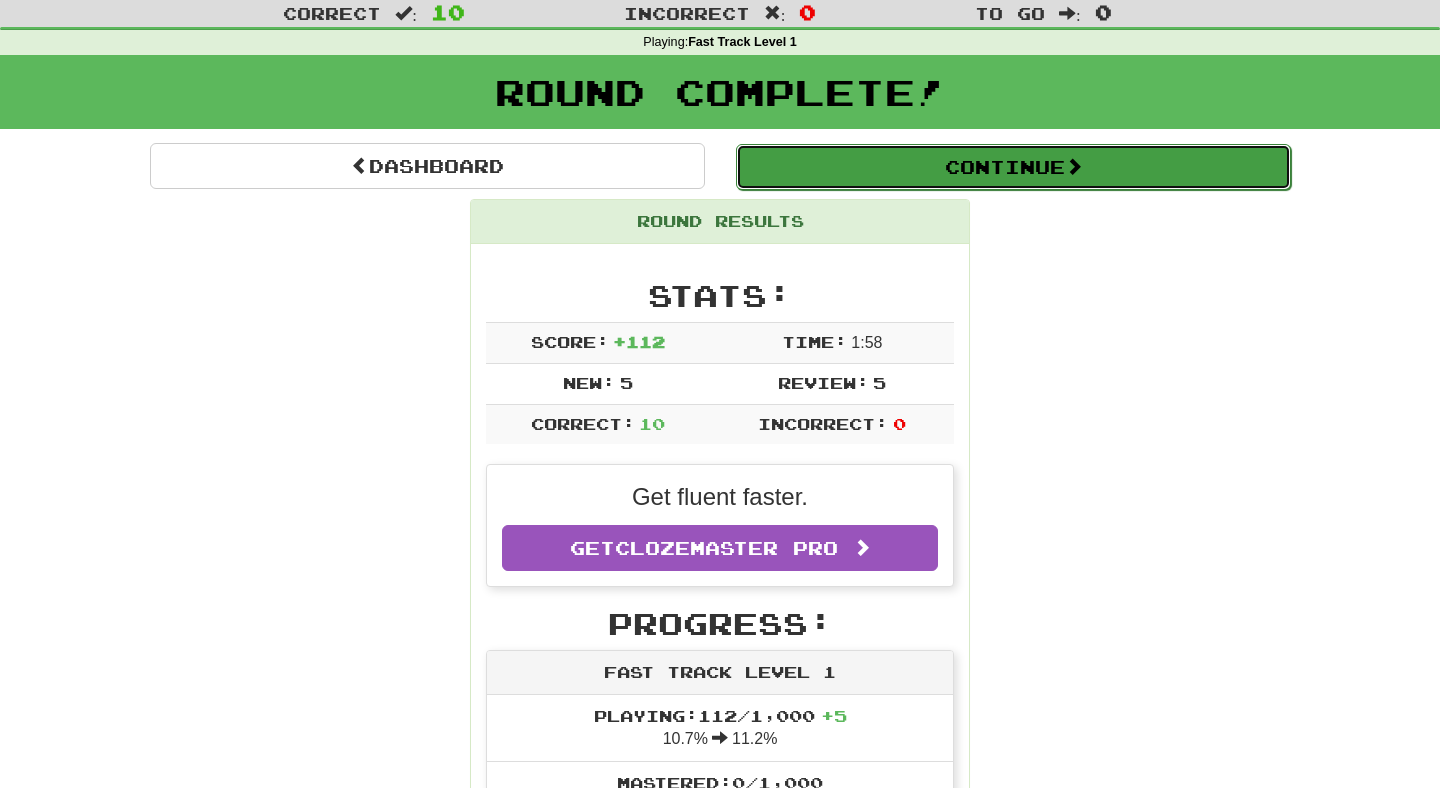 click on "Continue" at bounding box center [1013, 167] 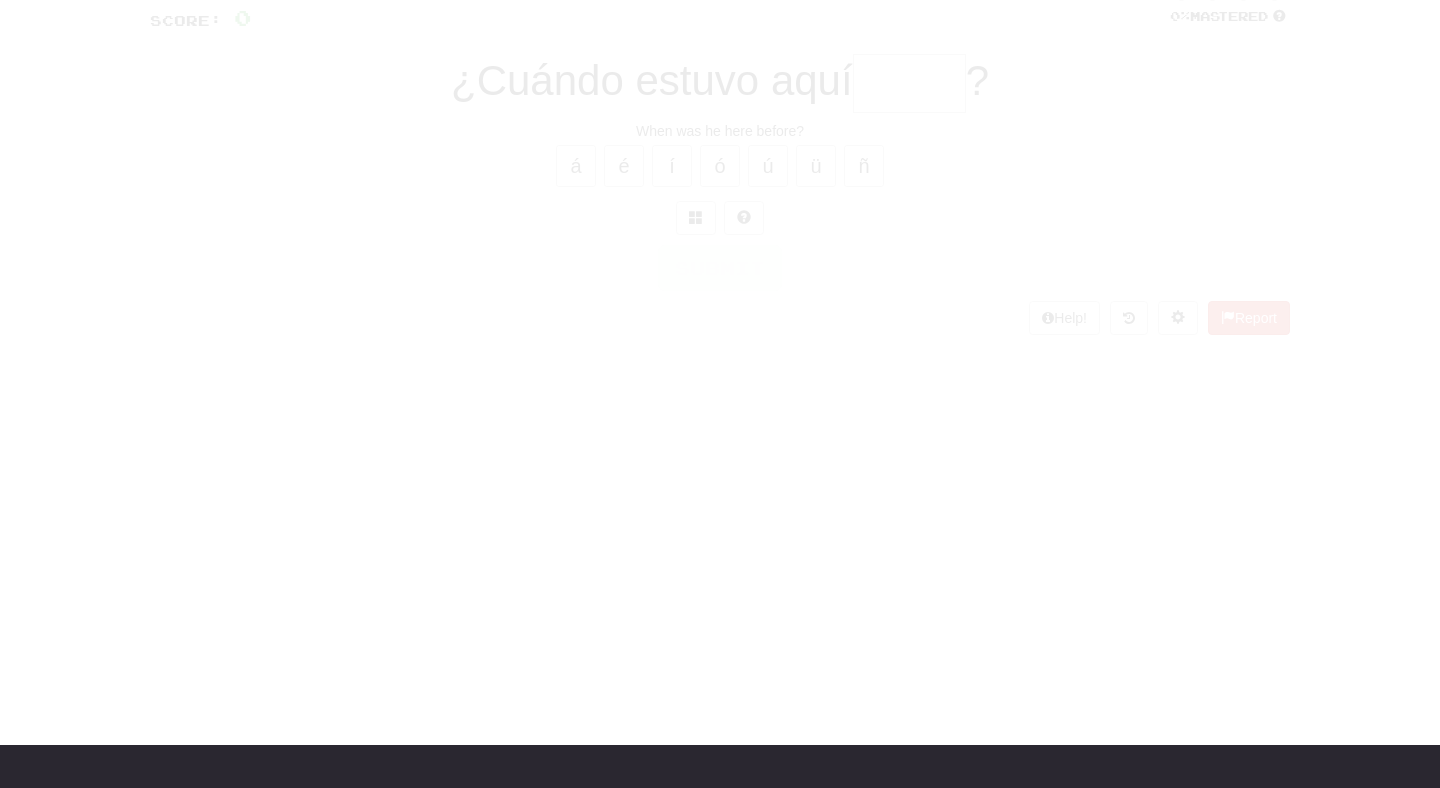 scroll, scrollTop: 53, scrollLeft: 0, axis: vertical 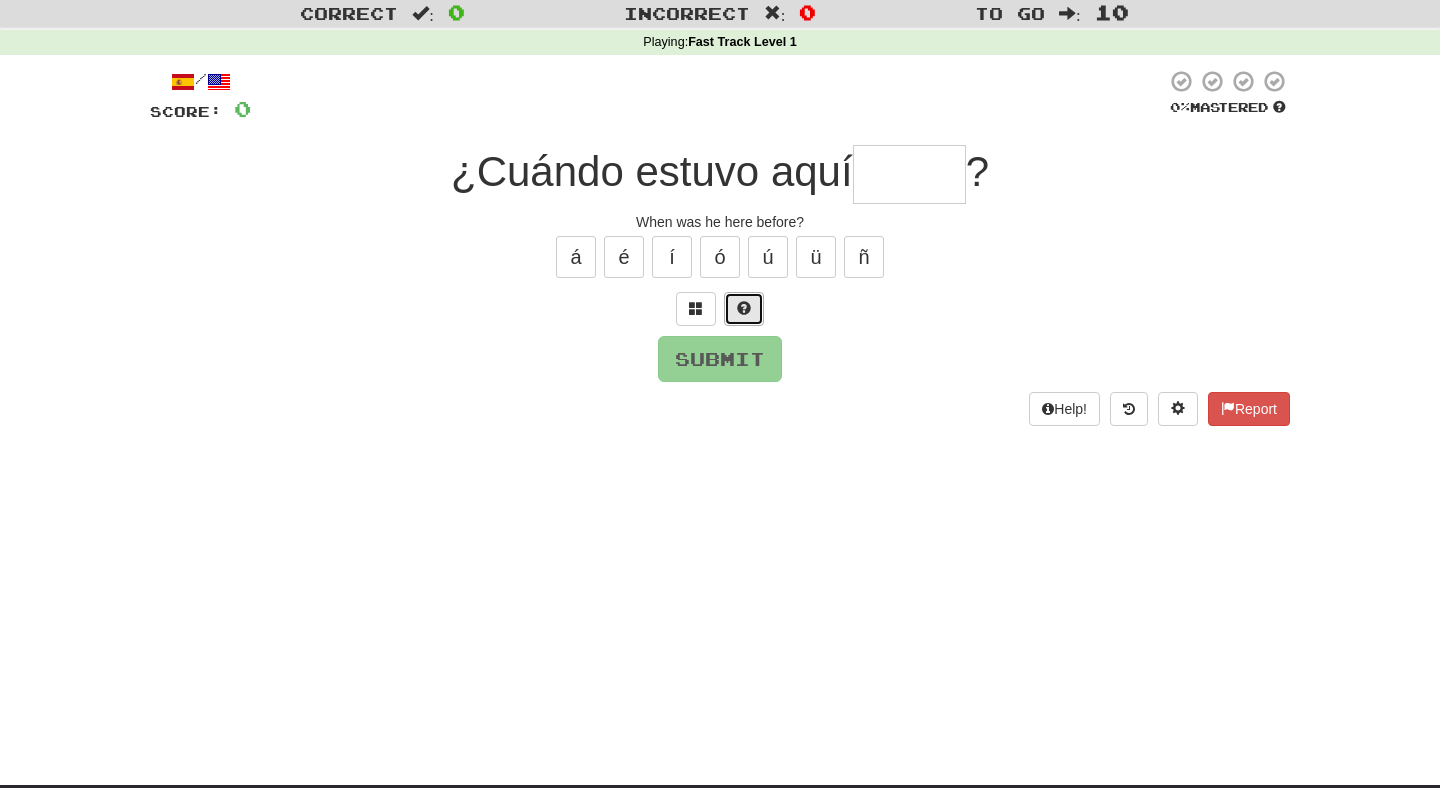 click at bounding box center [744, 309] 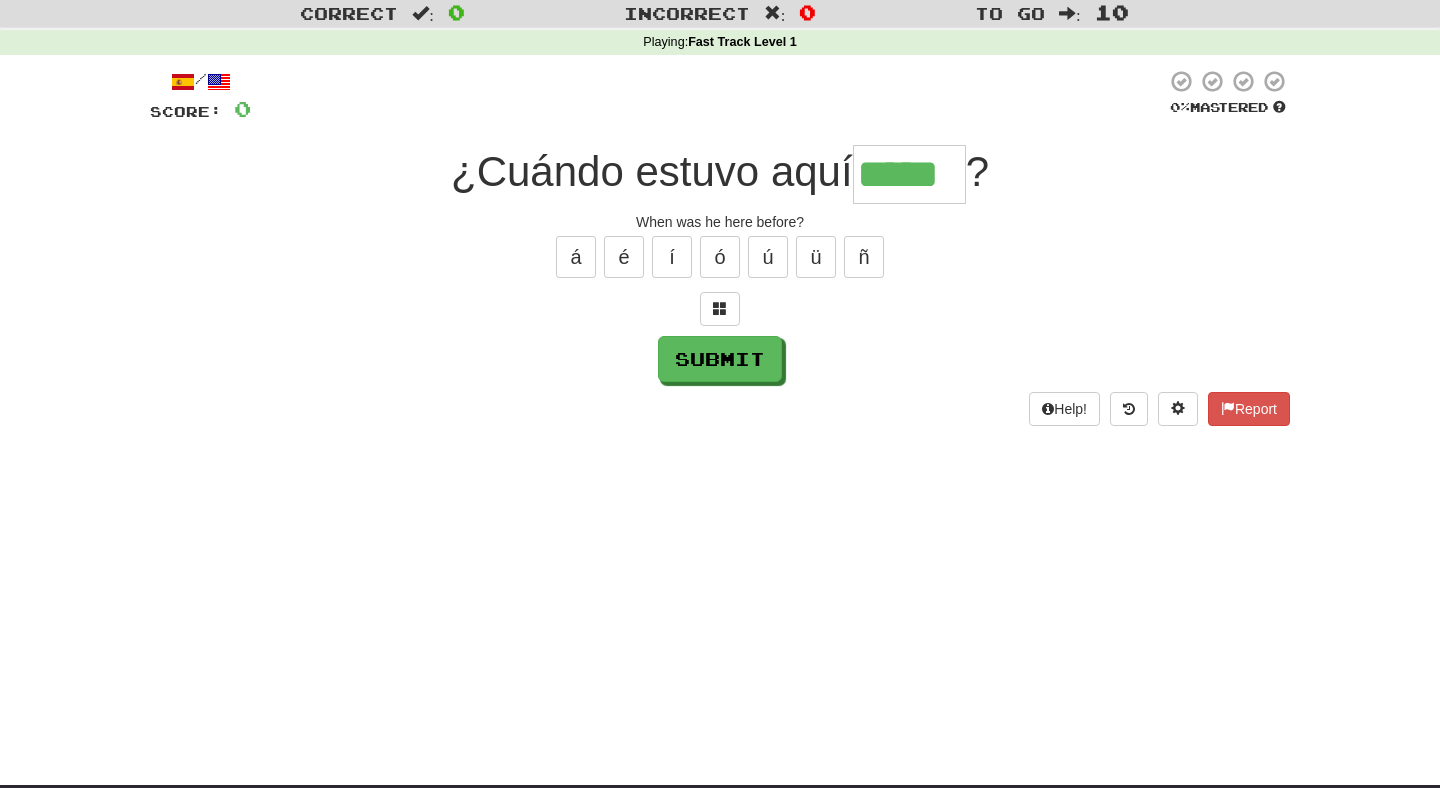 type on "*****" 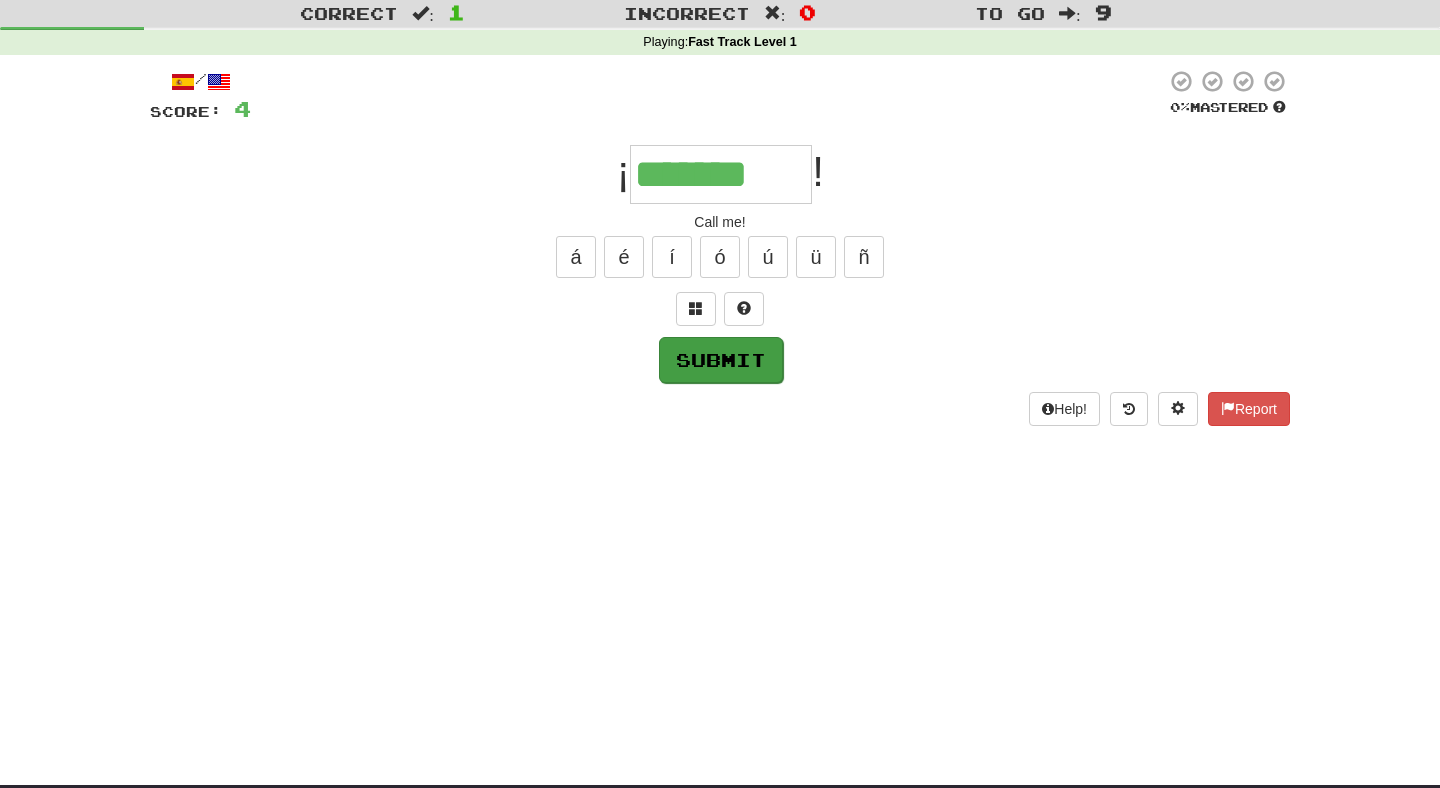 type on "*******" 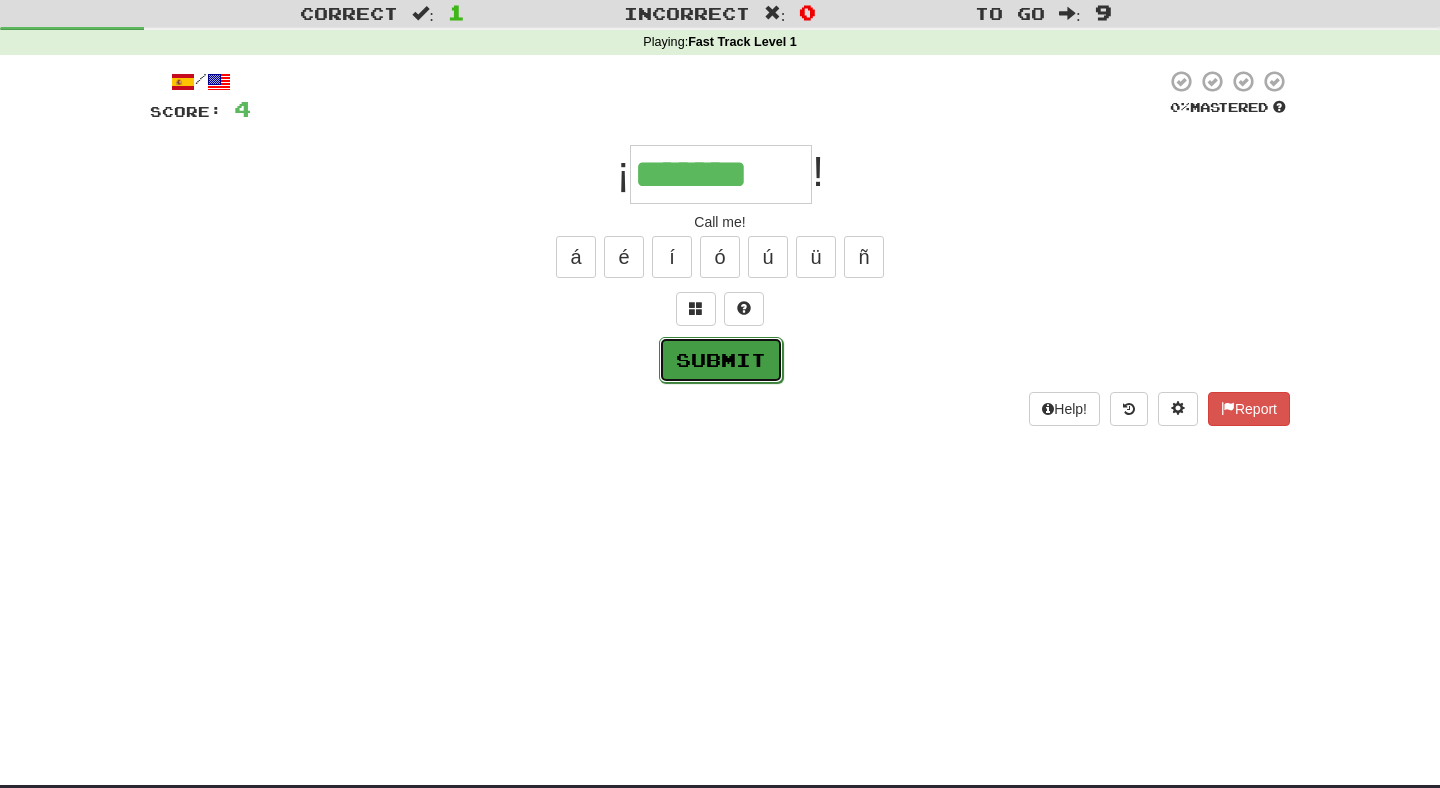 click on "Submit" at bounding box center [721, 360] 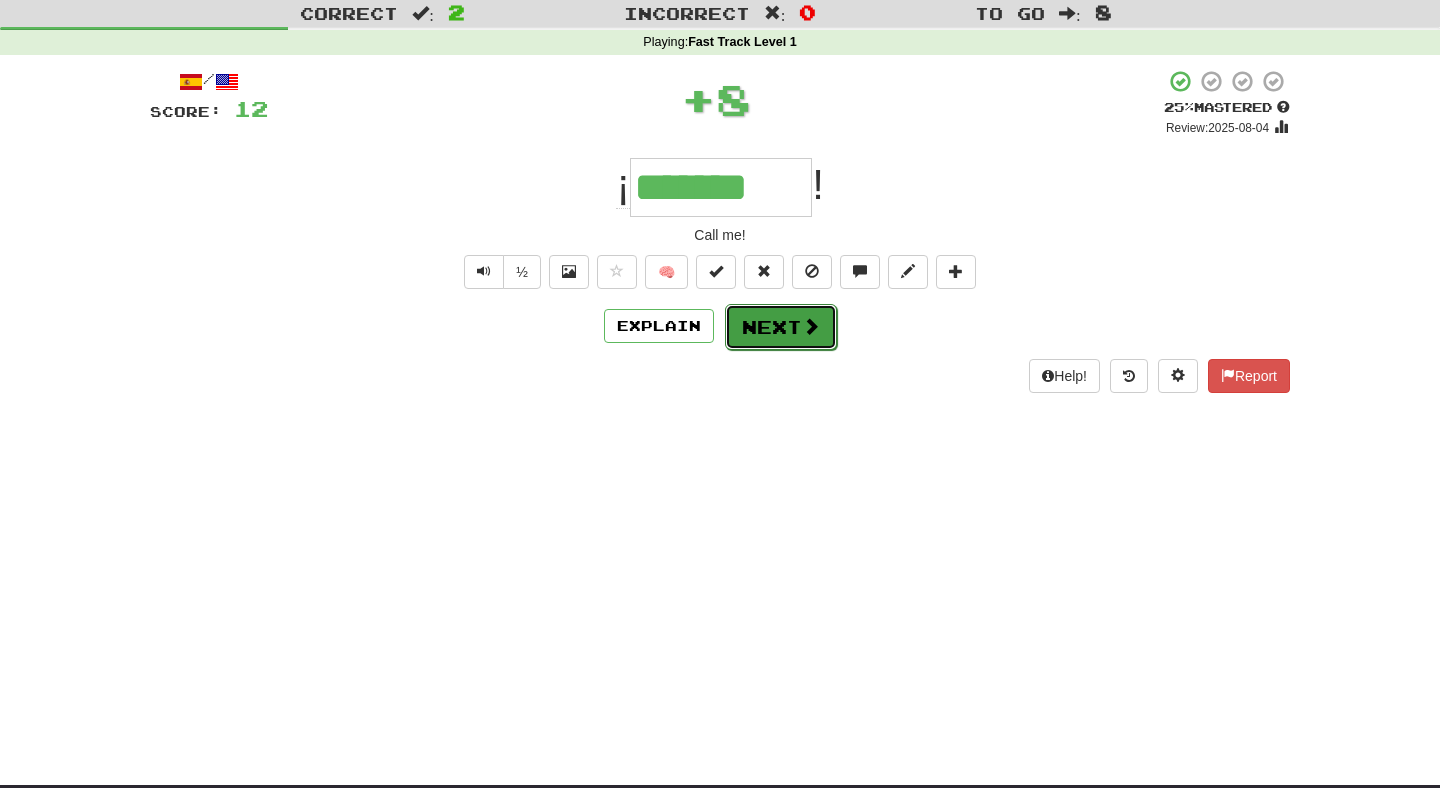 click on "Next" at bounding box center [781, 327] 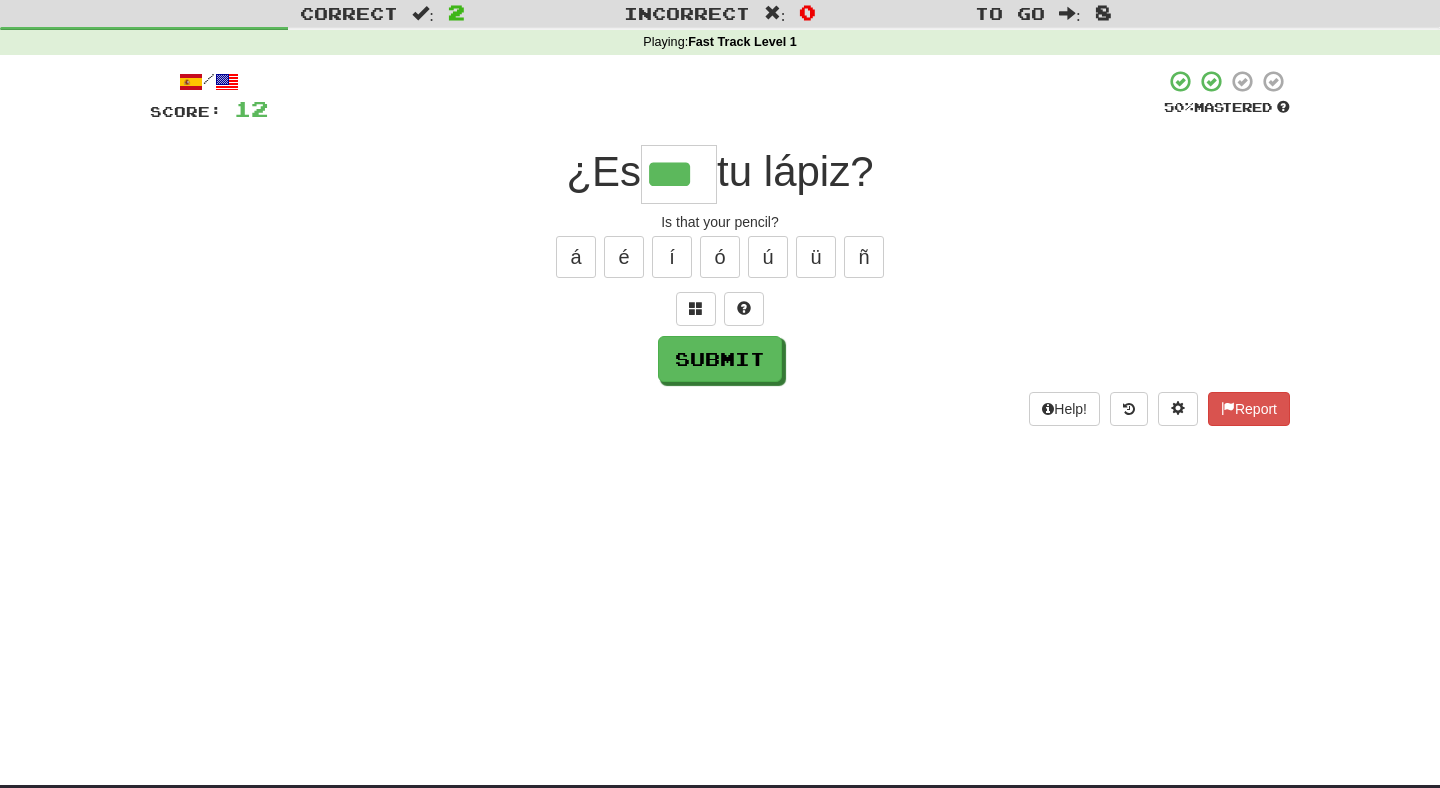 type on "***" 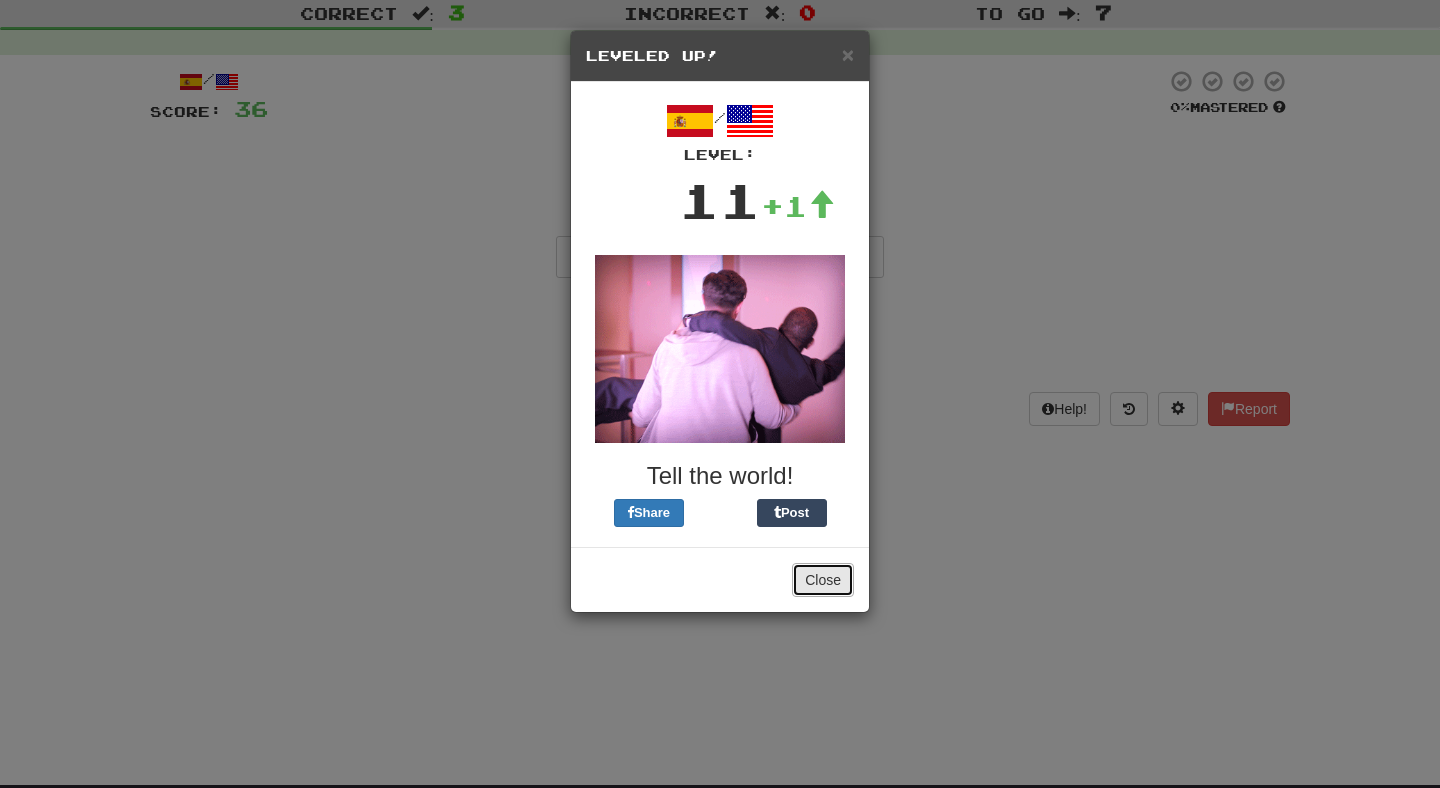 click on "Close" at bounding box center [823, 580] 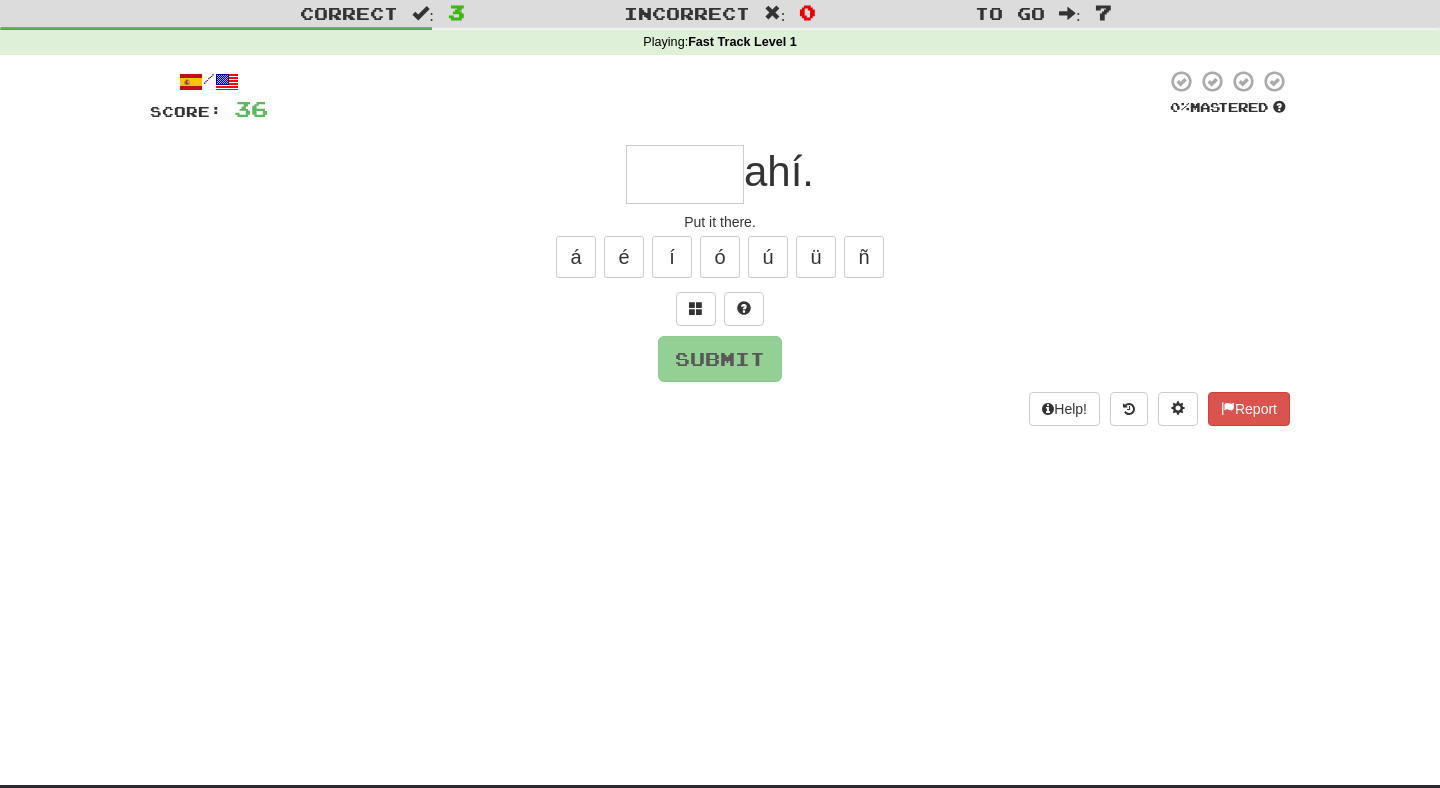 click at bounding box center [685, 174] 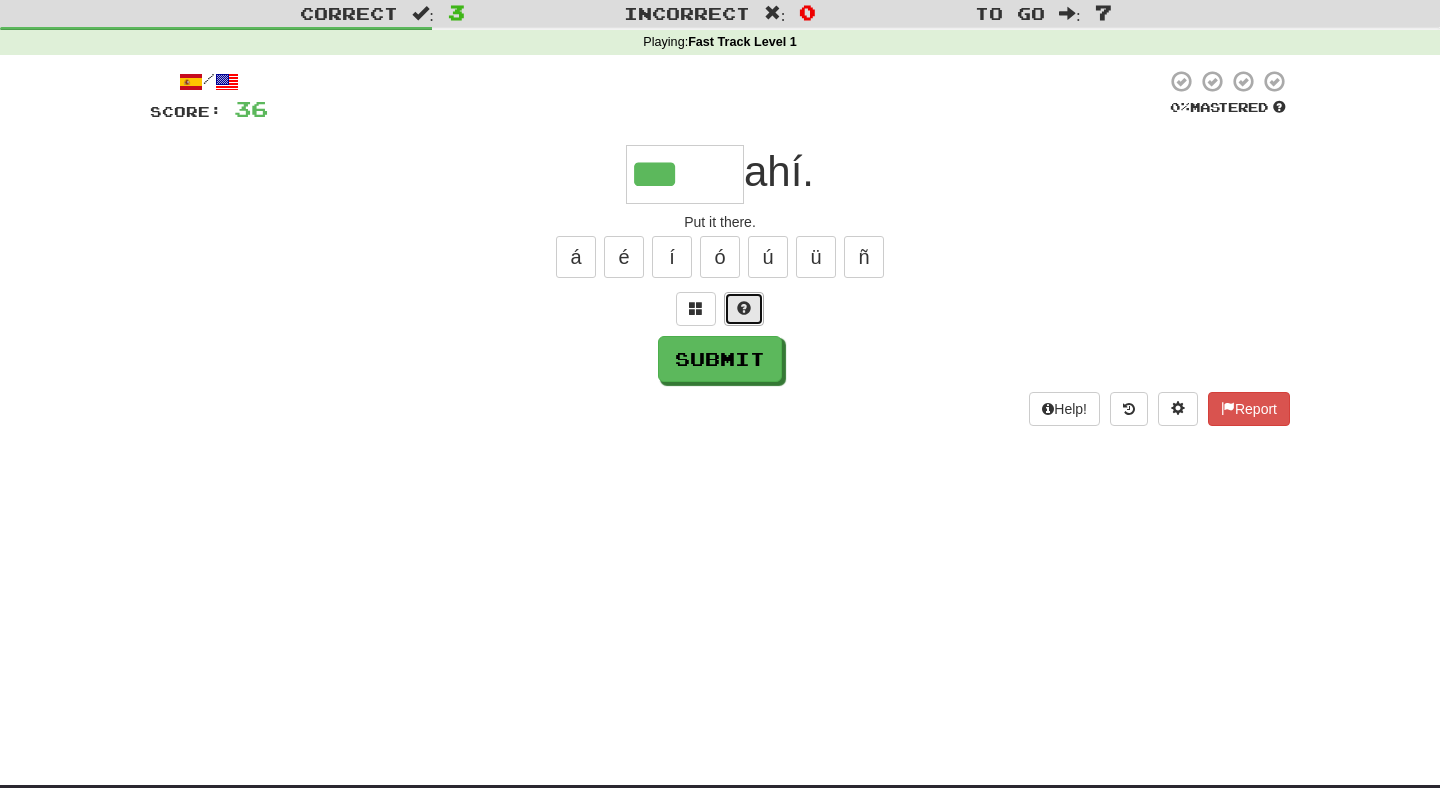 click at bounding box center (744, 308) 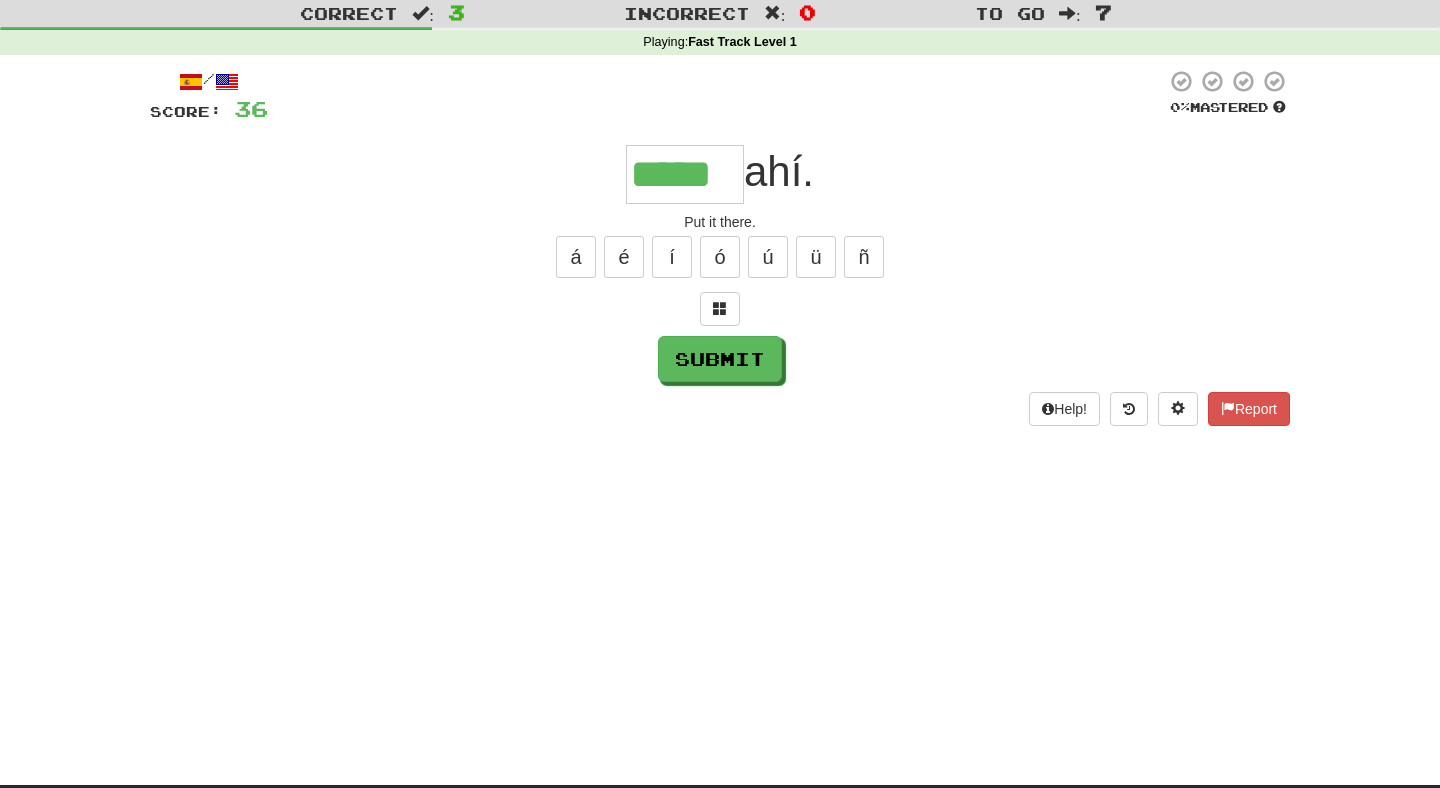 type on "*****" 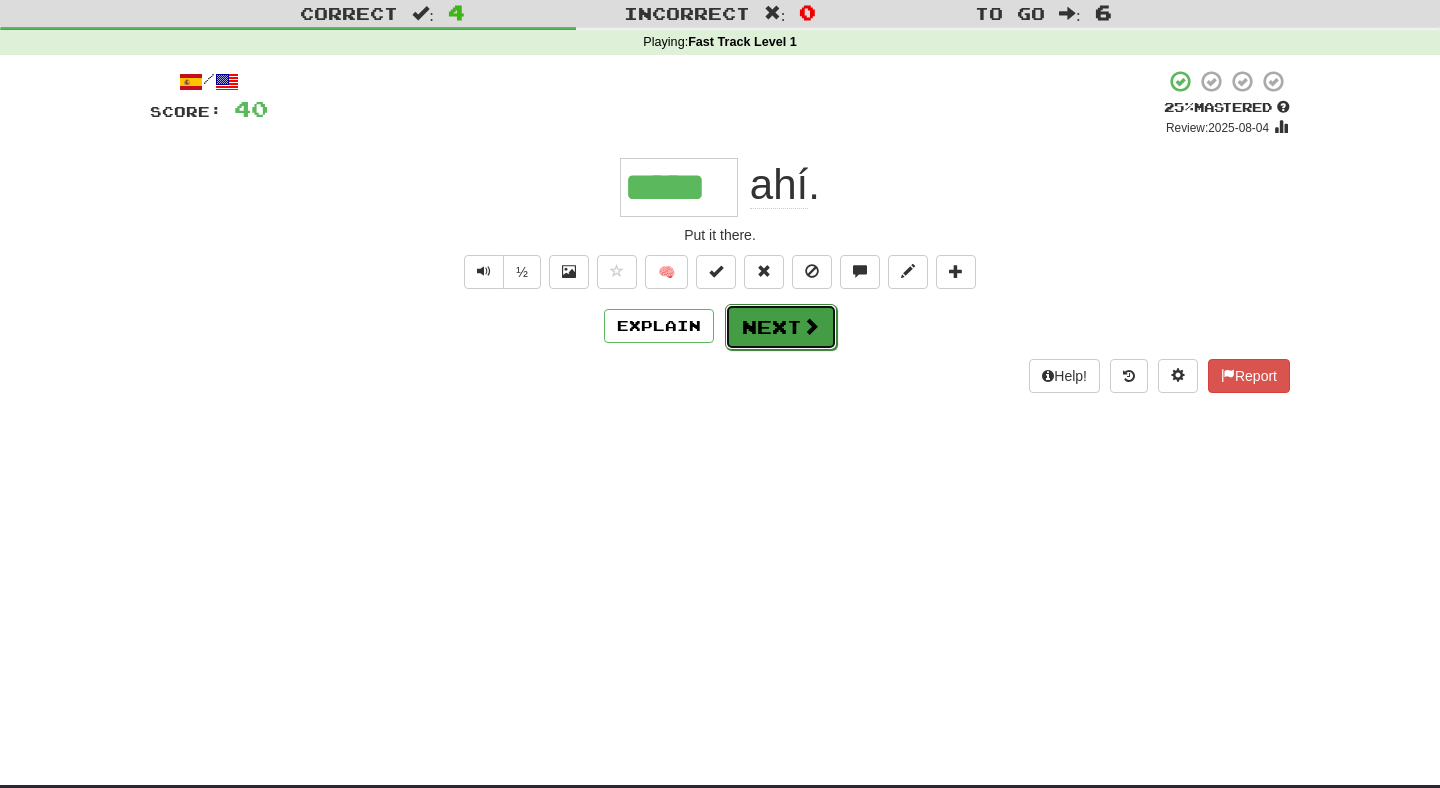 click on "Next" at bounding box center (781, 327) 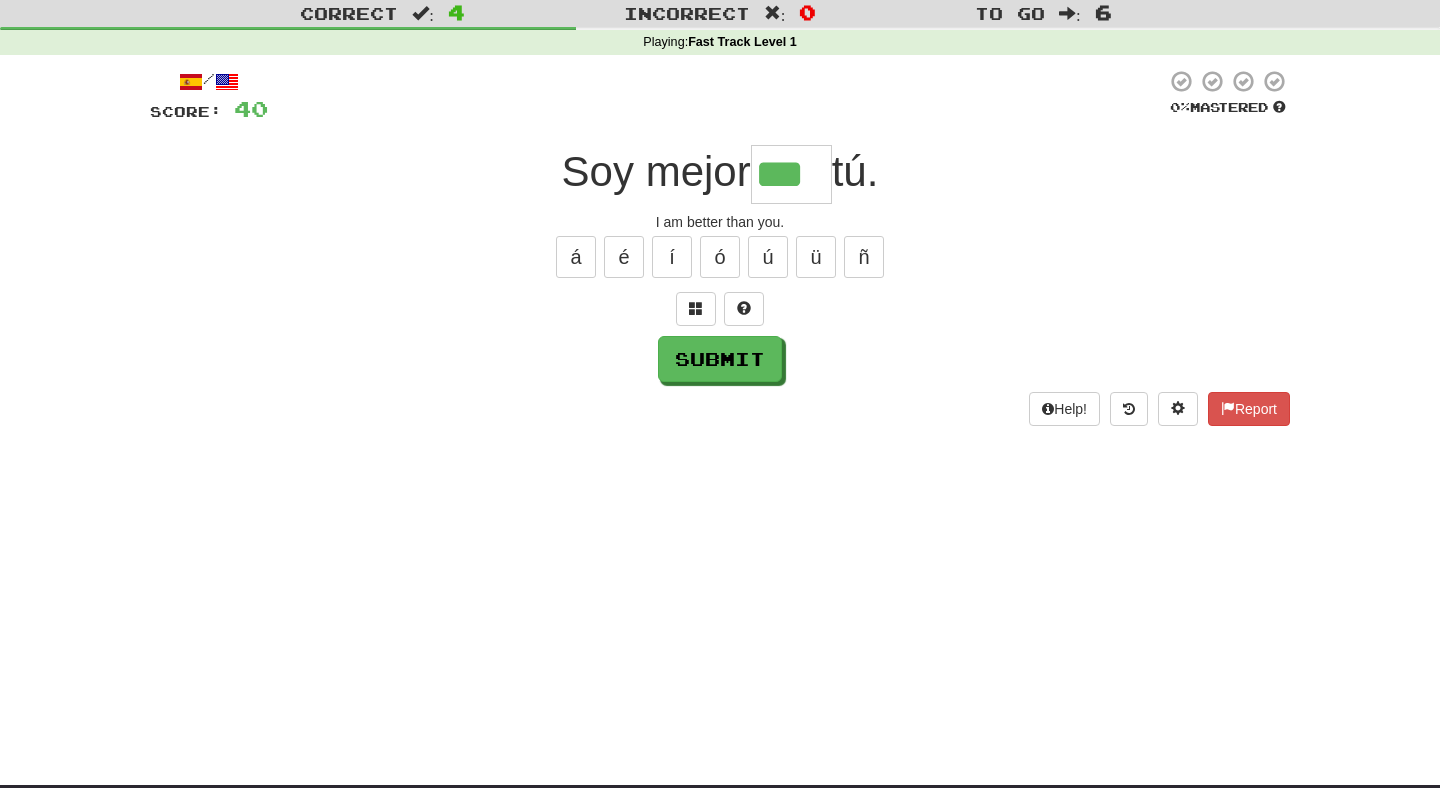 type on "***" 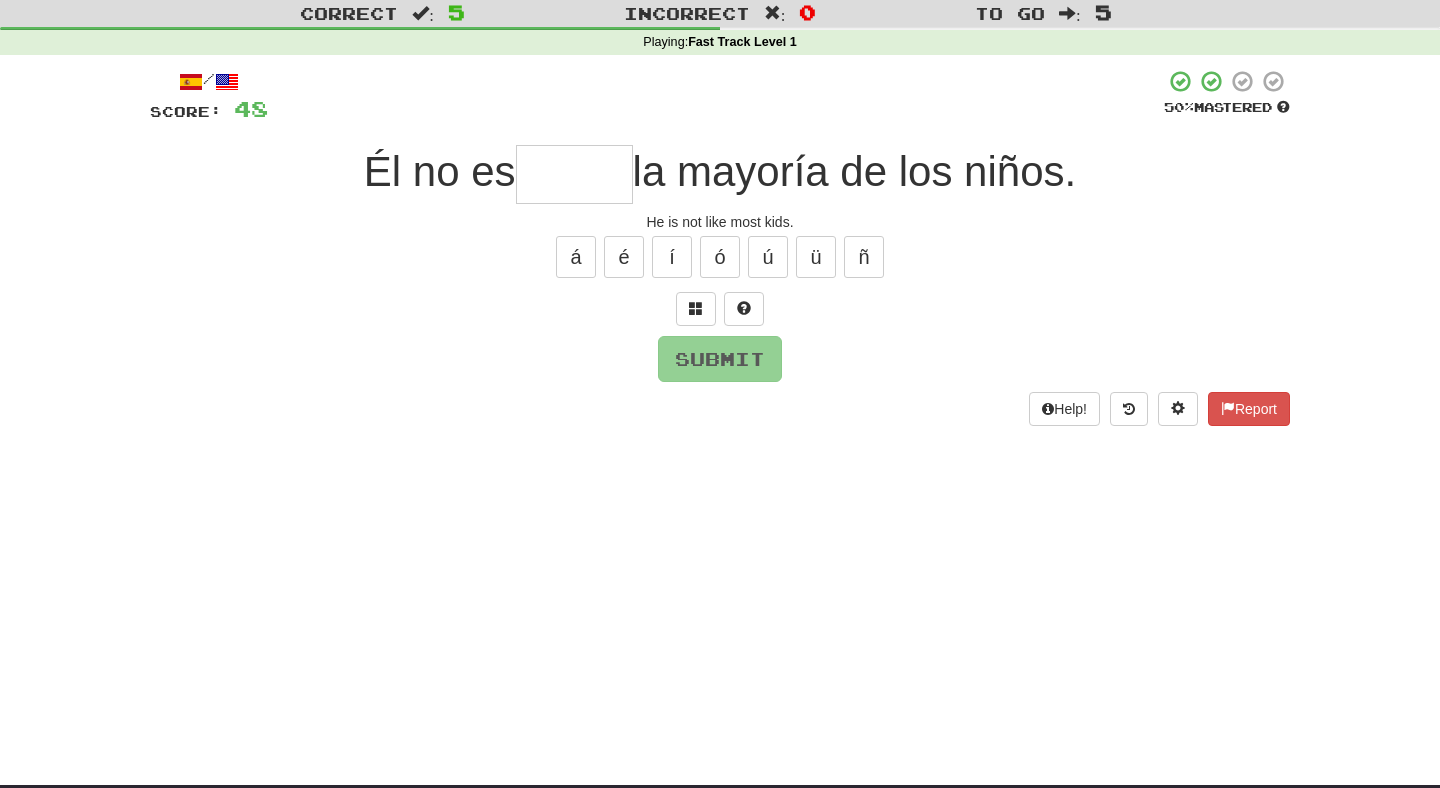 type on "*" 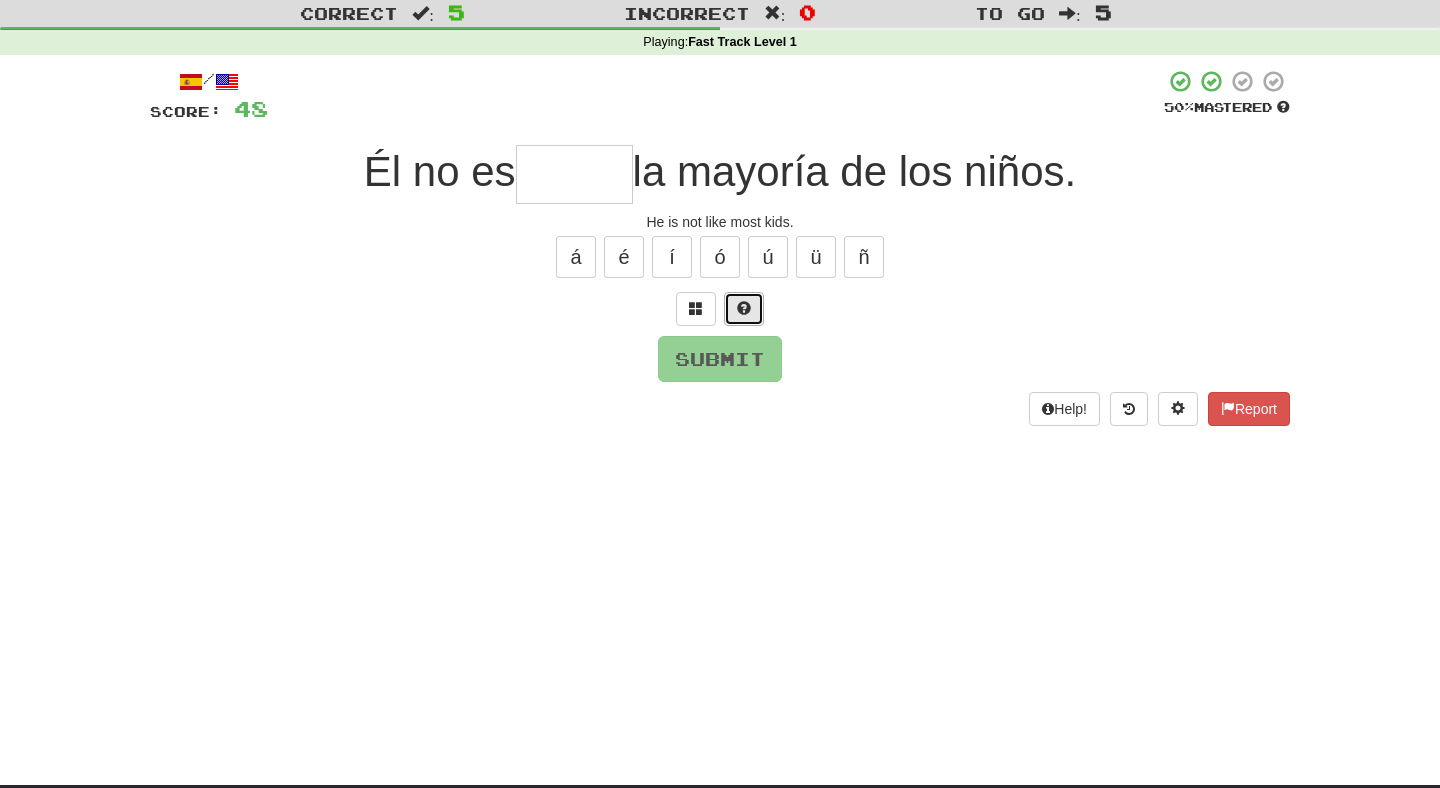 click at bounding box center [744, 308] 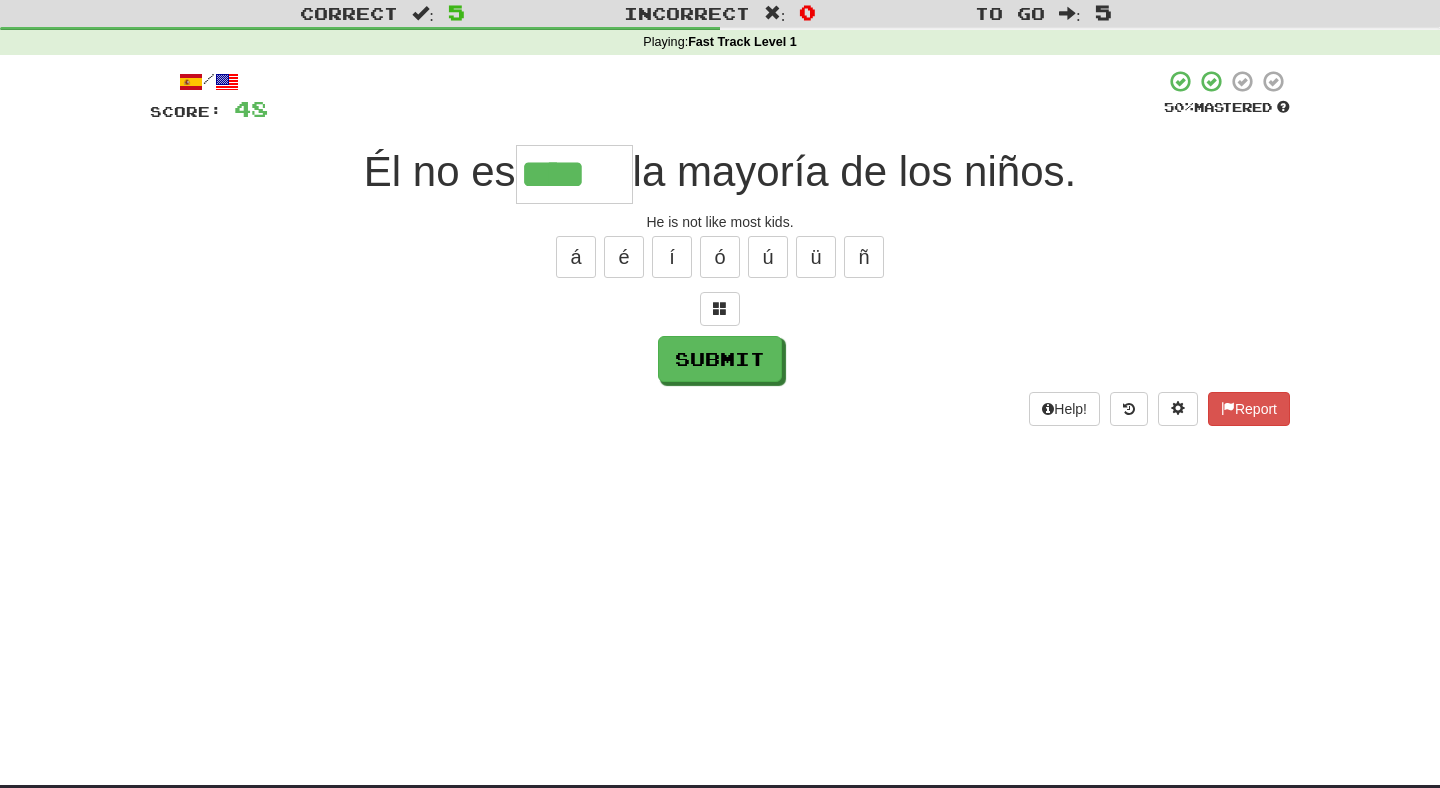 type on "****" 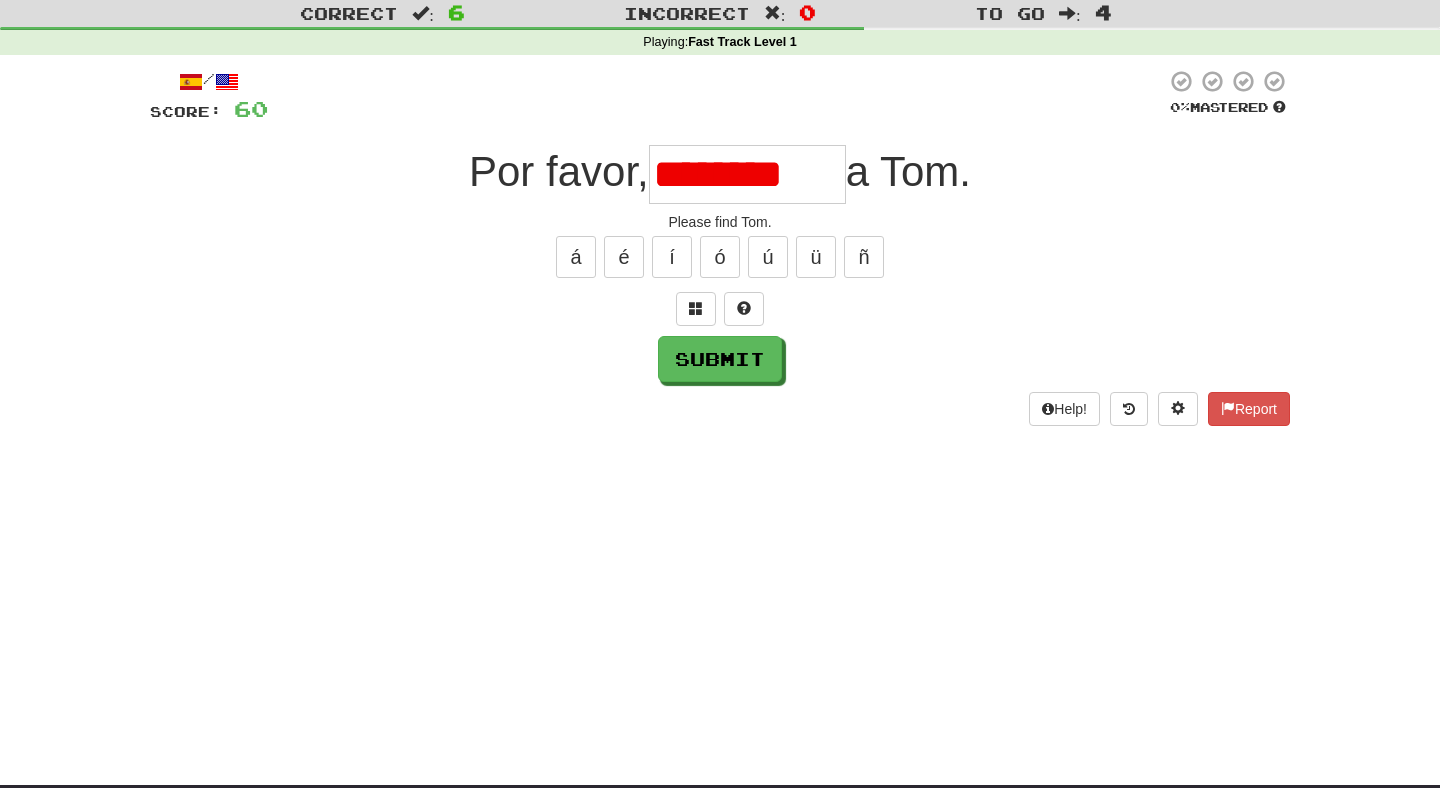 scroll, scrollTop: 0, scrollLeft: 0, axis: both 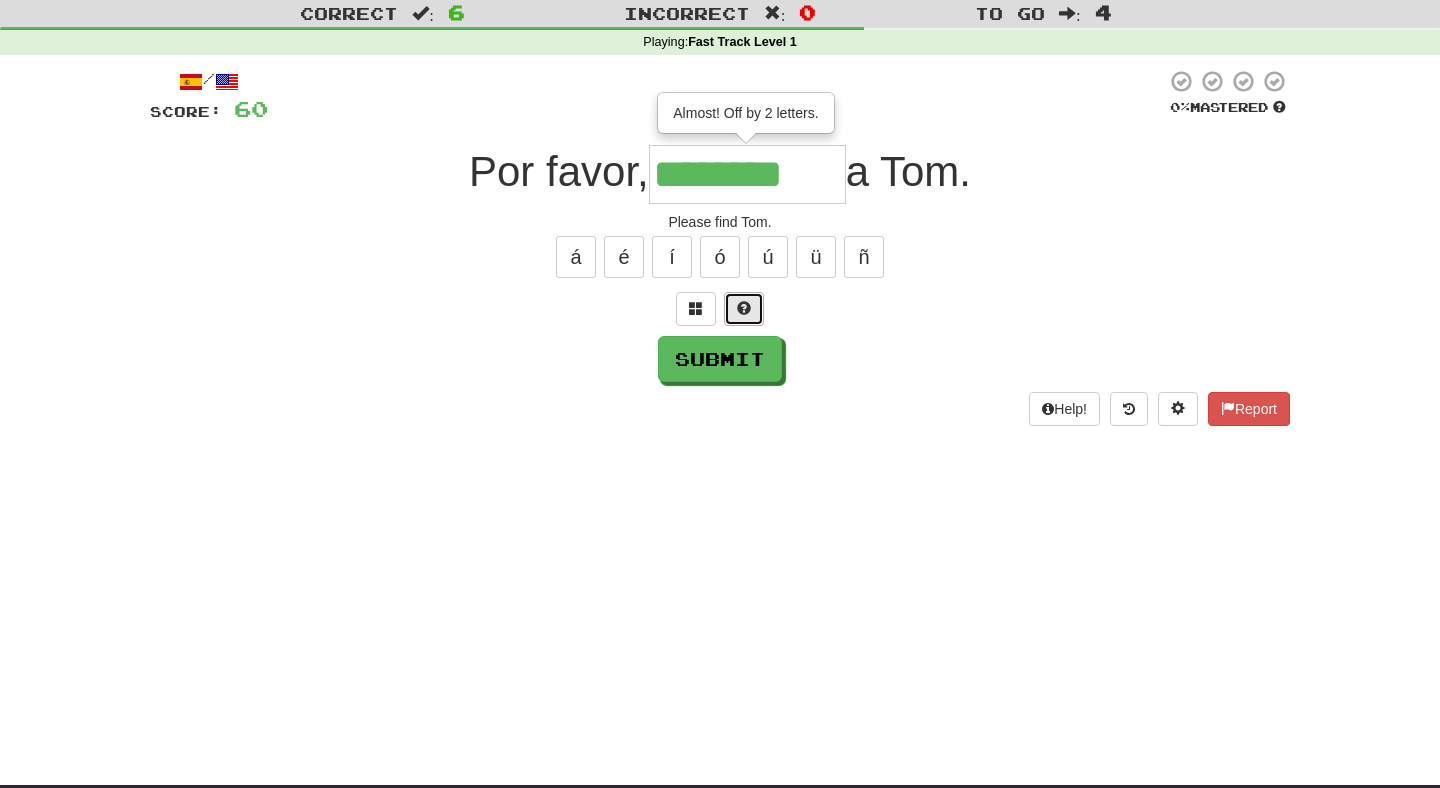 click at bounding box center (744, 308) 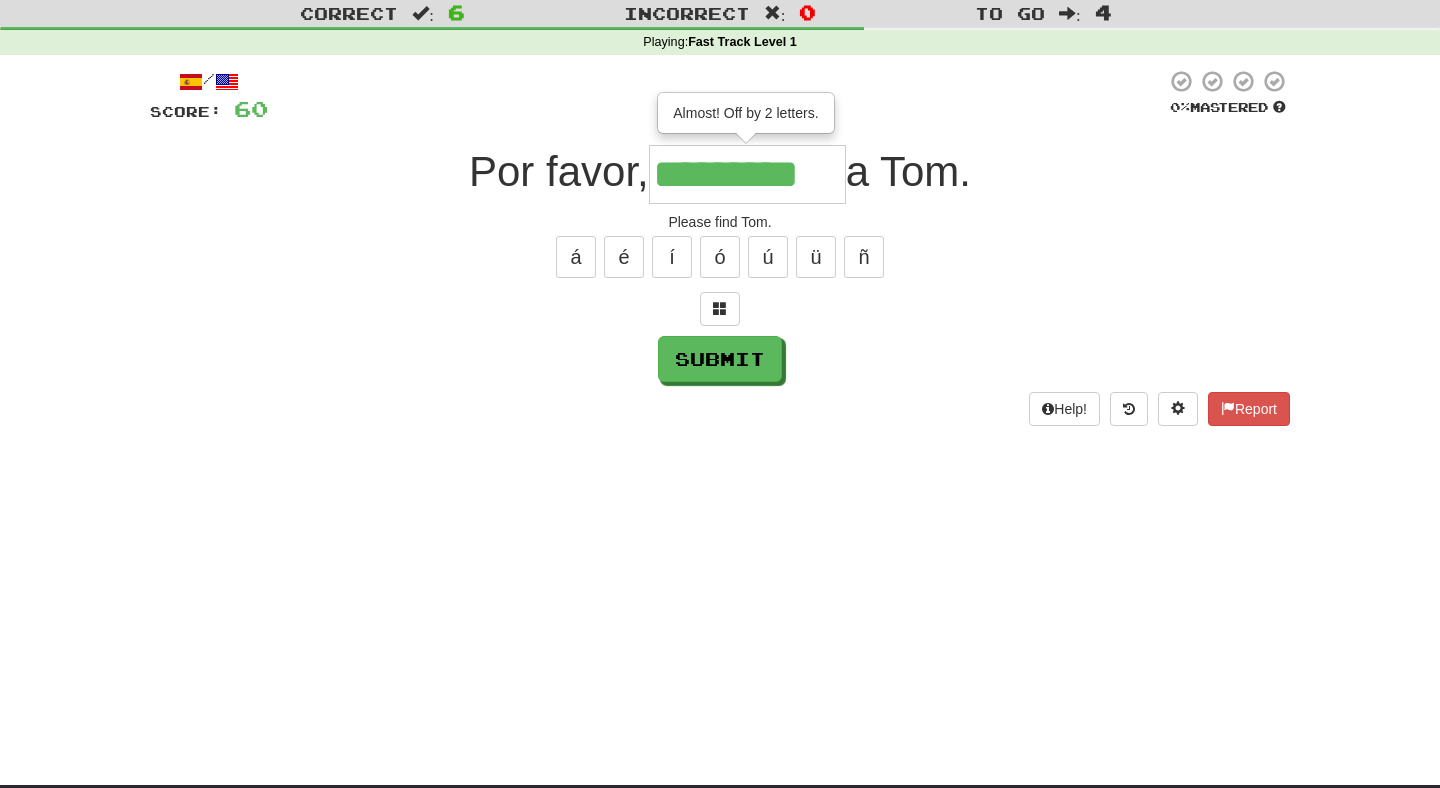 type on "*********" 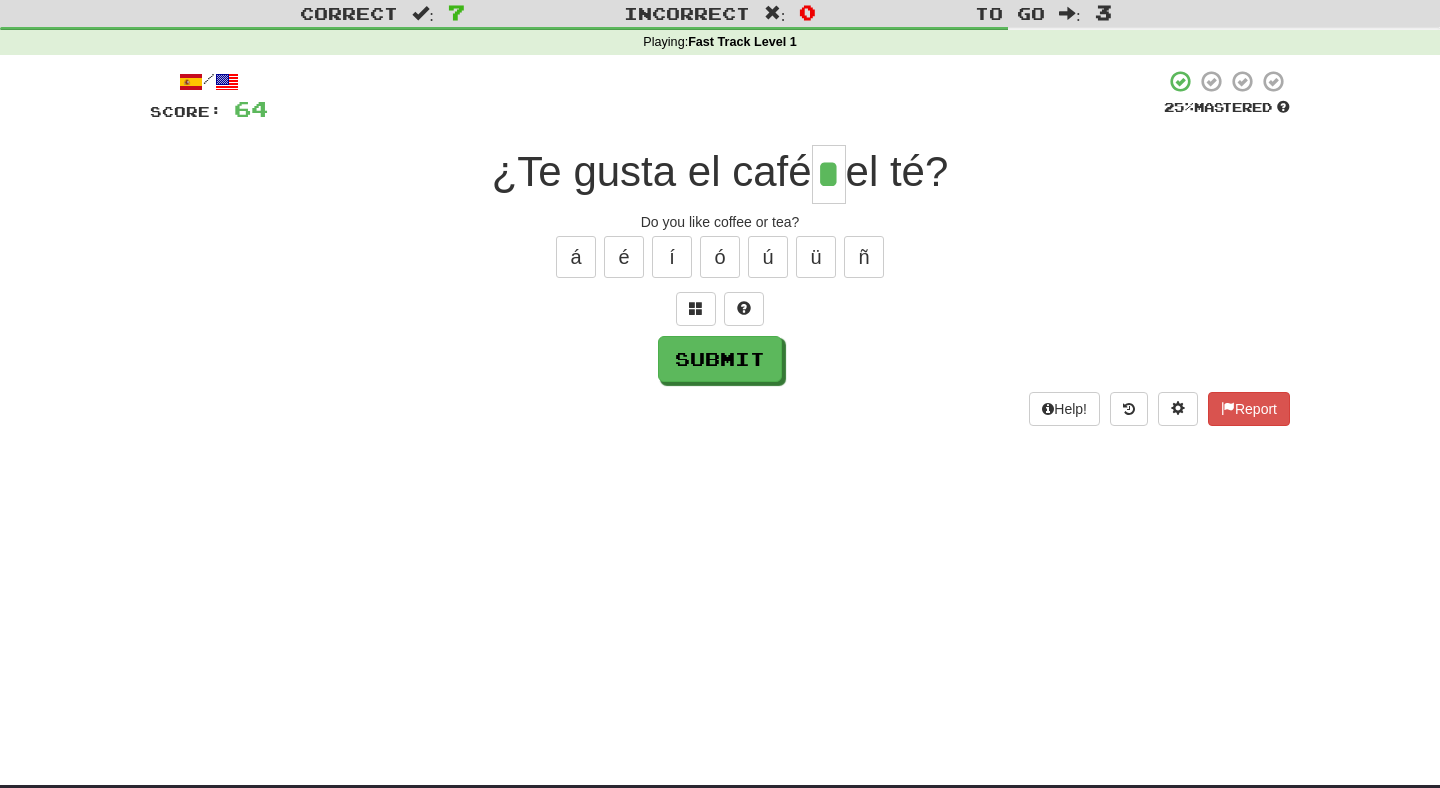type on "*" 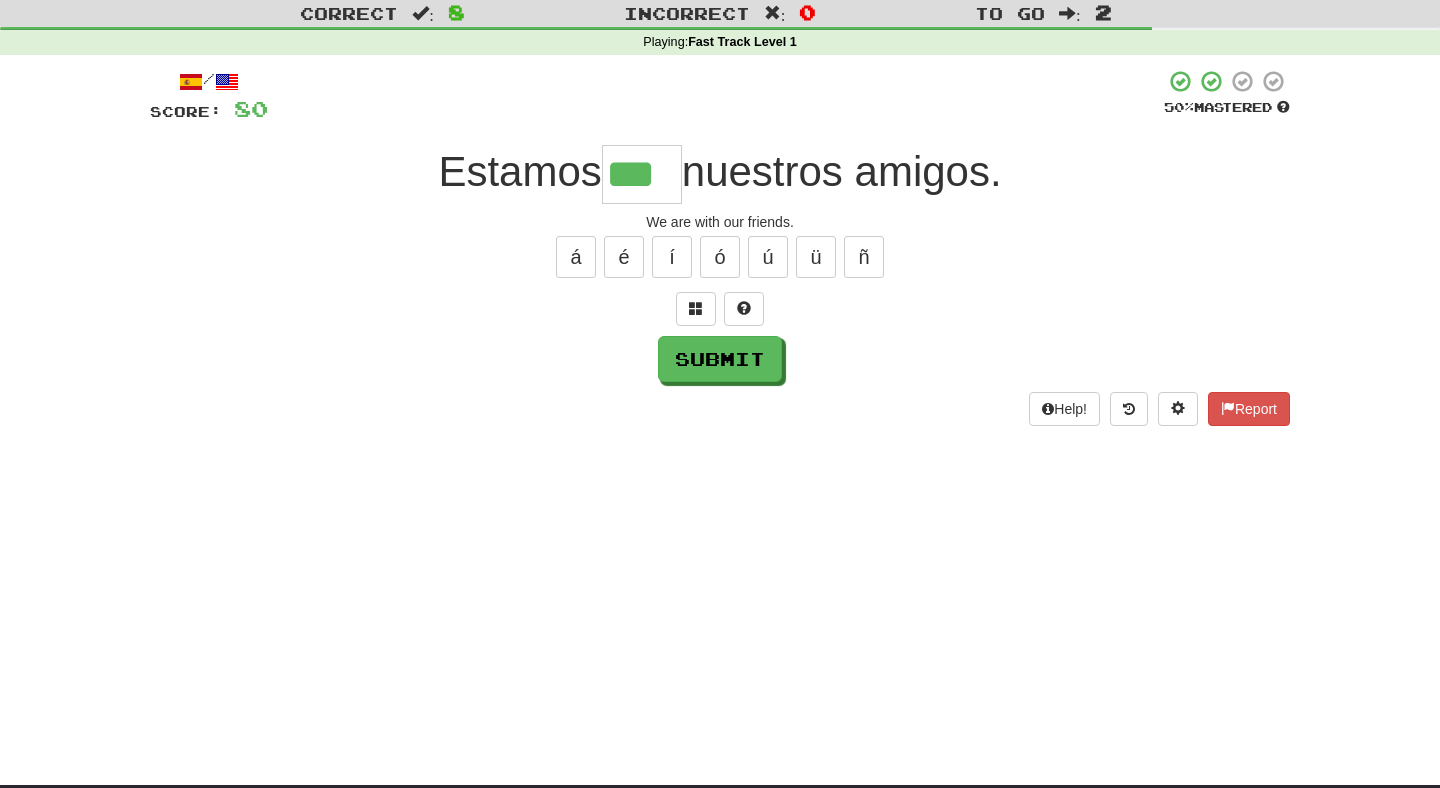 type on "***" 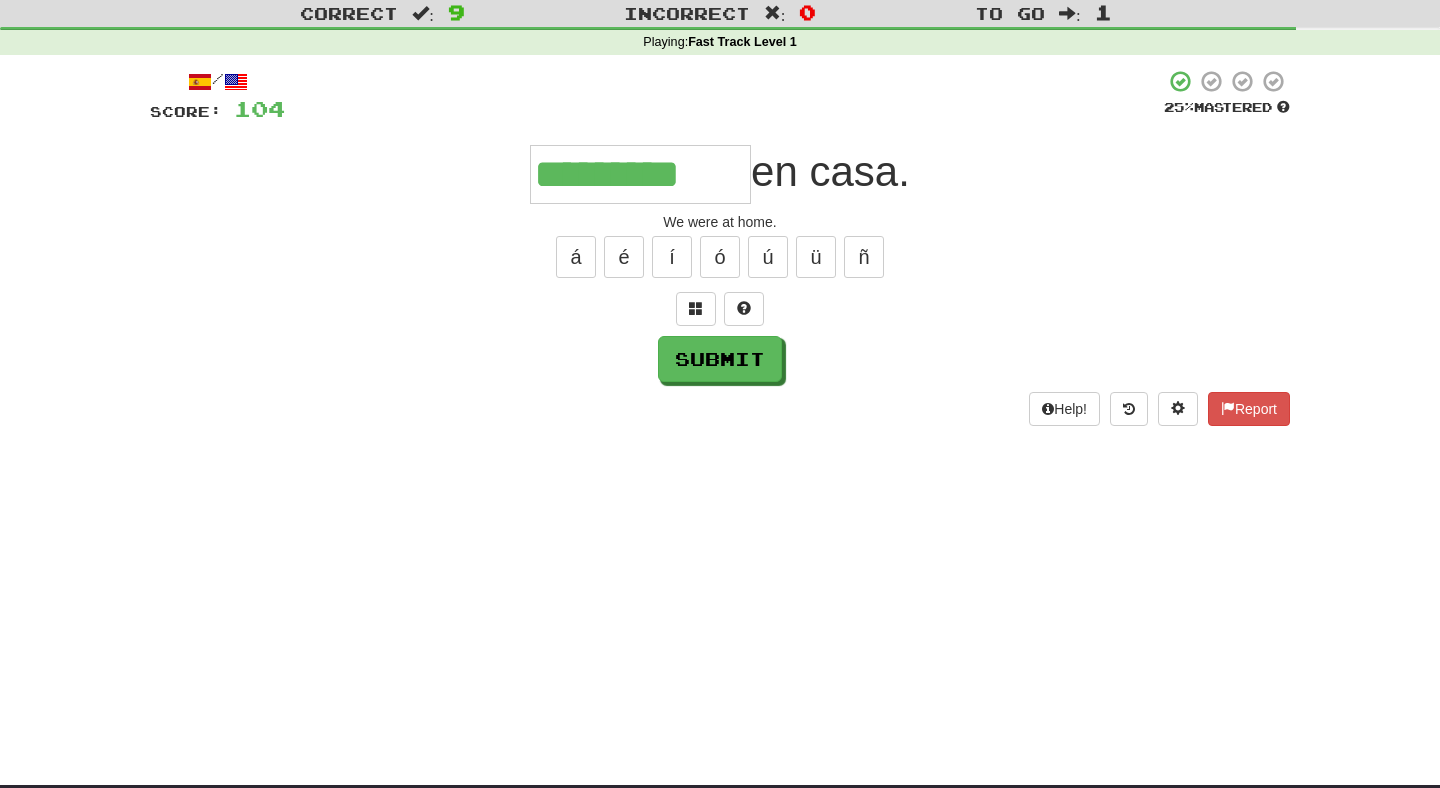 type on "*********" 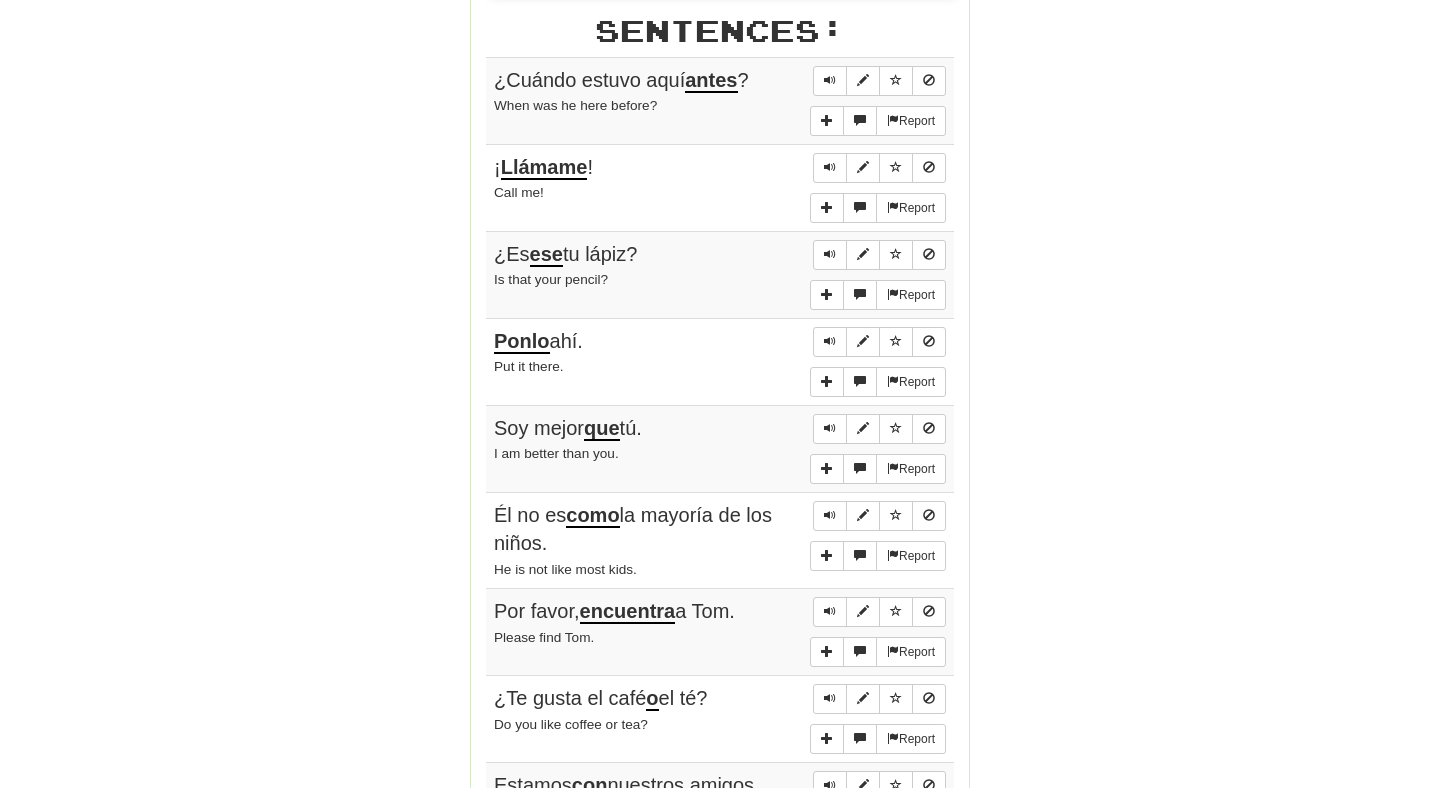 scroll, scrollTop: 2077, scrollLeft: 0, axis: vertical 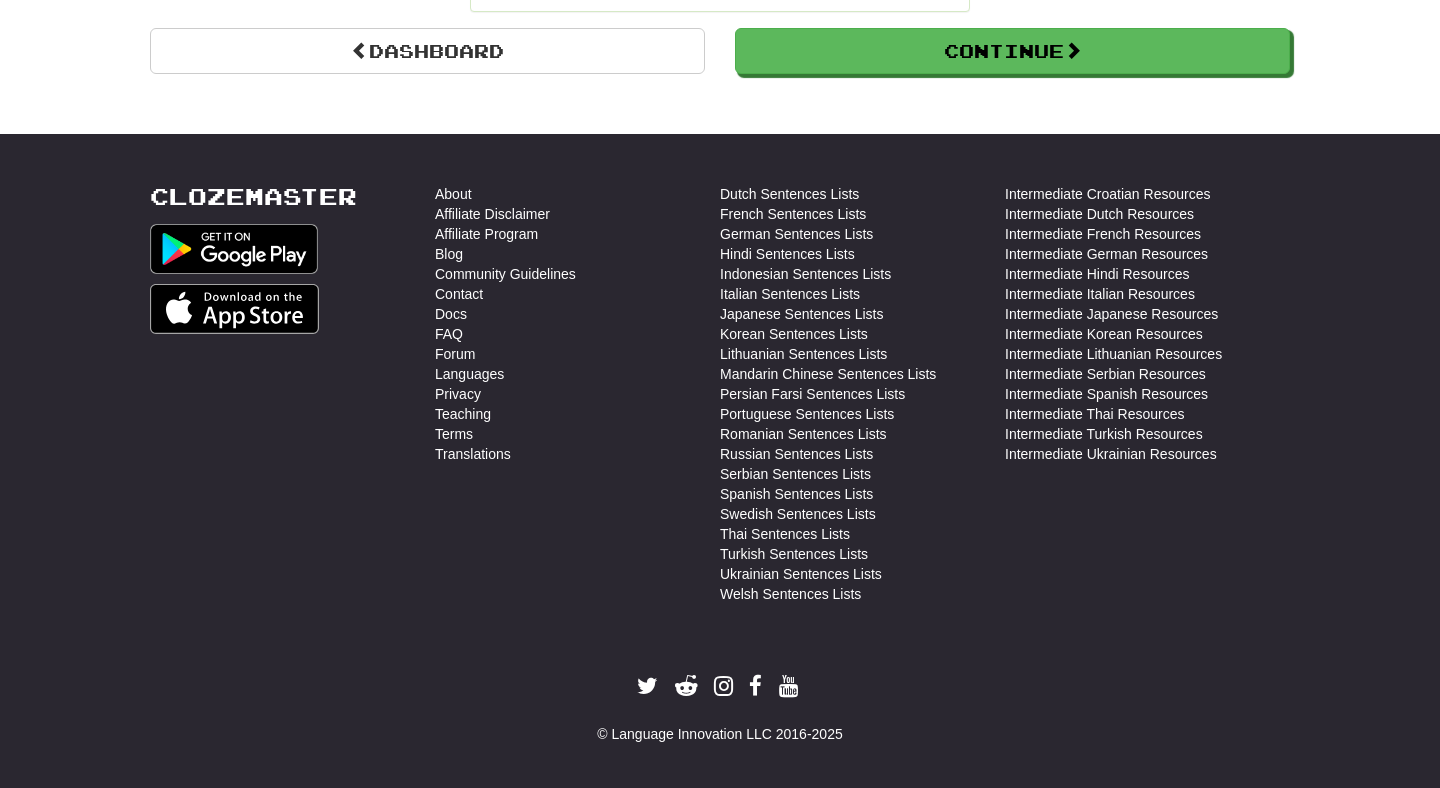 click on "Dashboard Continue Round Results Stats: Score: + 120 Time: 2 : 0 8 New: 5 Review: 5 Correct: 10 Incorrect: 0 Get fluent faster. Get Clozemaster Pro Progress: Fast Track Level 1 Playing: 117 / 1,000 + 5 11.2% 11.7% Mastered: 0 / 1,000 0% Ready for Review: 5 / Level: 11 ⬆🎉🙌 183 points to level 12 - keep going! Ranked: 549 th this week Sentences: Report ¿Cuándo estuvo aquí antes ? When was he here before? Report ¡ Llámame ! Call me! Report ¿Es ese tu lápiz? Is that your pencil? Report Ponlo ahí. Put it there. Report Soy mejor que tú. I am better than you. Report Él no es como la mayoría de los niños. He is not like most kids. Report Por favor, encuentra a [PERSON]. Please find [PERSON]. Report ¿Te gusta el café o el té? Do you like coffee or tea? Report Estamos con nuestros amigos. We are with our friends. Report Estábamos en casa. We were at home. Dashboard Continue" at bounding box center (720, -899) 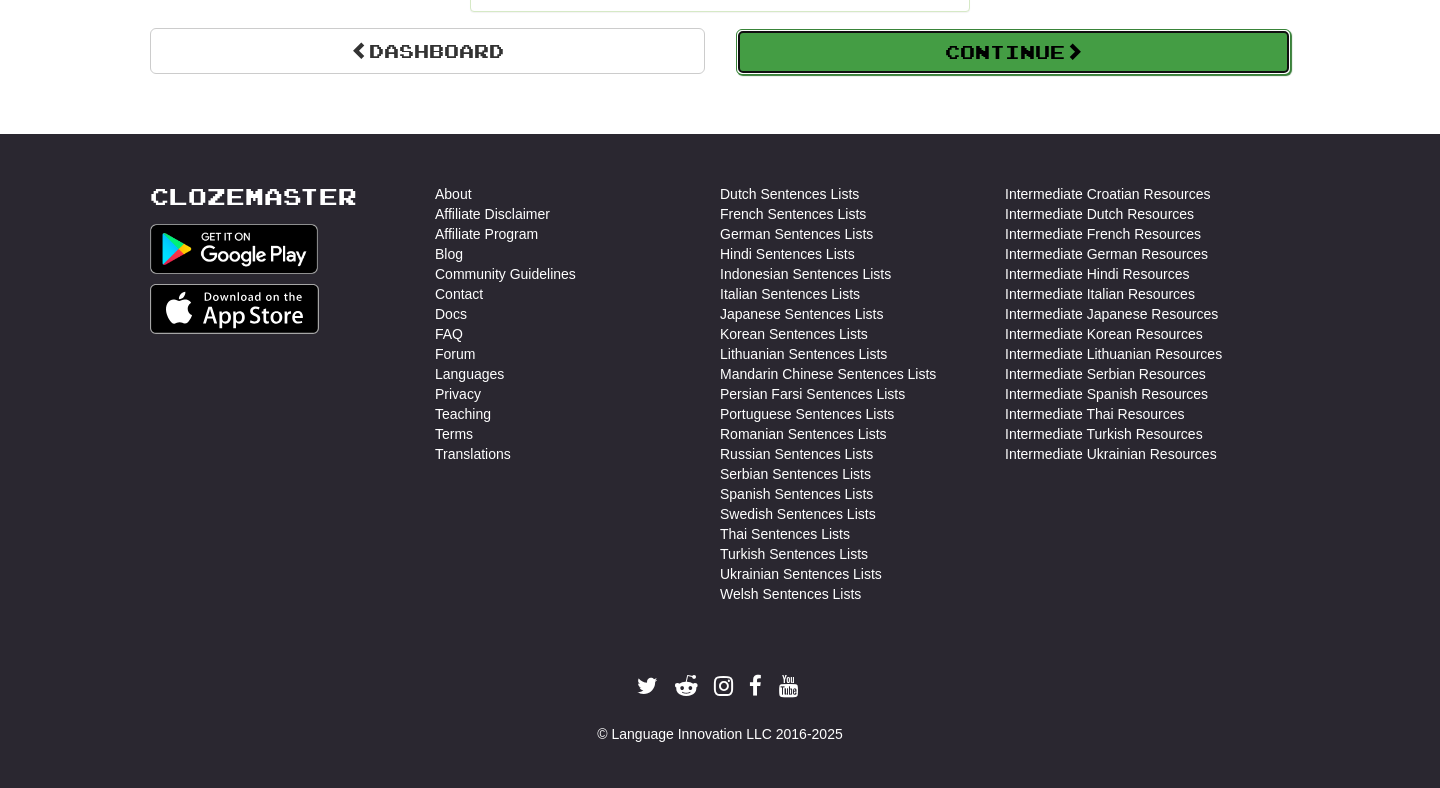 click on "Continue" at bounding box center [1013, 52] 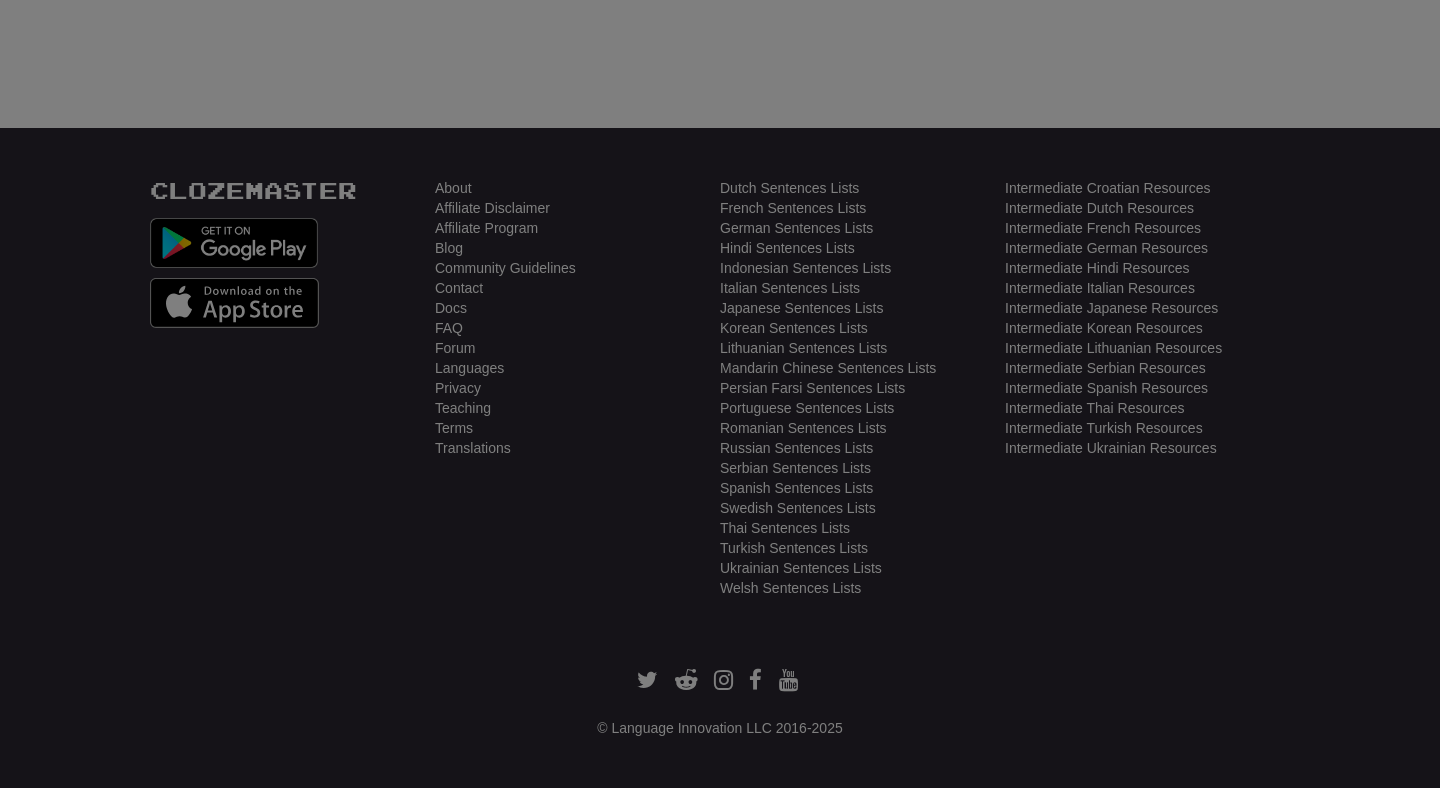 scroll, scrollTop: 705, scrollLeft: 0, axis: vertical 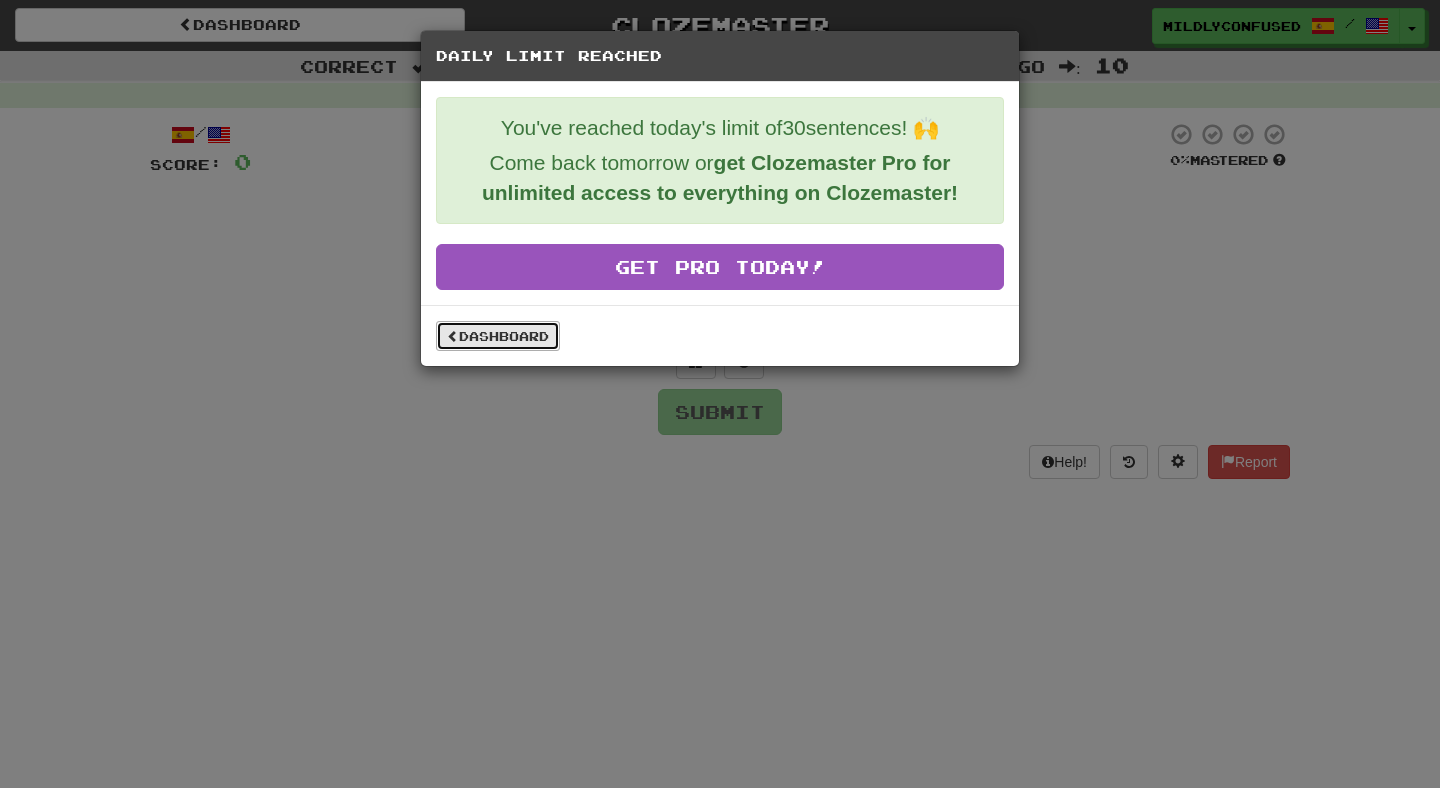 click on "Dashboard" at bounding box center [498, 336] 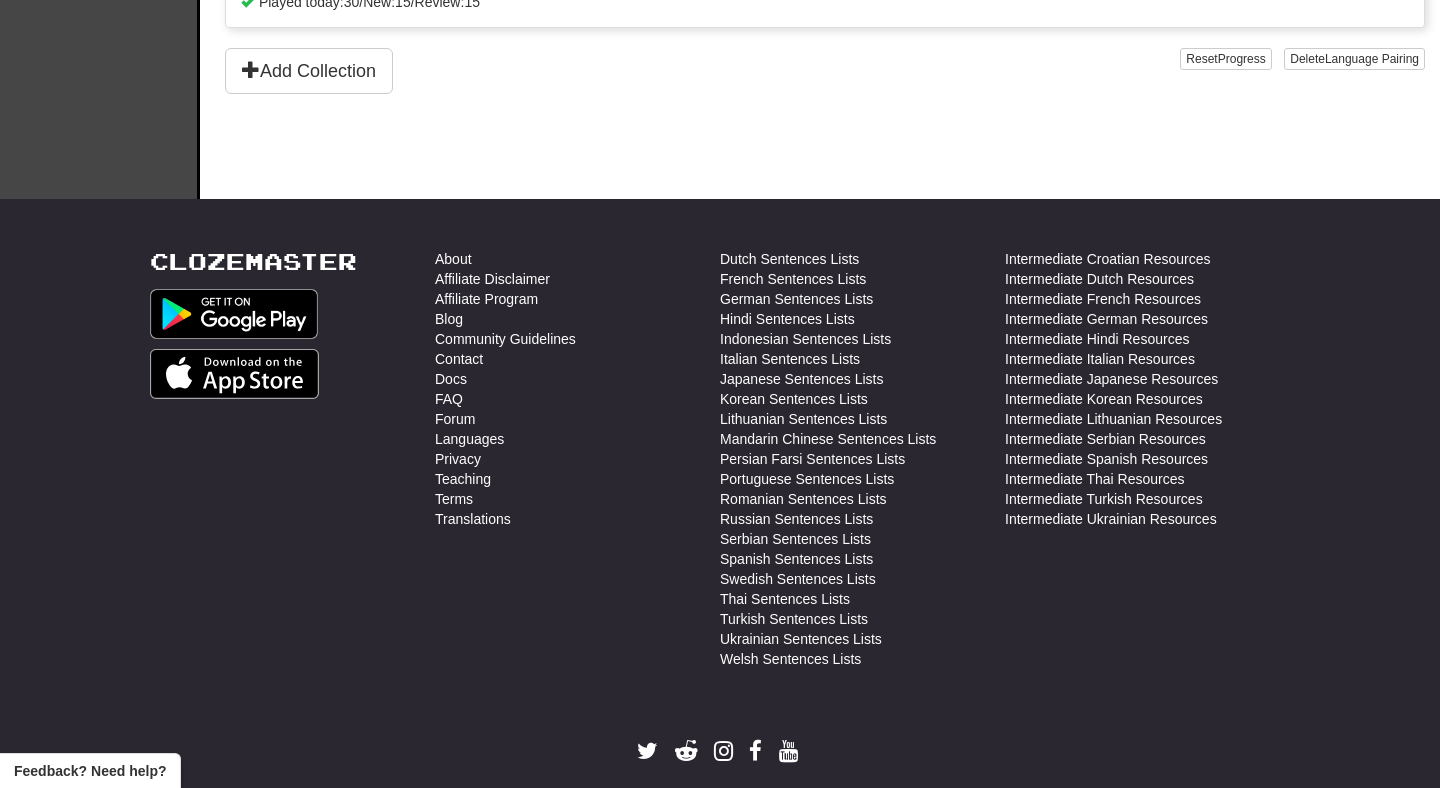 scroll, scrollTop: 666, scrollLeft: 0, axis: vertical 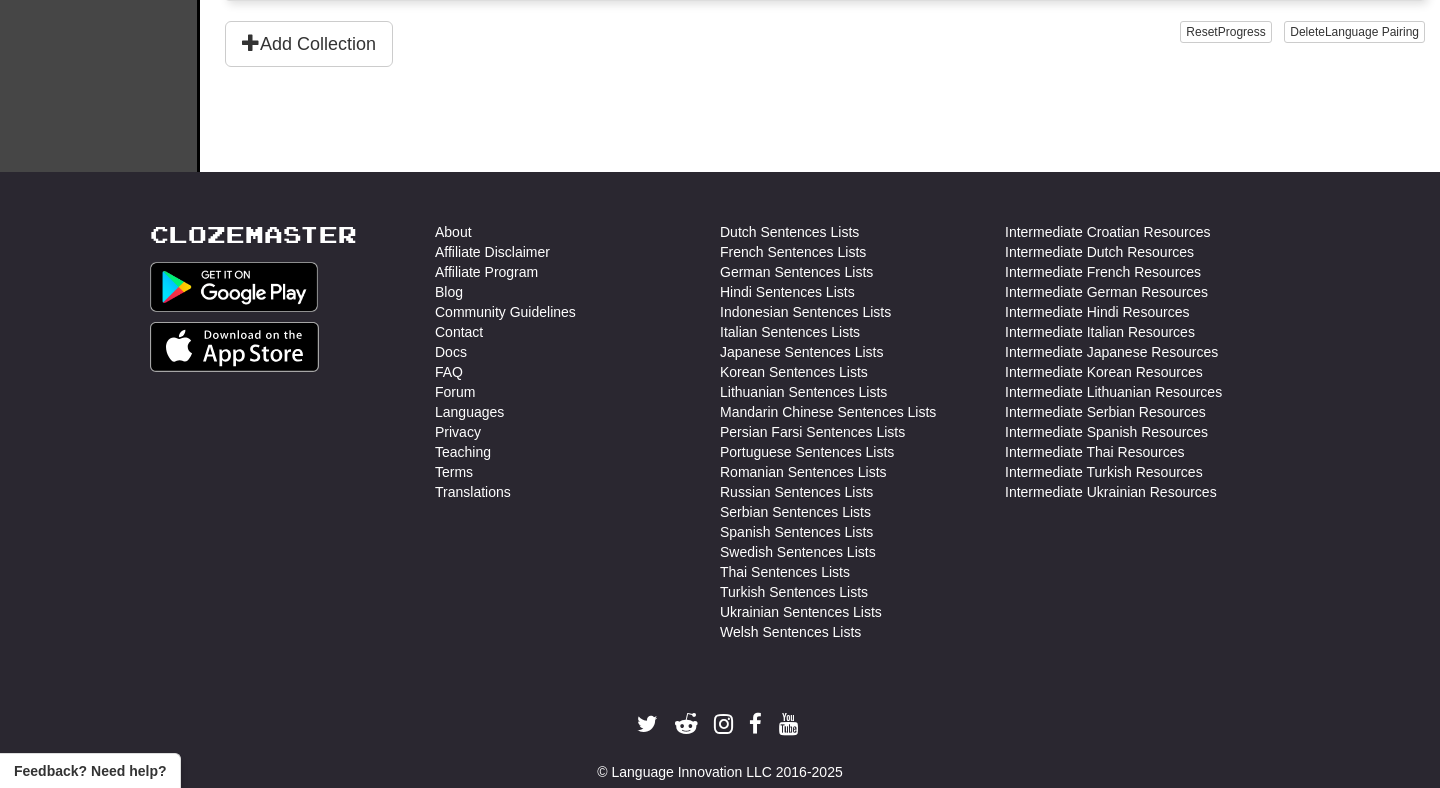 click on "Feedback? Need help?" at bounding box center [90, 771] 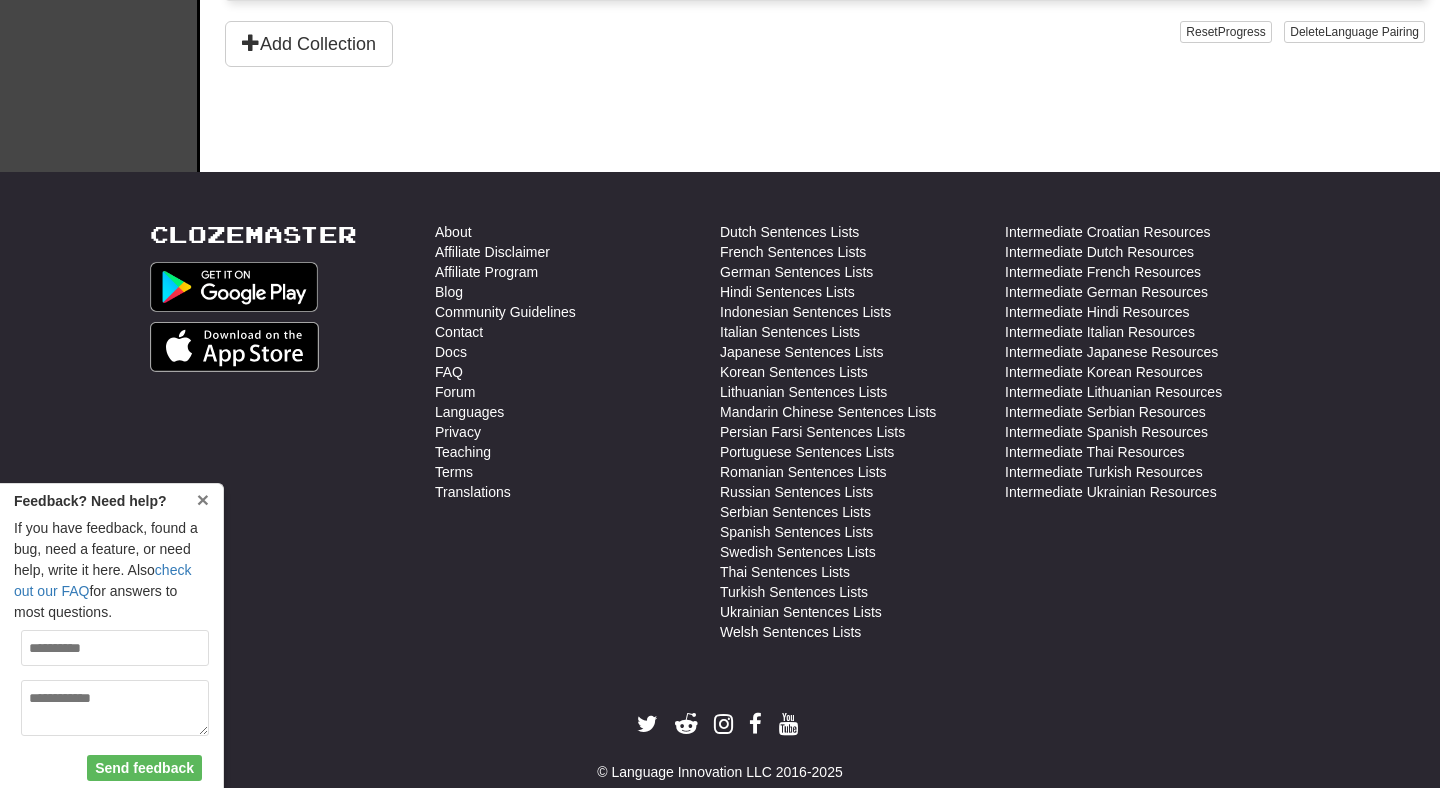 click on "×" at bounding box center (203, 499) 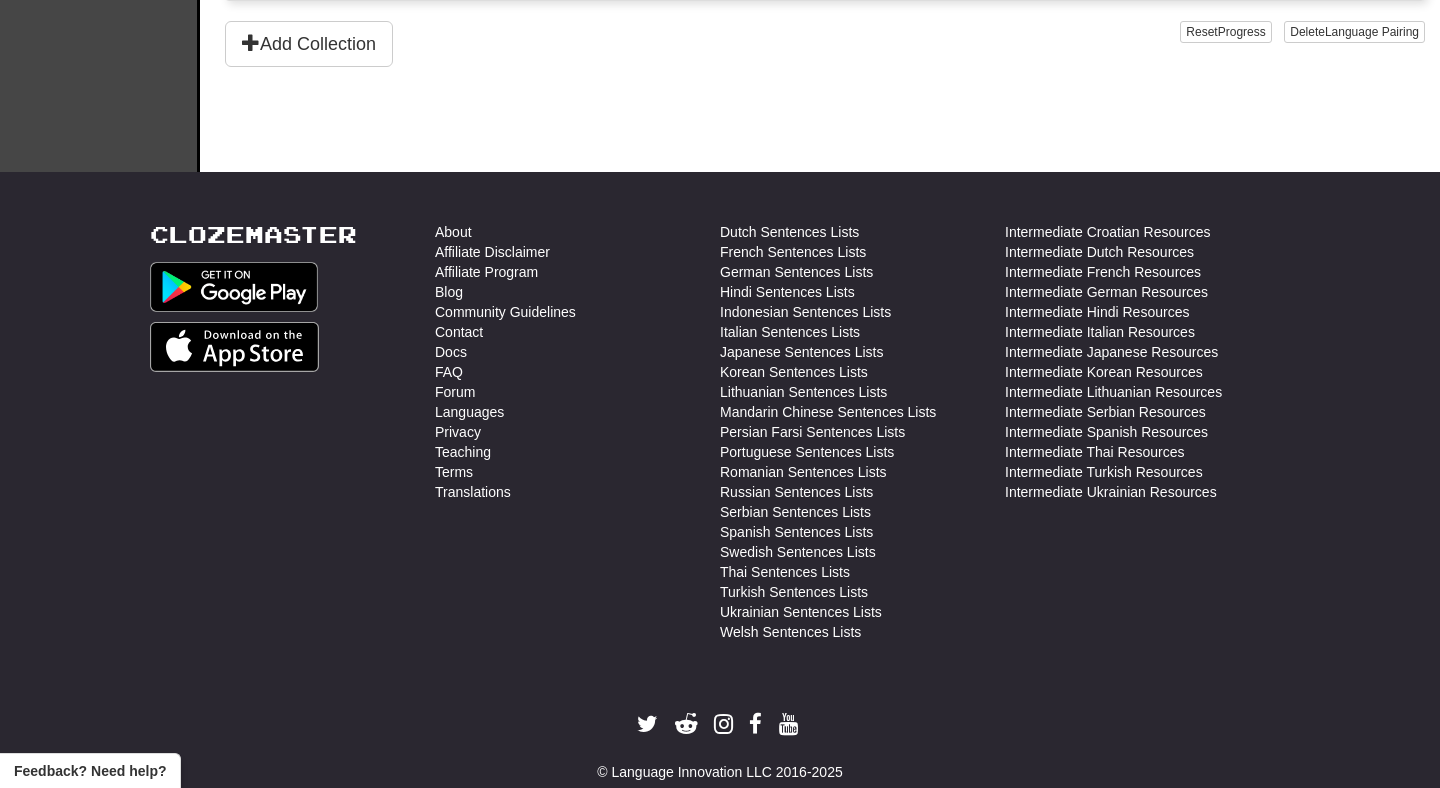 click on "Feedback? Need help?" at bounding box center [90, 771] 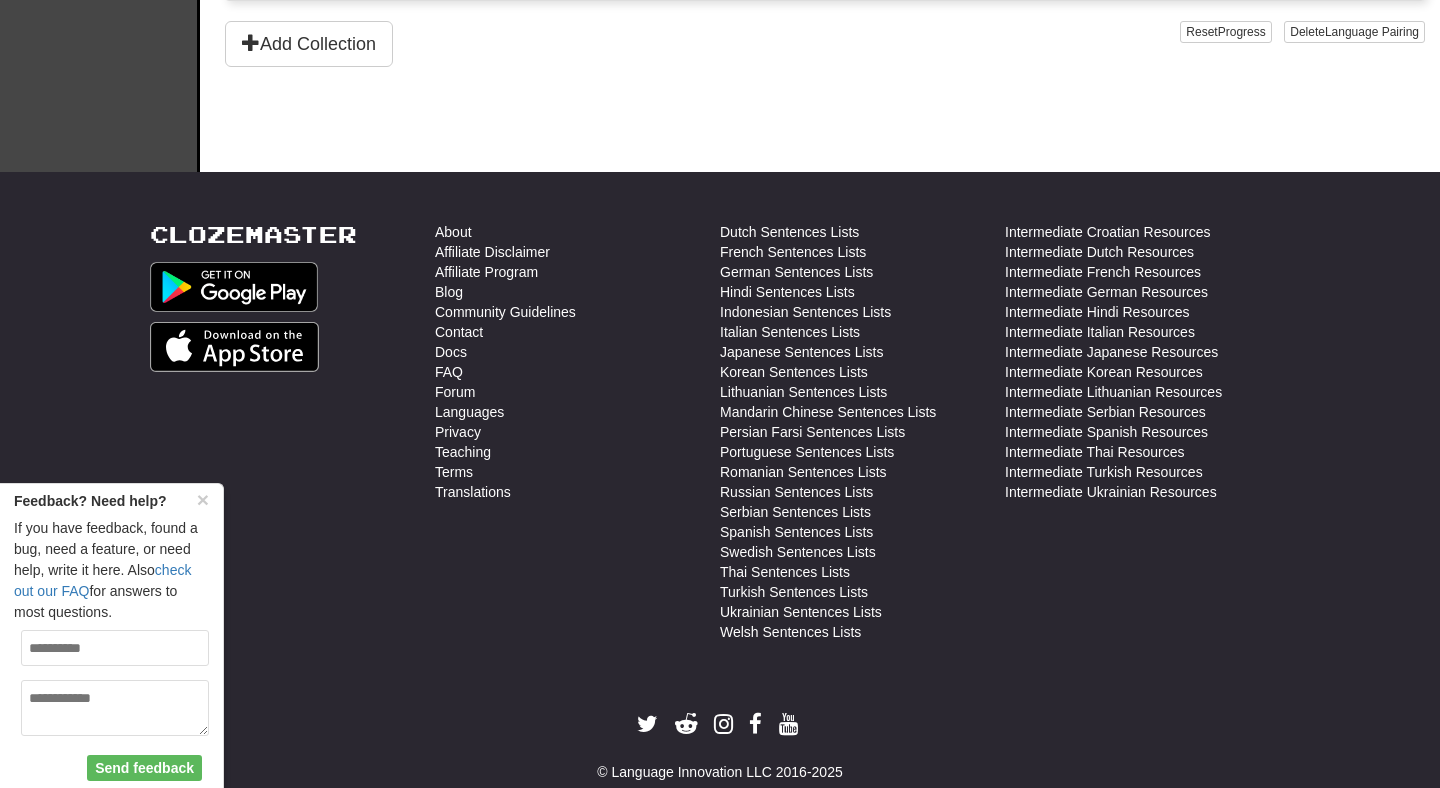 click on "Clozemaster" at bounding box center [292, 437] 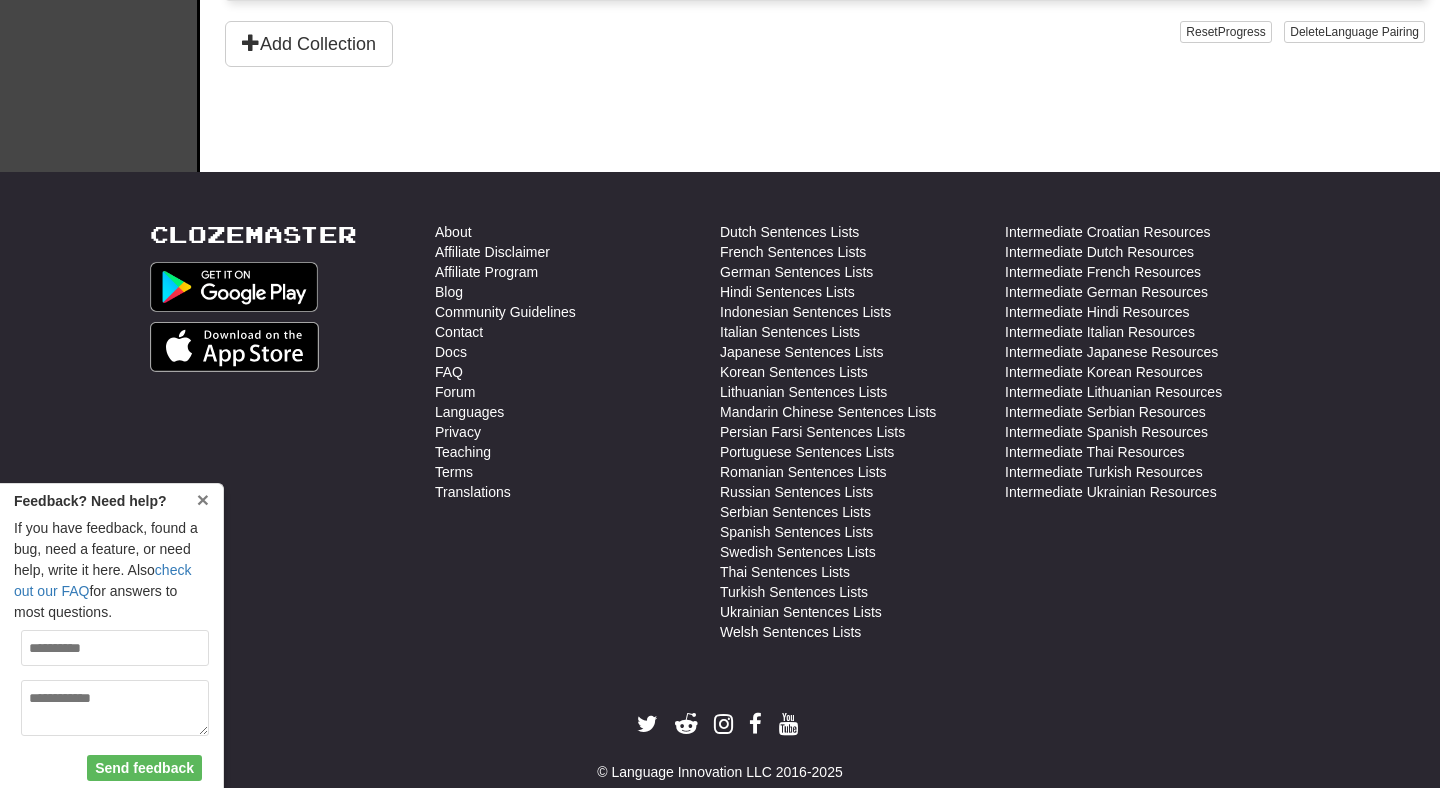 click on "×" at bounding box center [203, 499] 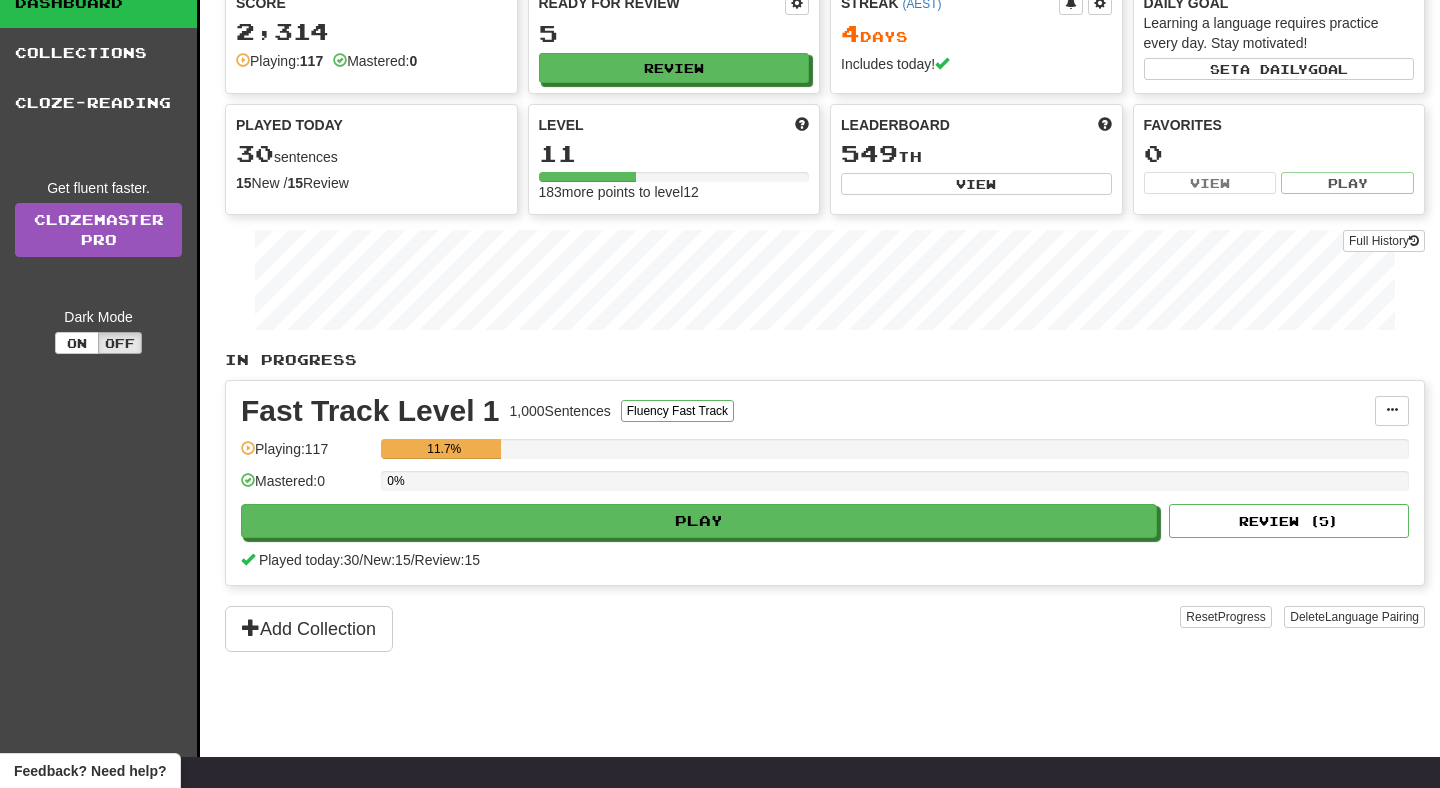 scroll, scrollTop: 0, scrollLeft: 0, axis: both 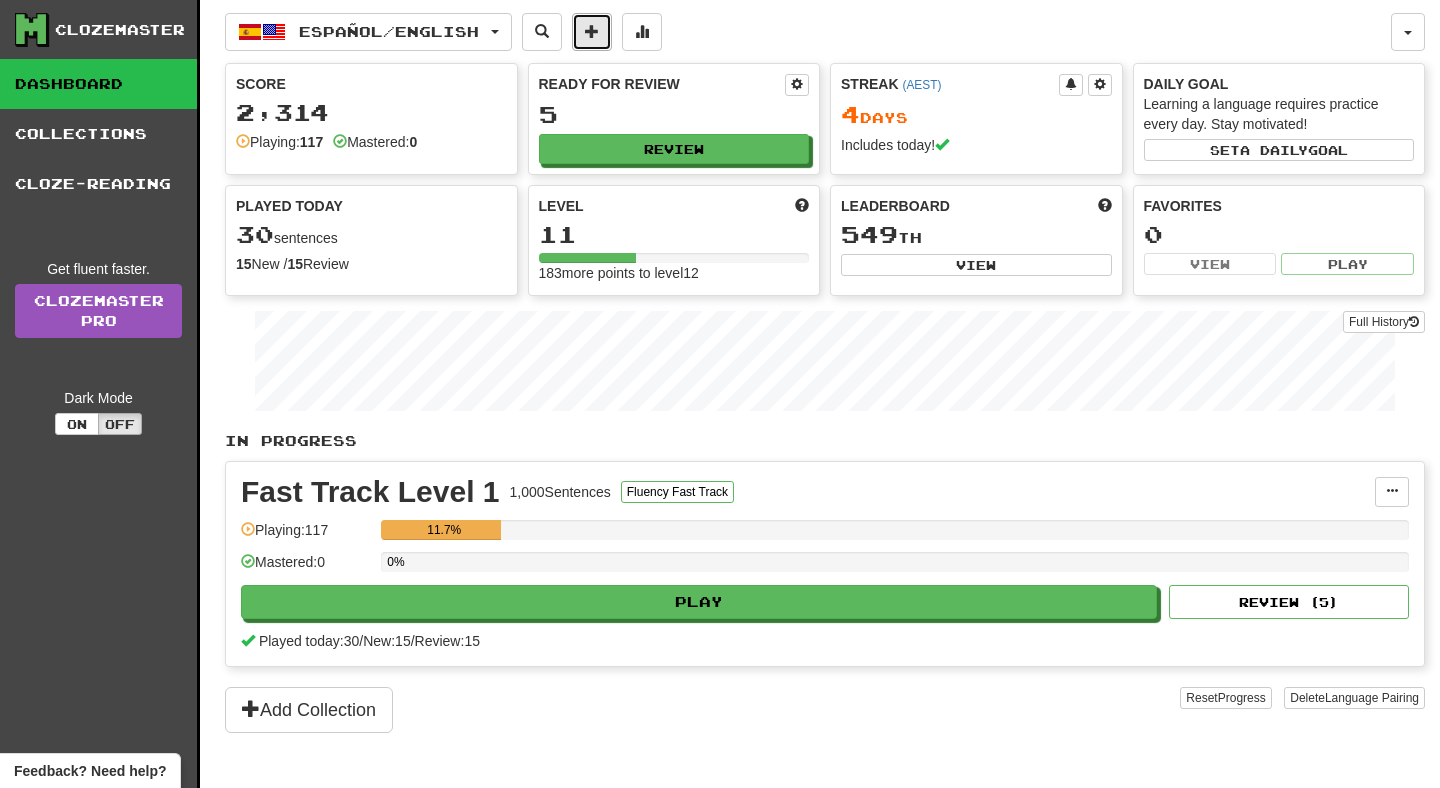 click at bounding box center (592, 32) 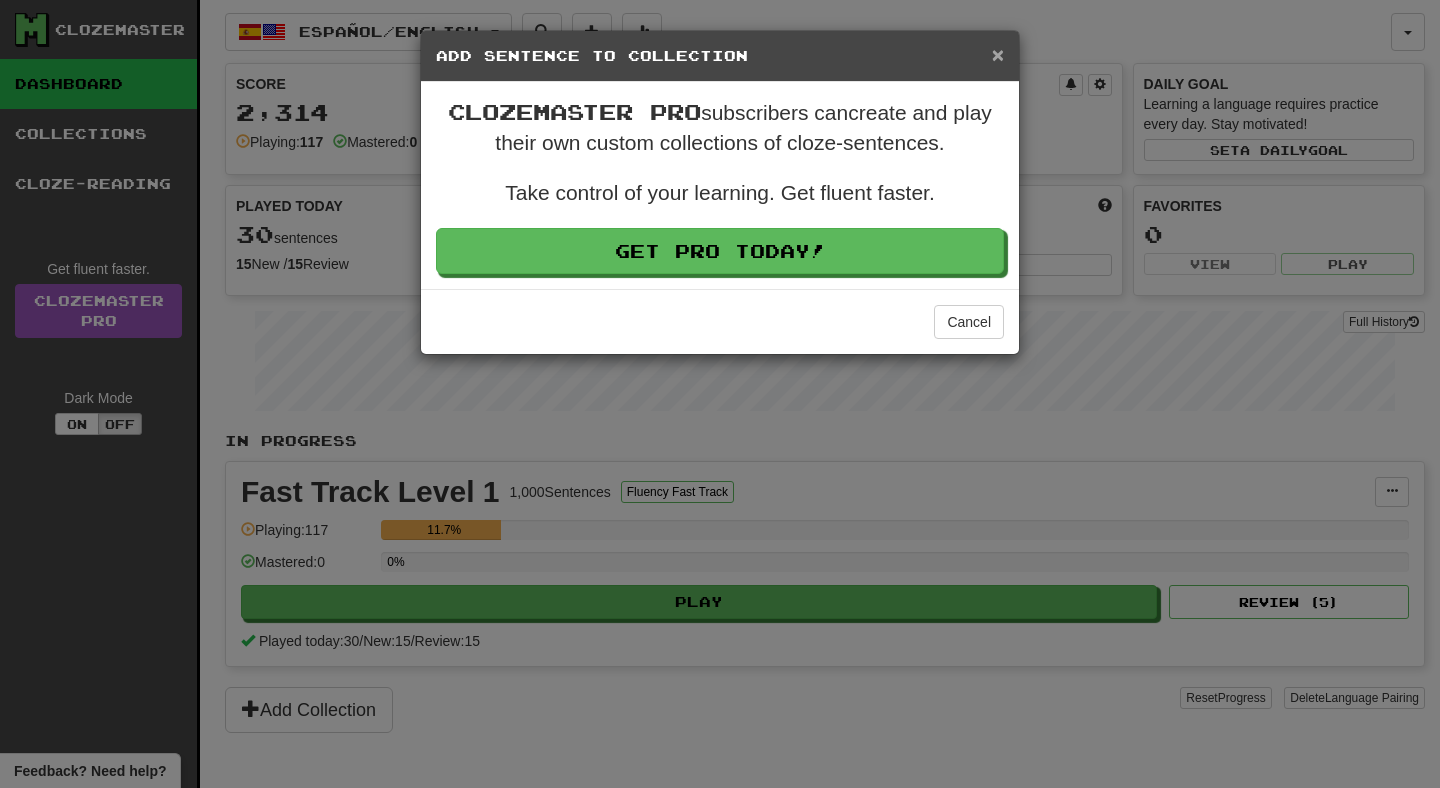 click on "×" at bounding box center (998, 54) 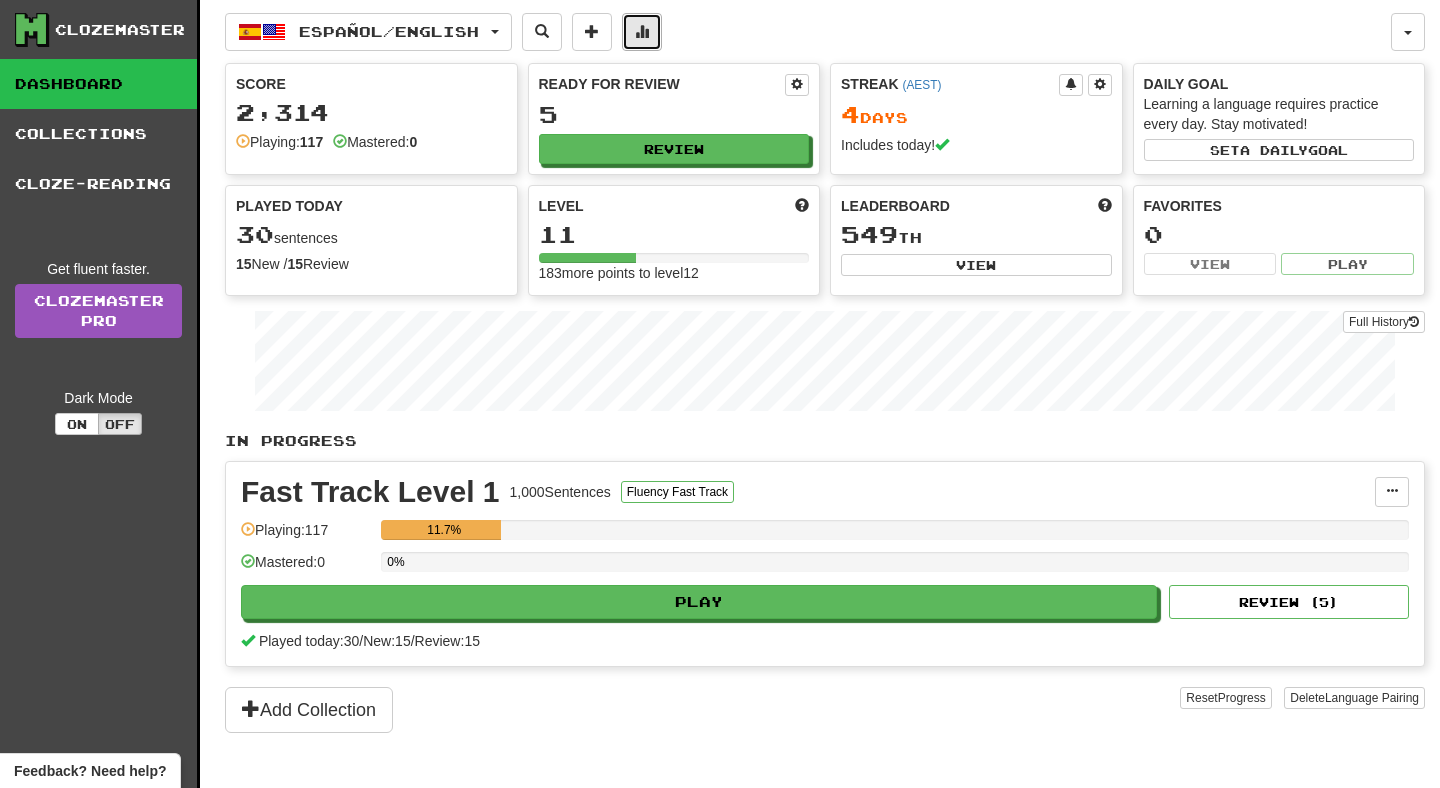 click at bounding box center [642, 32] 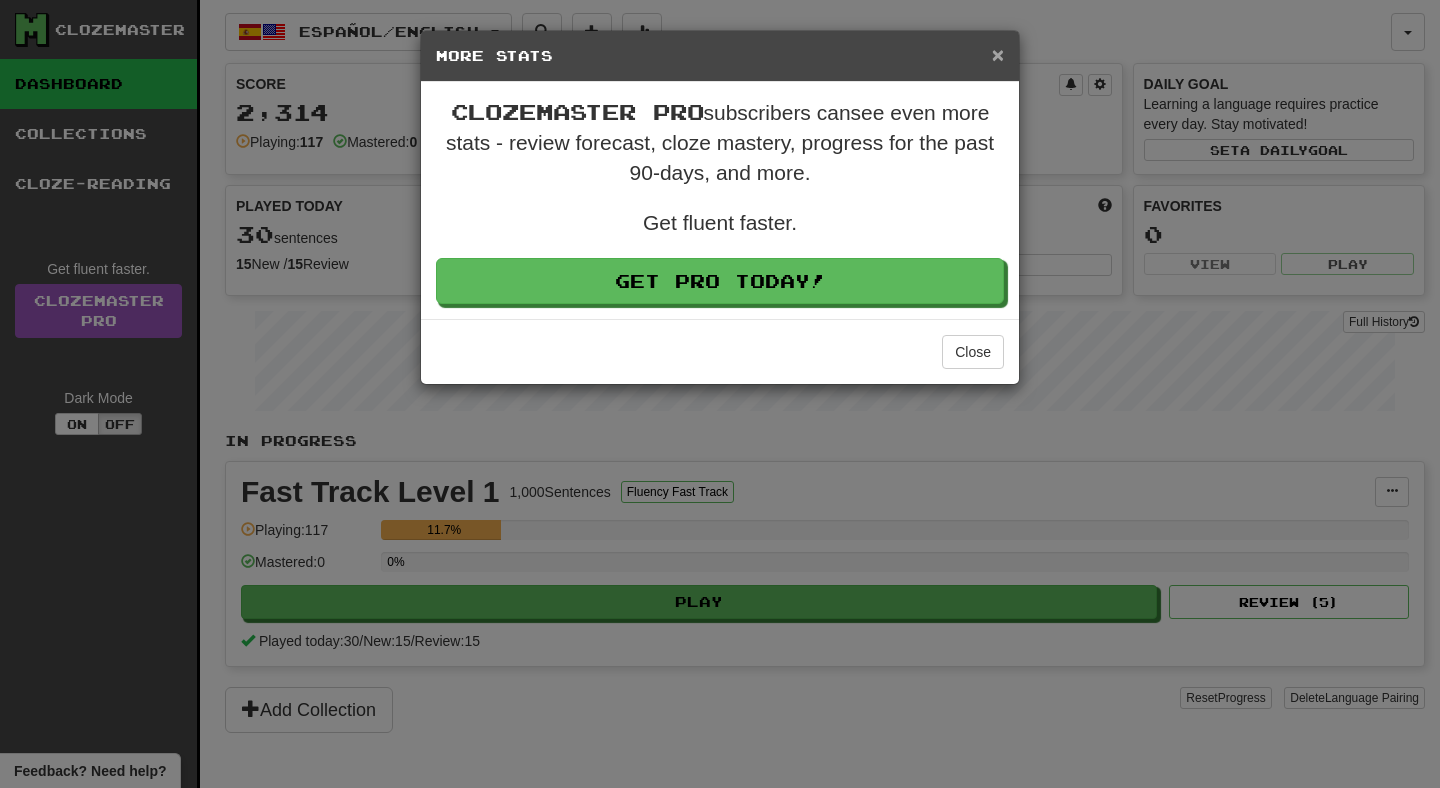 click on "×" at bounding box center (998, 54) 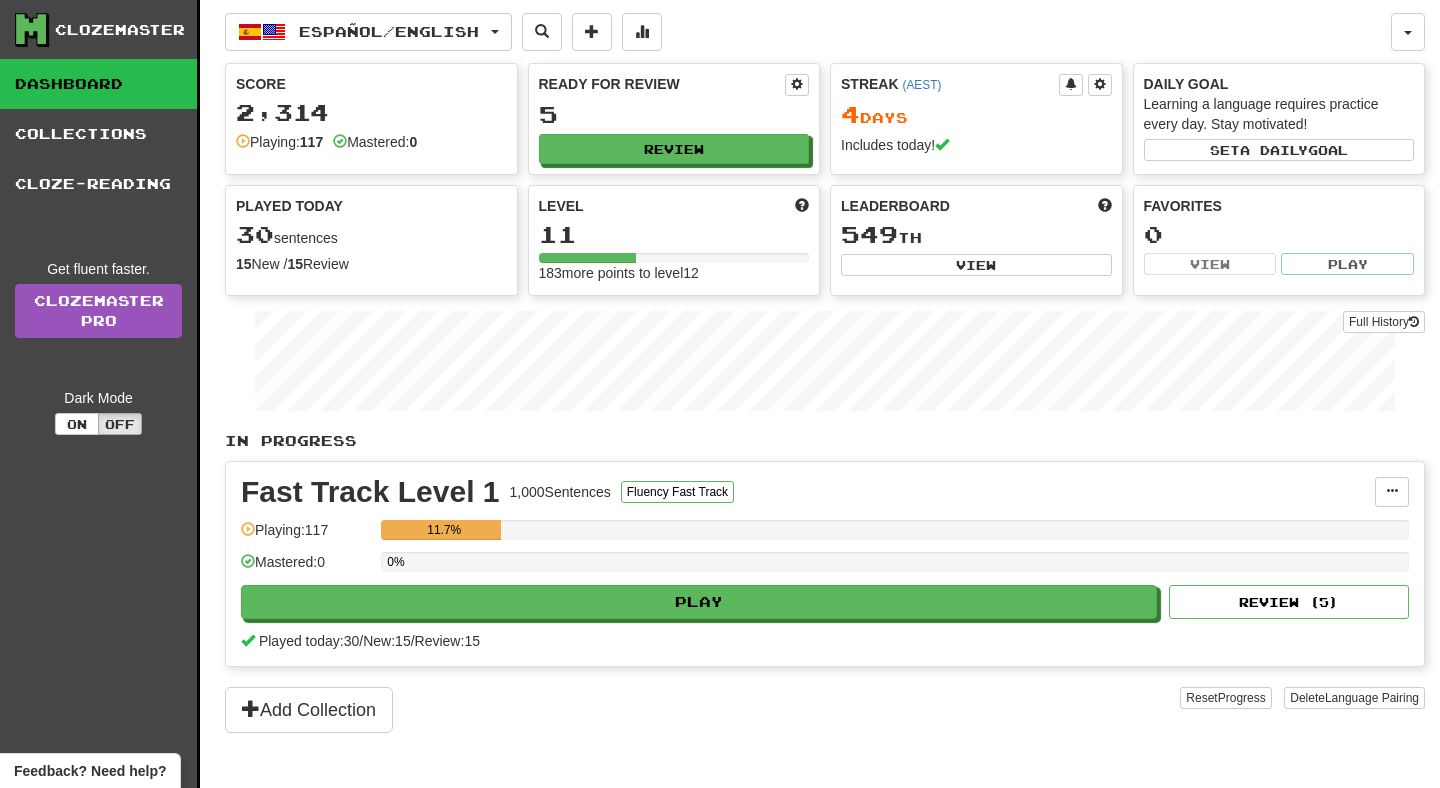 click on "Daily Goal Learning a language requires practice every day. Stay motivated! Set  a daily  goal" at bounding box center [1279, 117] 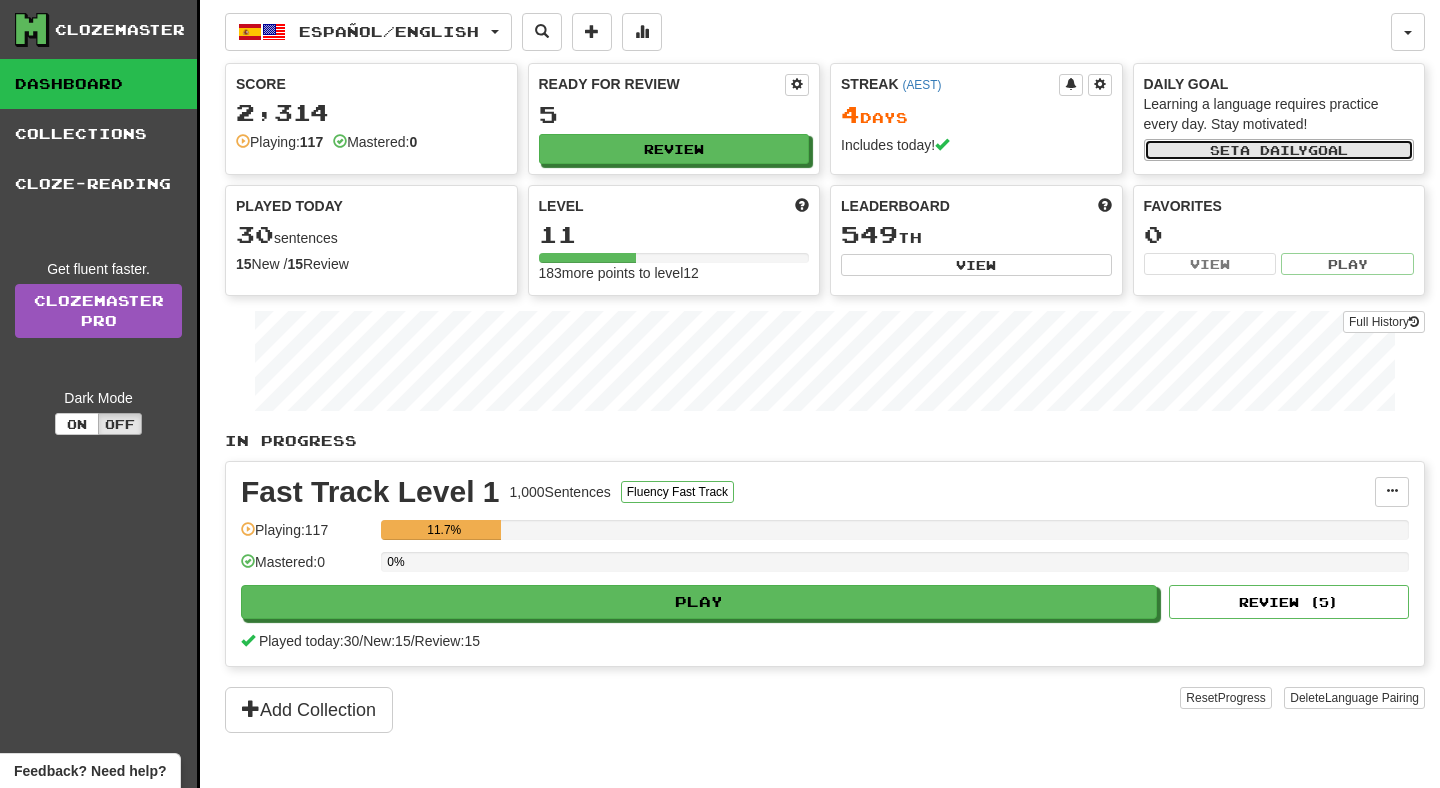 click on "Set  a daily  goal" at bounding box center (1279, 150) 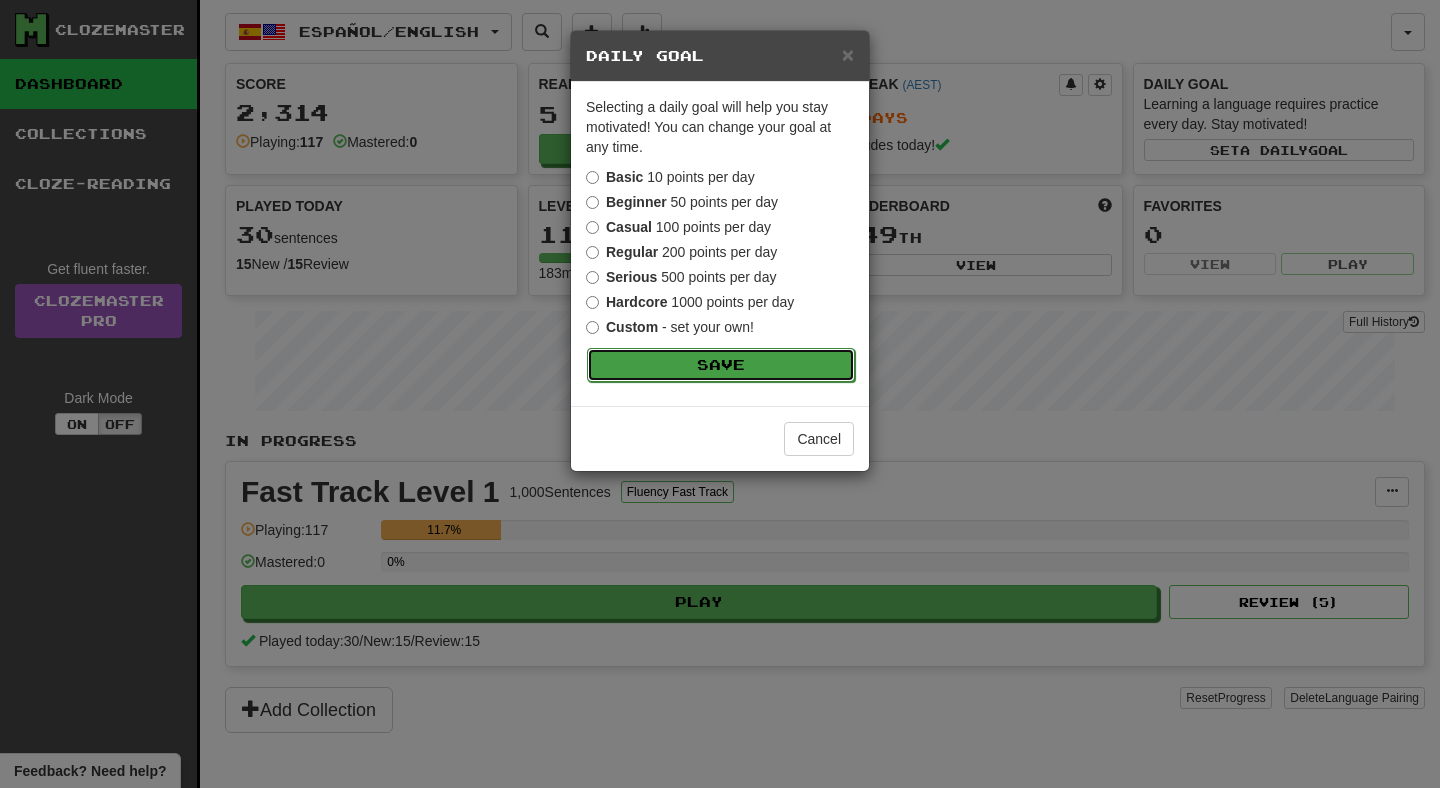 click on "Save" at bounding box center (721, 365) 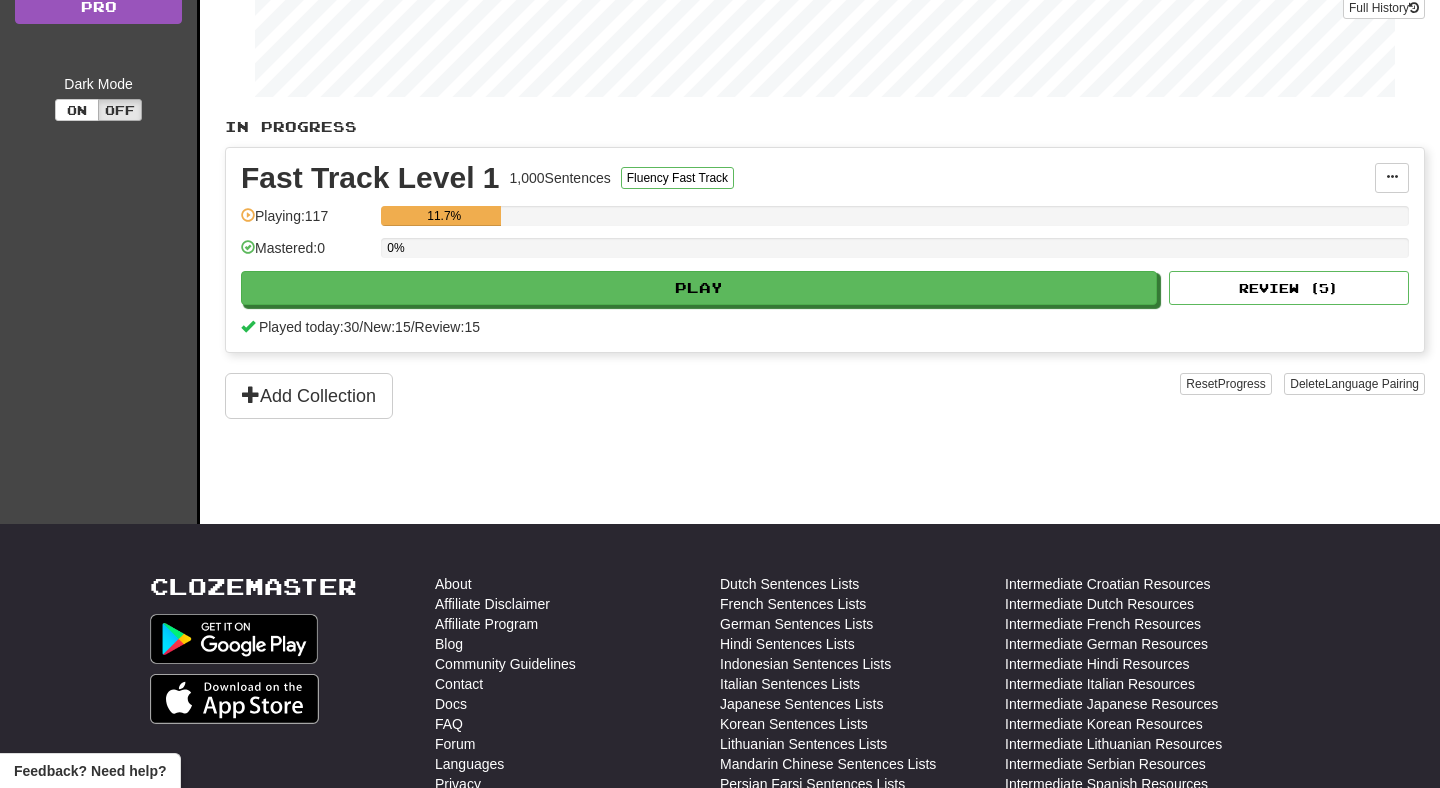 scroll, scrollTop: 668, scrollLeft: 0, axis: vertical 